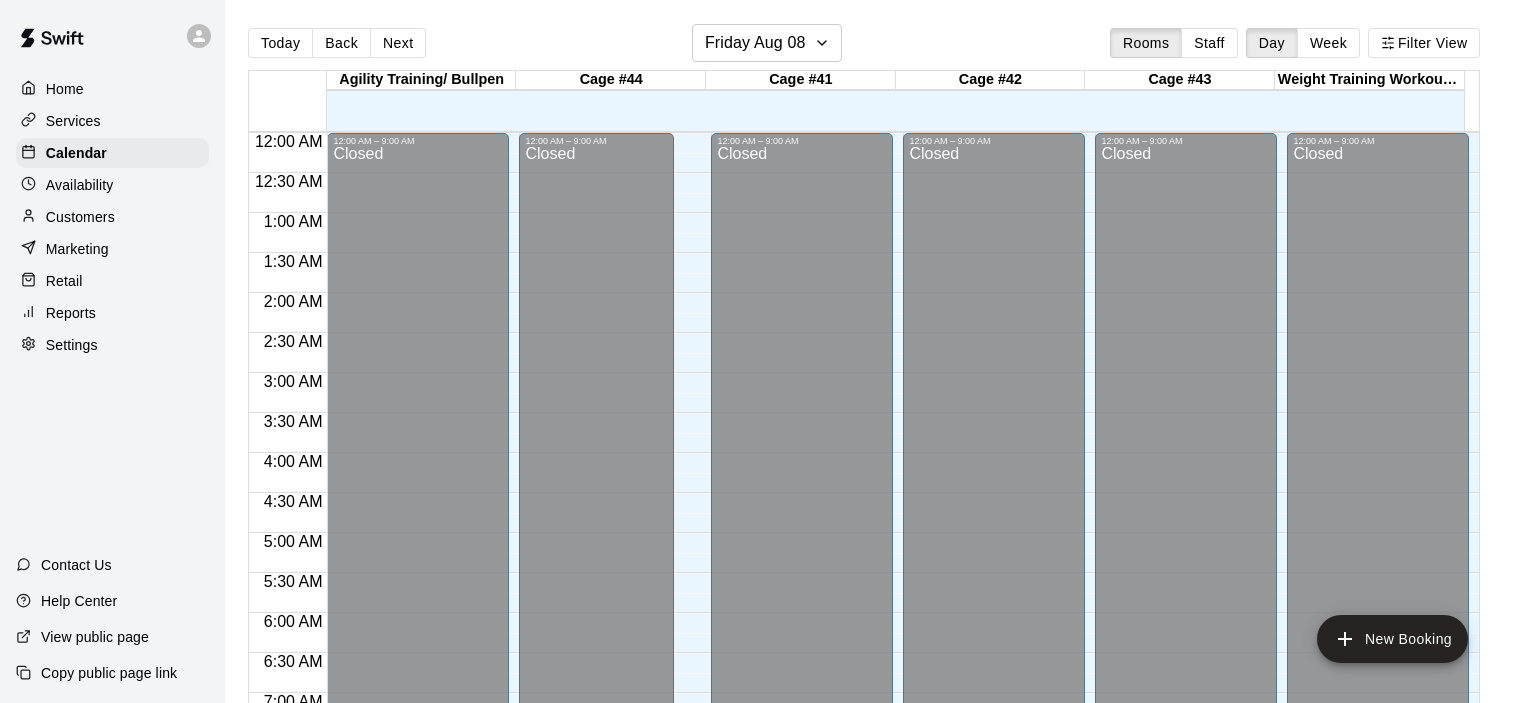 scroll, scrollTop: 0, scrollLeft: 0, axis: both 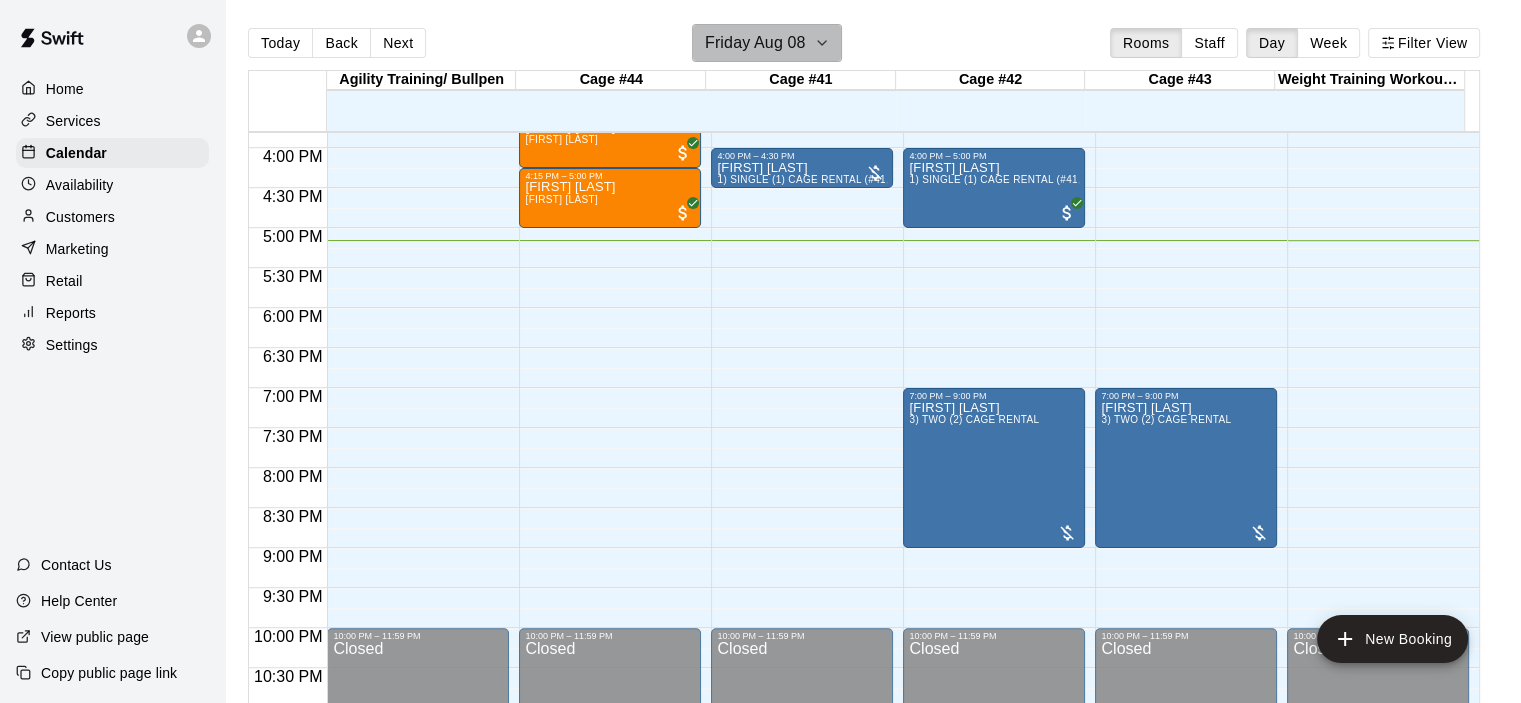 click 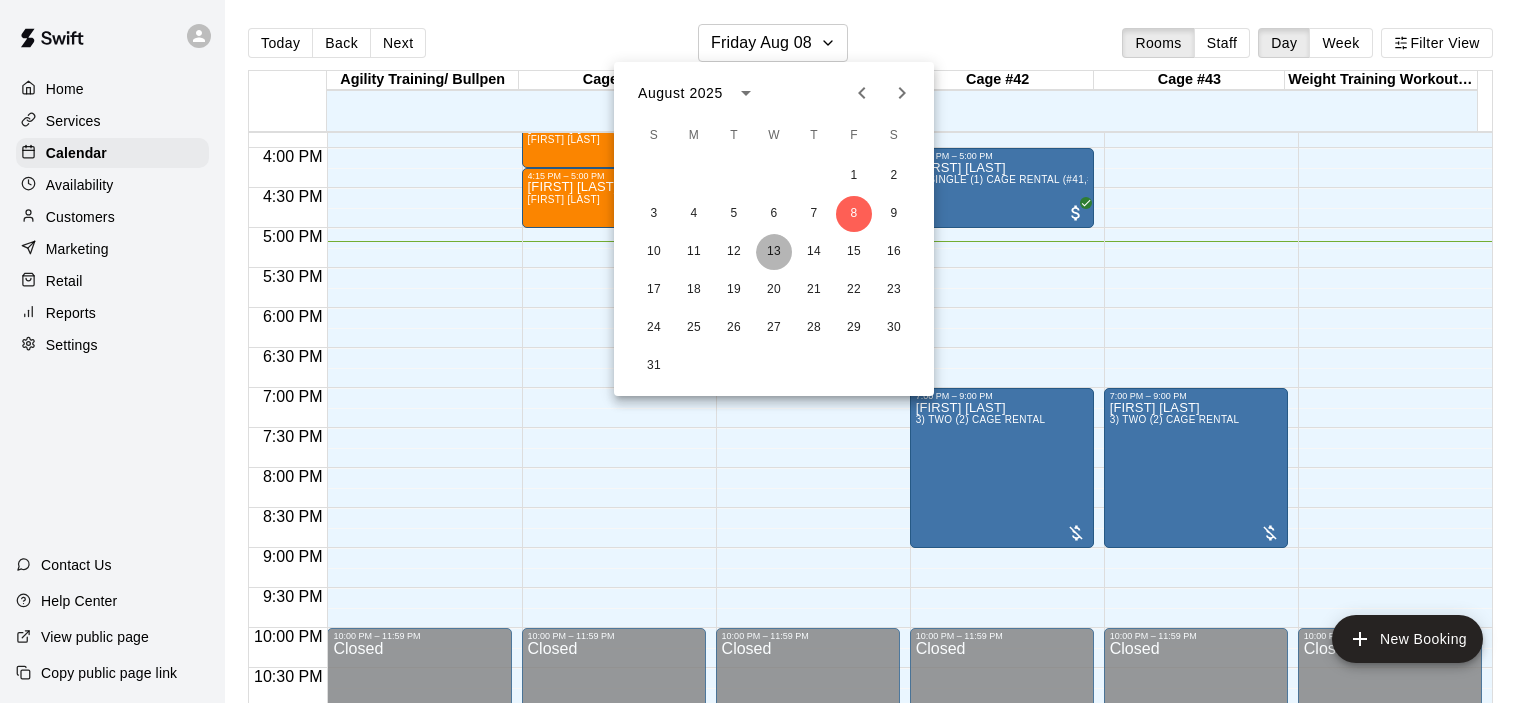 click on "13" at bounding box center [774, 252] 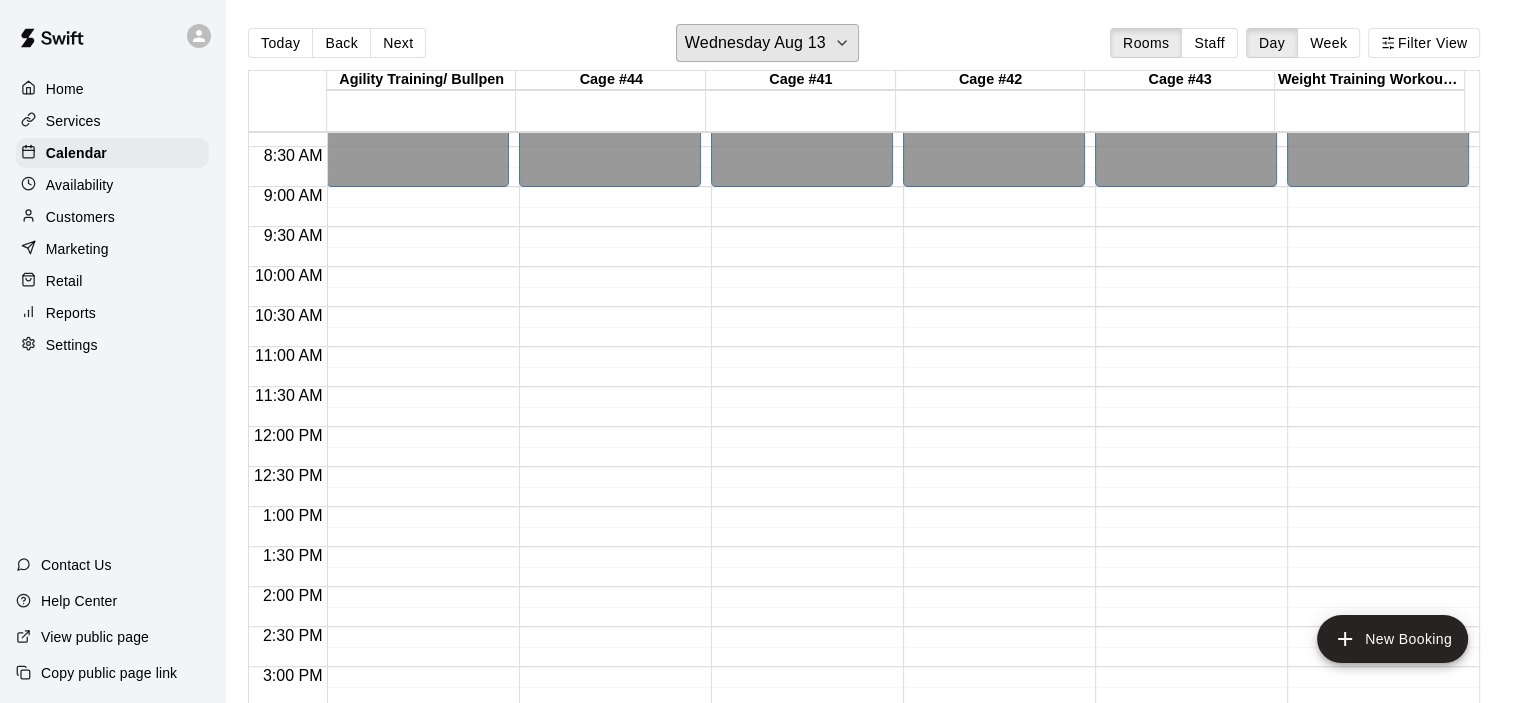 scroll, scrollTop: 665, scrollLeft: 0, axis: vertical 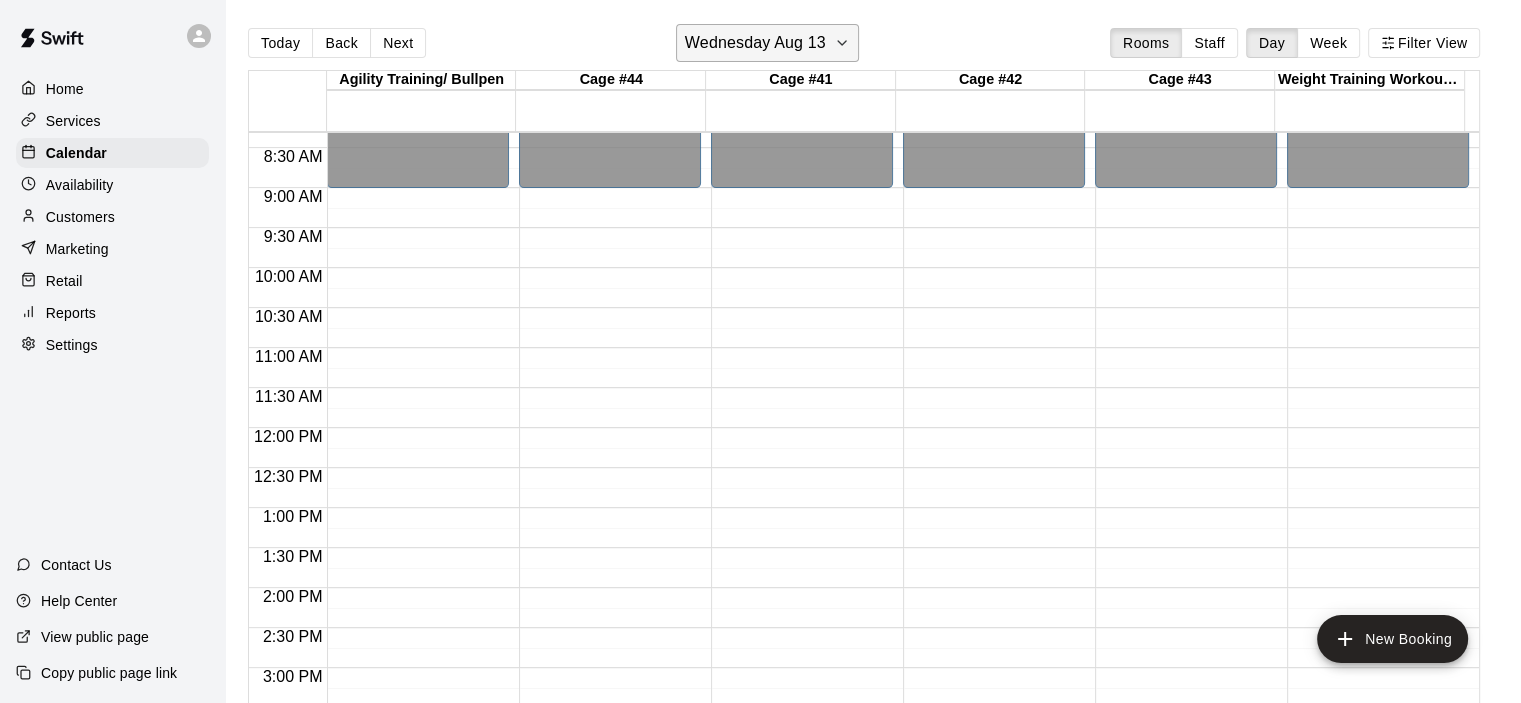 click 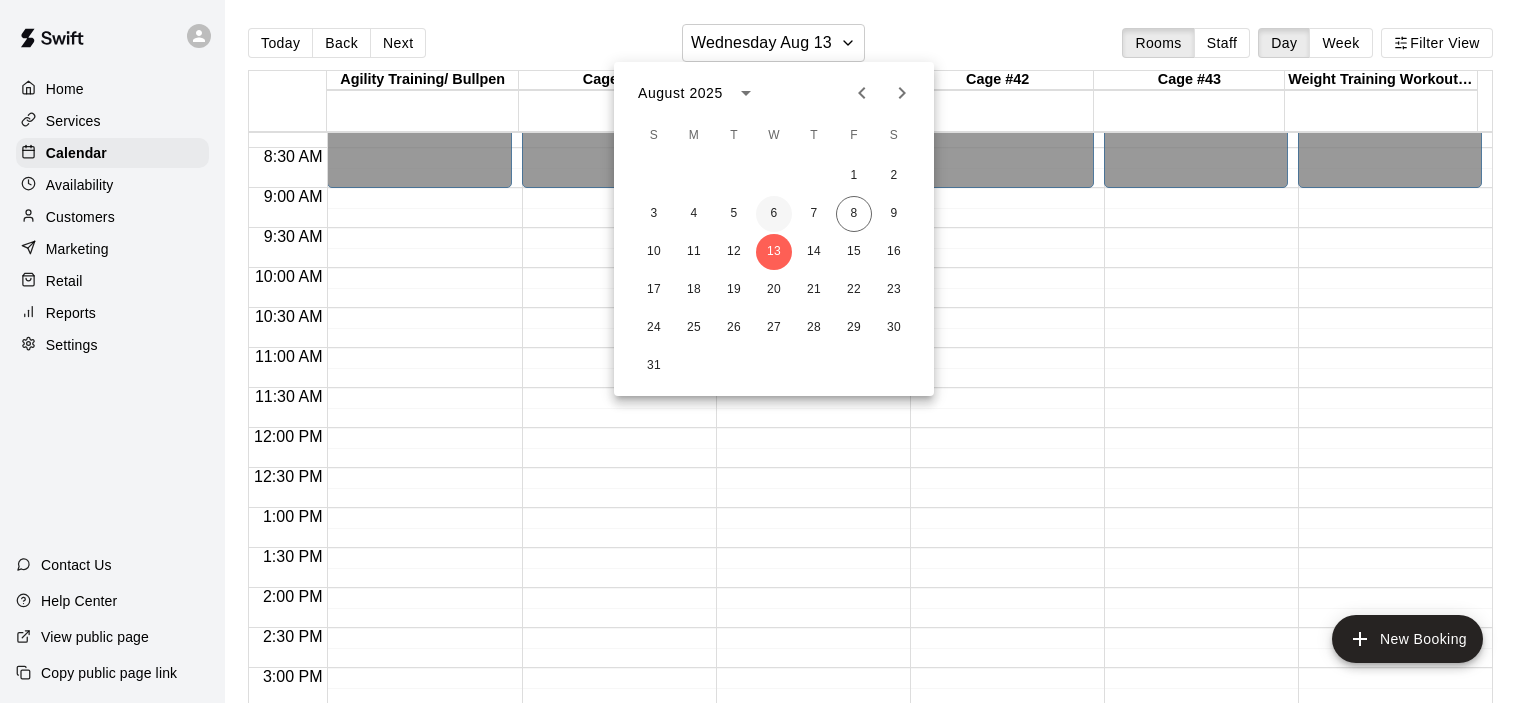 click on "6" at bounding box center [774, 214] 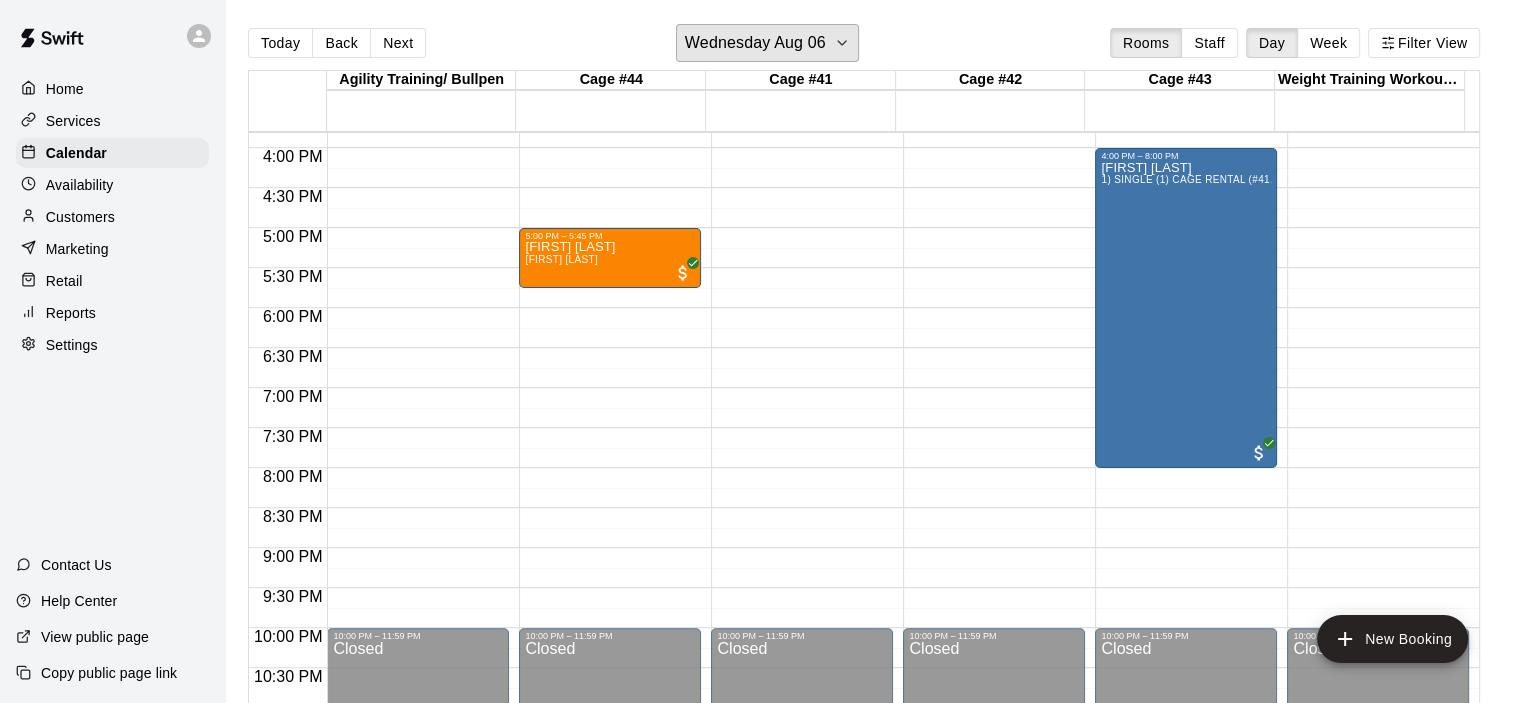scroll, scrollTop: 865, scrollLeft: 0, axis: vertical 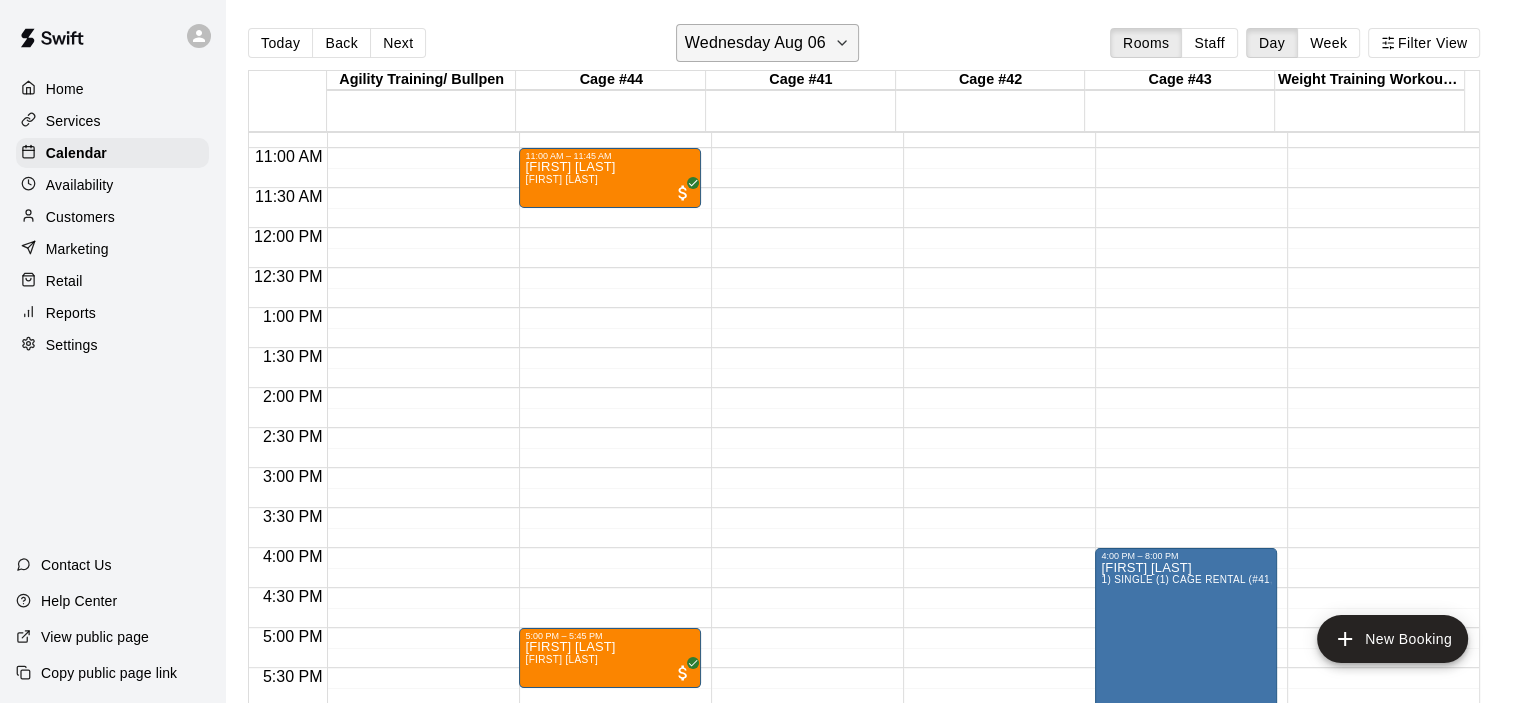 click 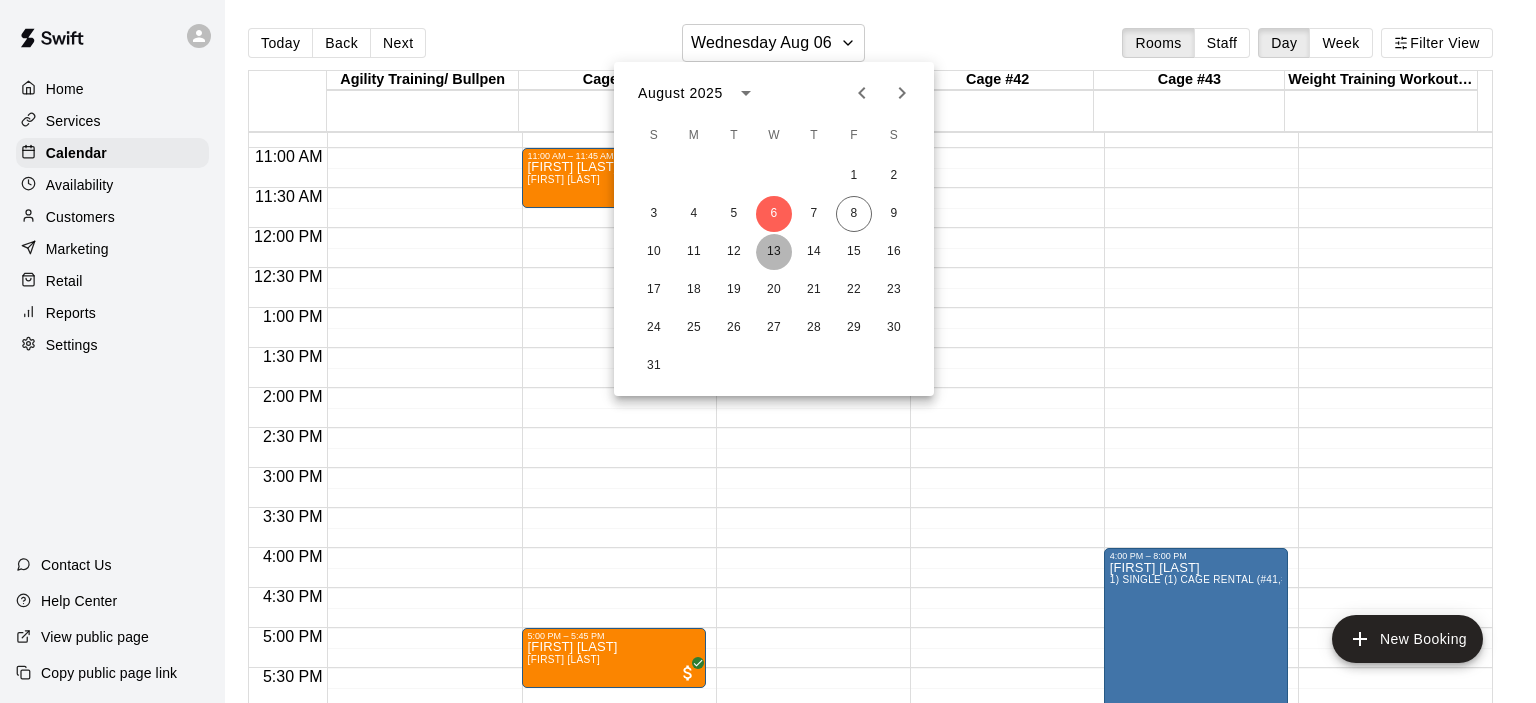 click on "13" at bounding box center (774, 252) 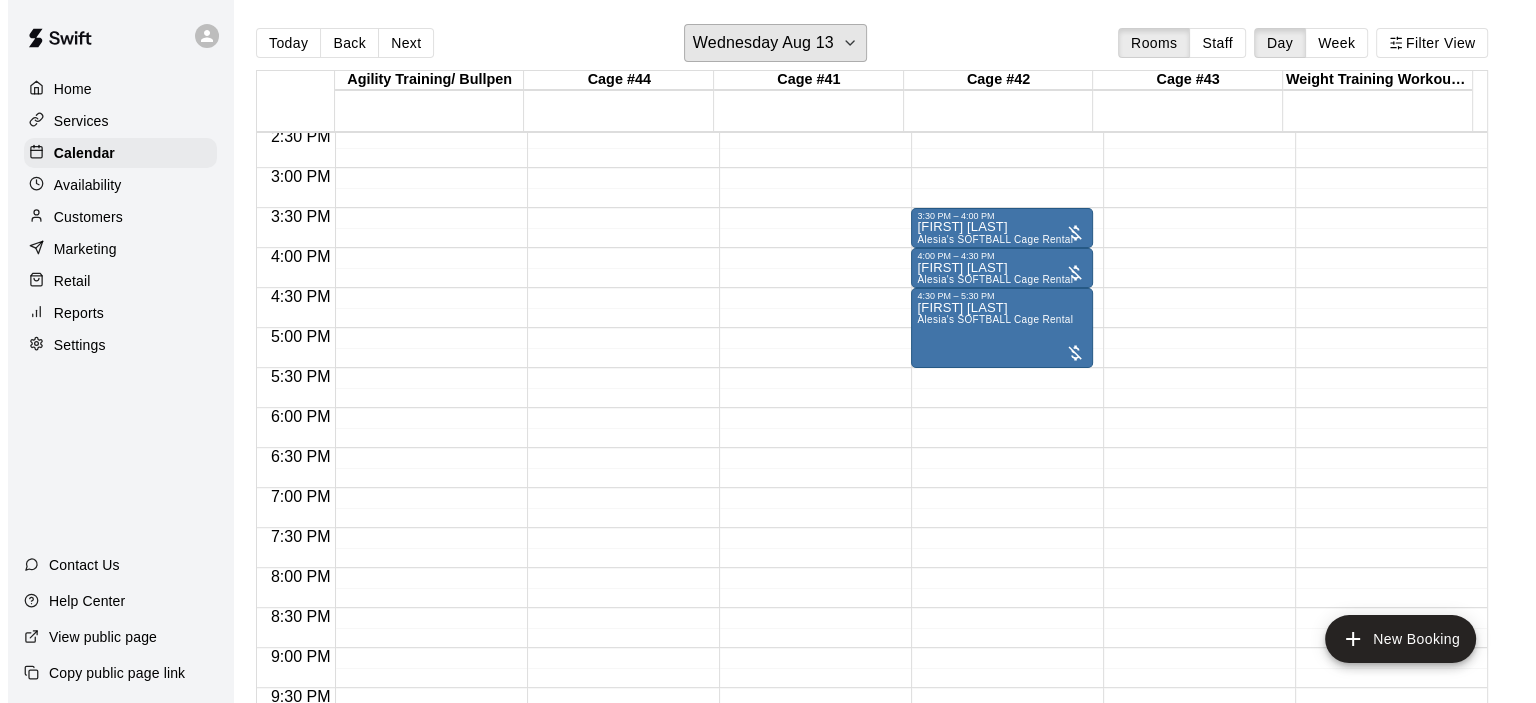 scroll, scrollTop: 1265, scrollLeft: 0, axis: vertical 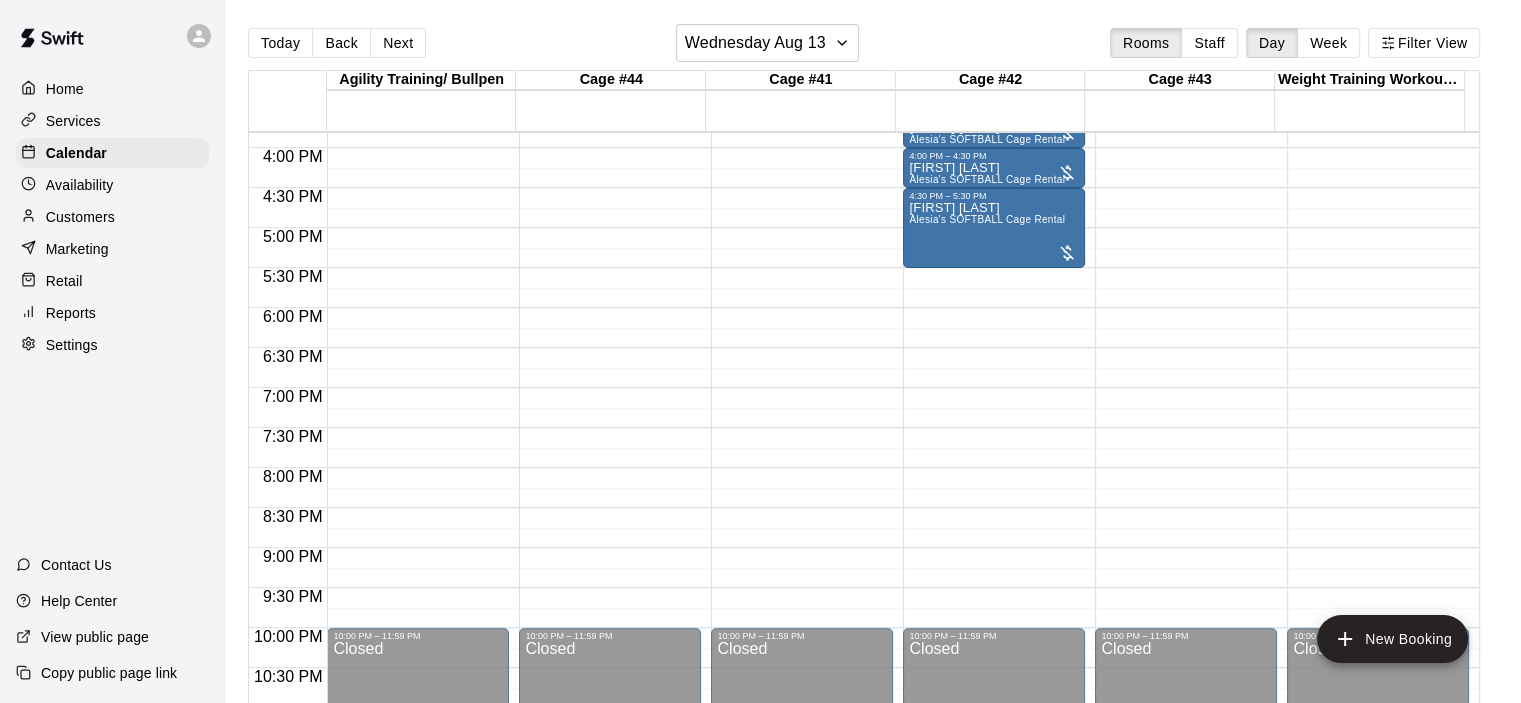 click on "12:00 AM – 9:00 AM Closed 10:00 PM – 11:59 PM Closed" at bounding box center [610, -172] 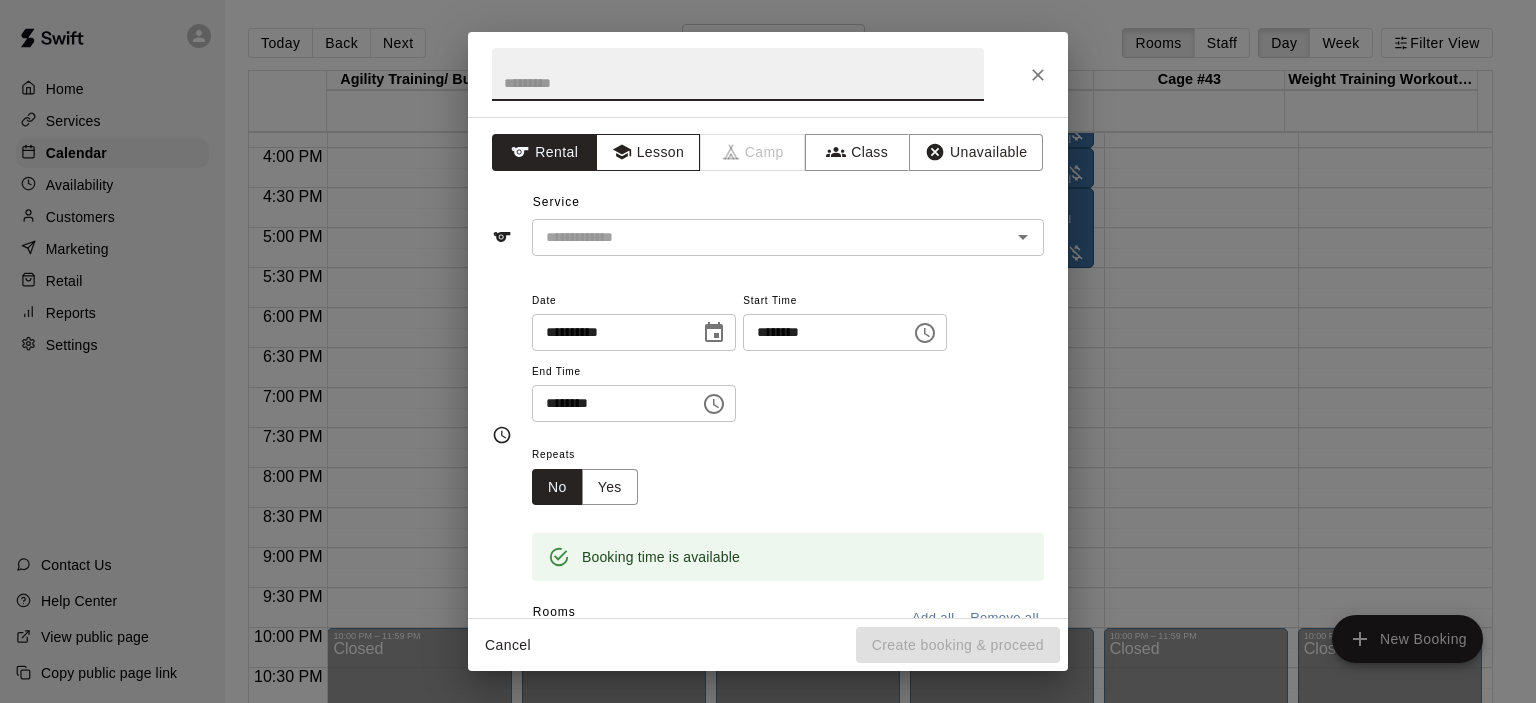 click on "Lesson" at bounding box center [648, 152] 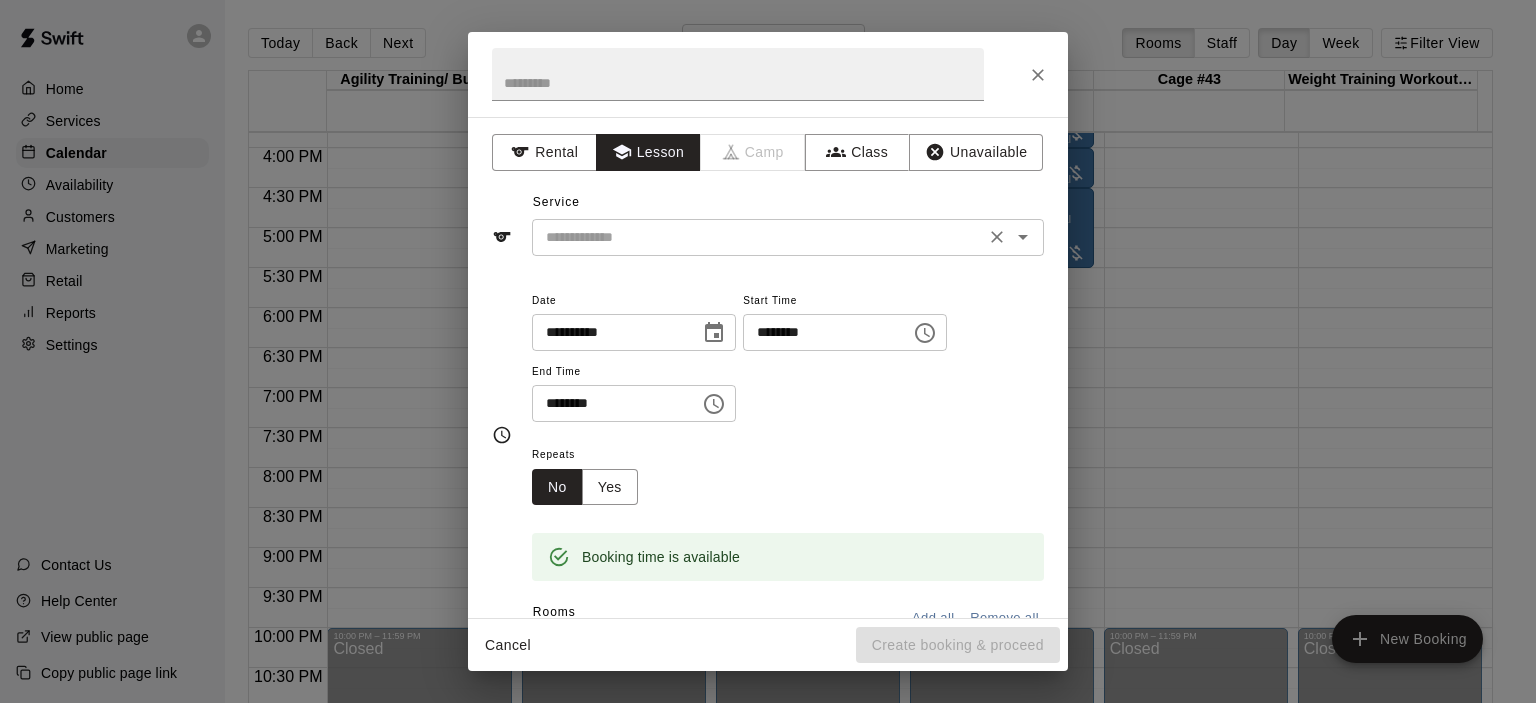 click 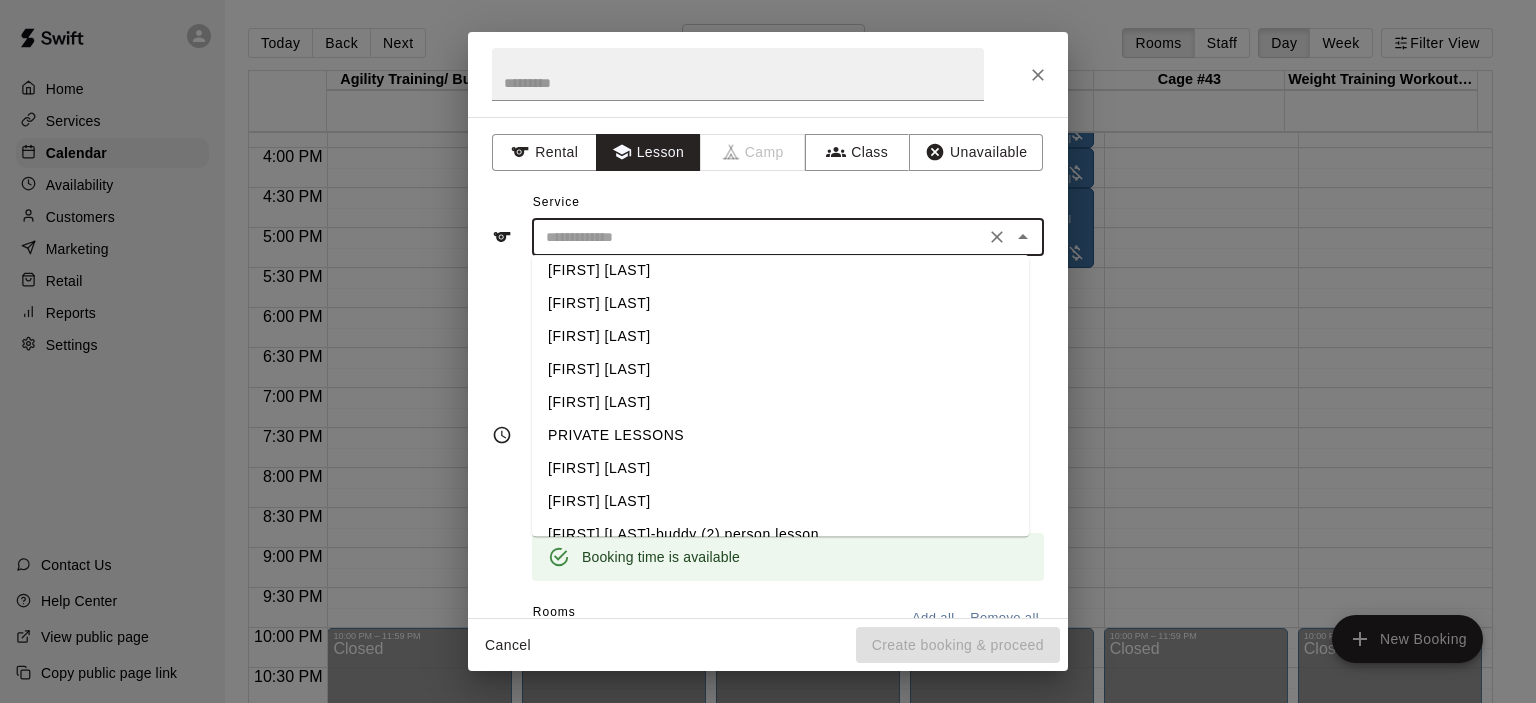 scroll, scrollTop: 64, scrollLeft: 0, axis: vertical 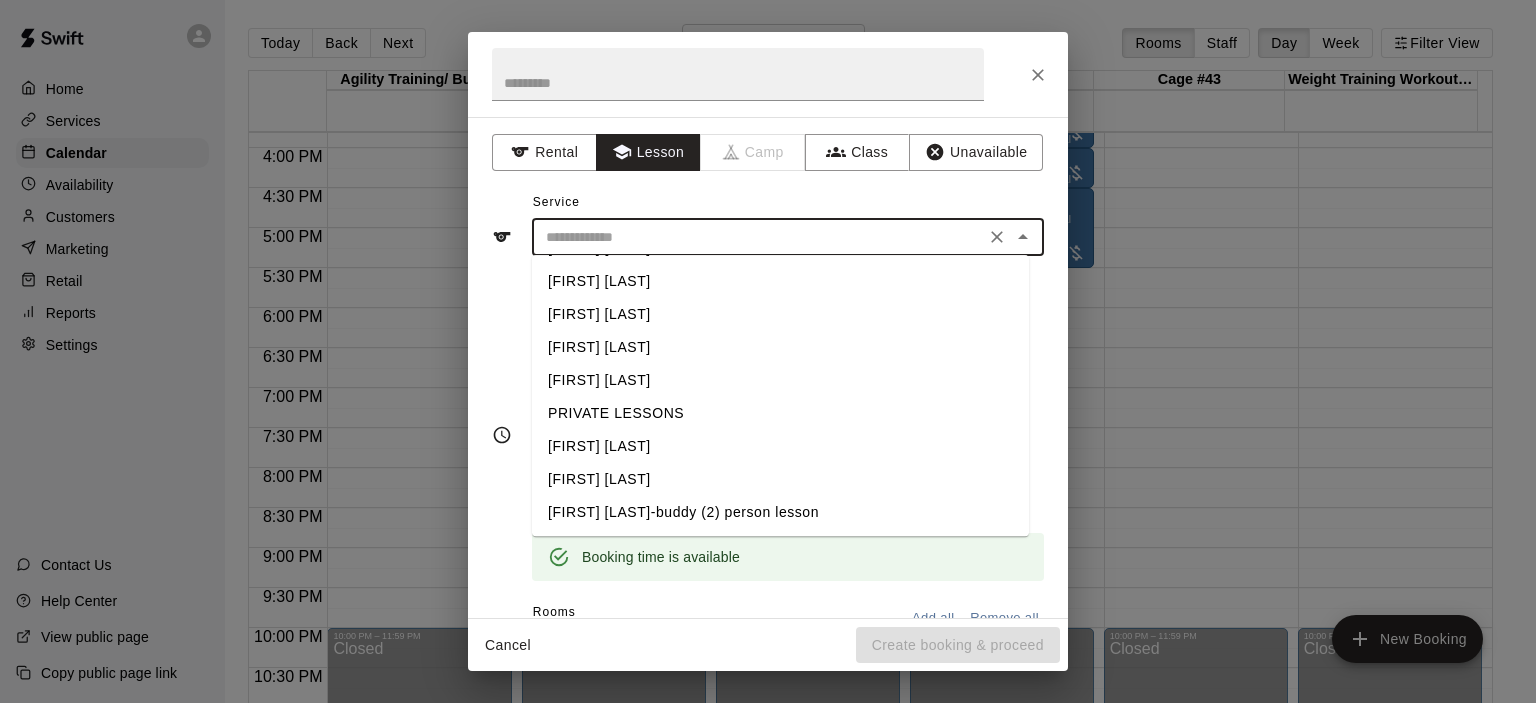 click on "[FIRST] [LAST]" at bounding box center (780, 446) 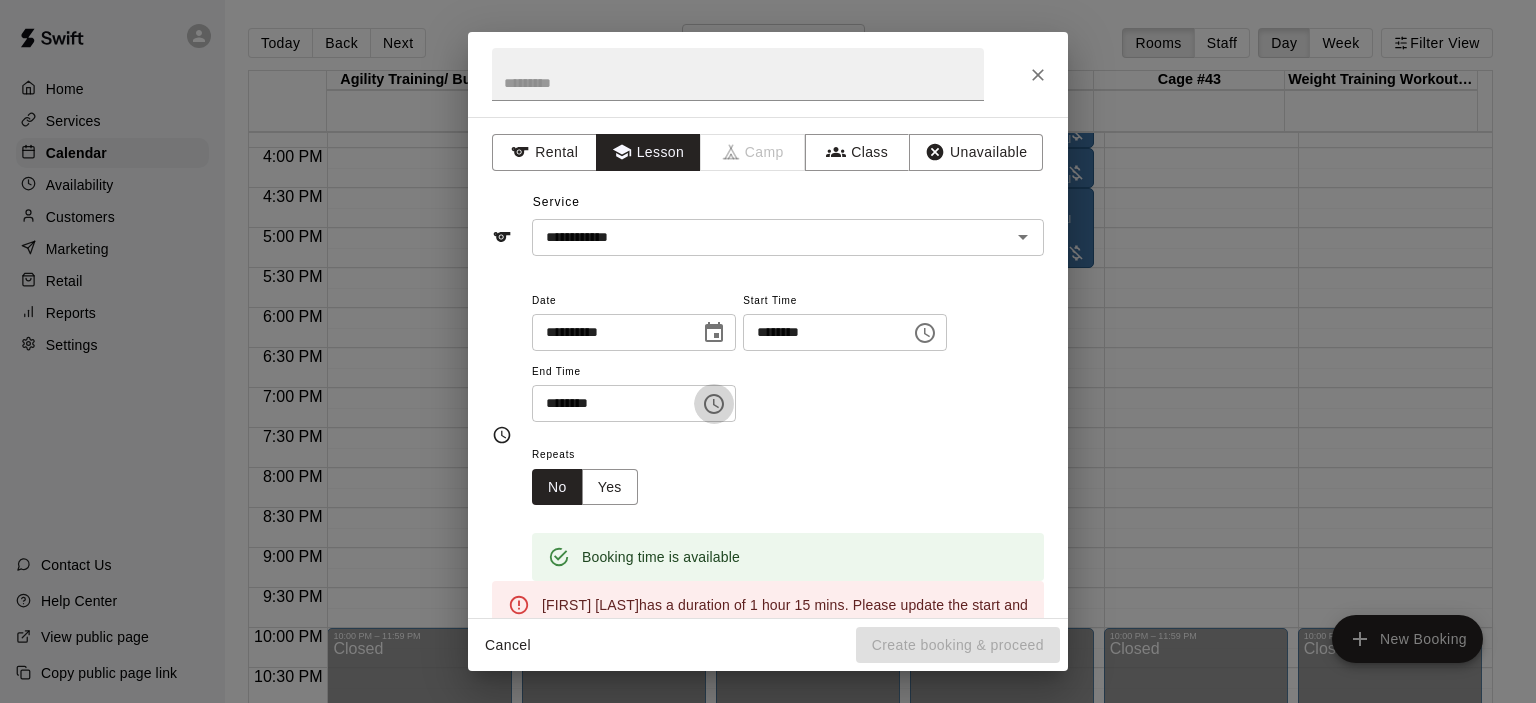 click 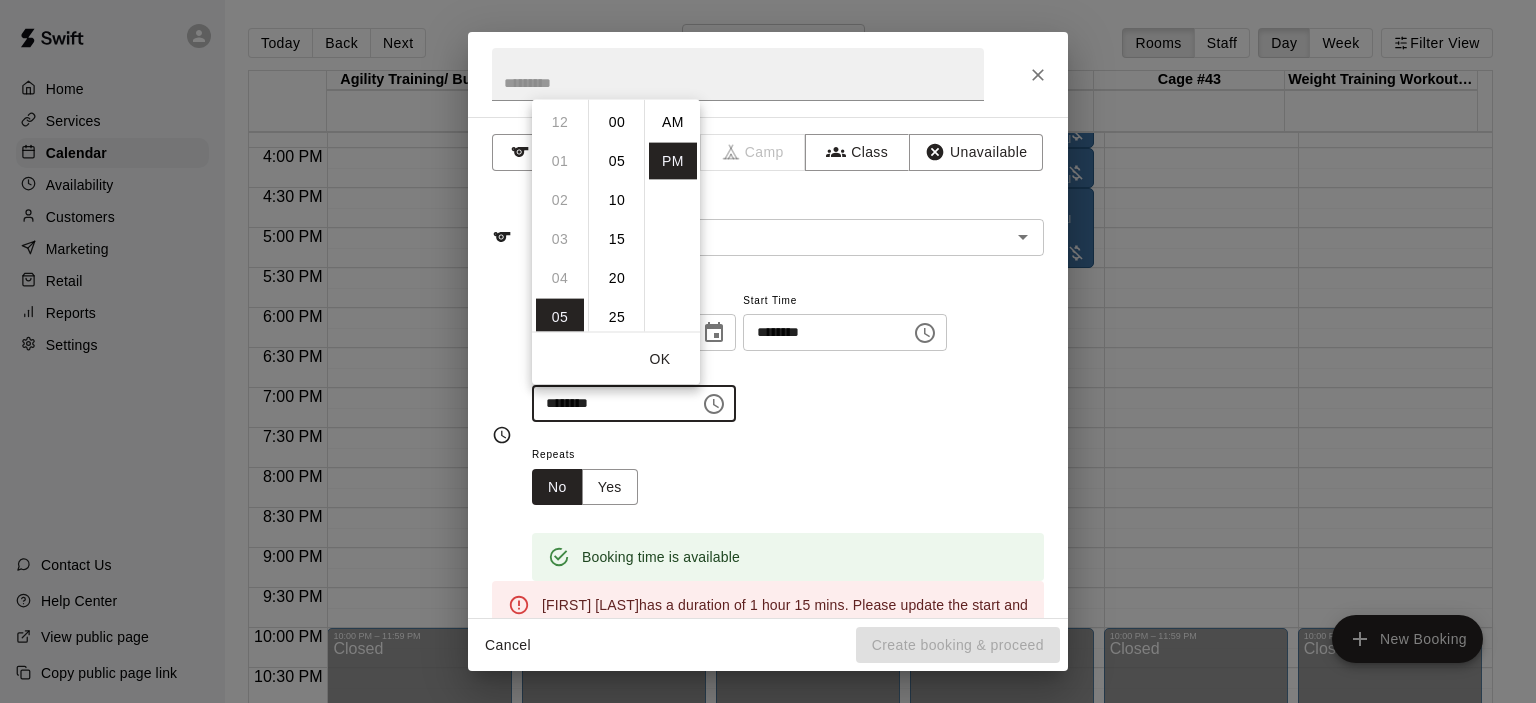 scroll, scrollTop: 195, scrollLeft: 0, axis: vertical 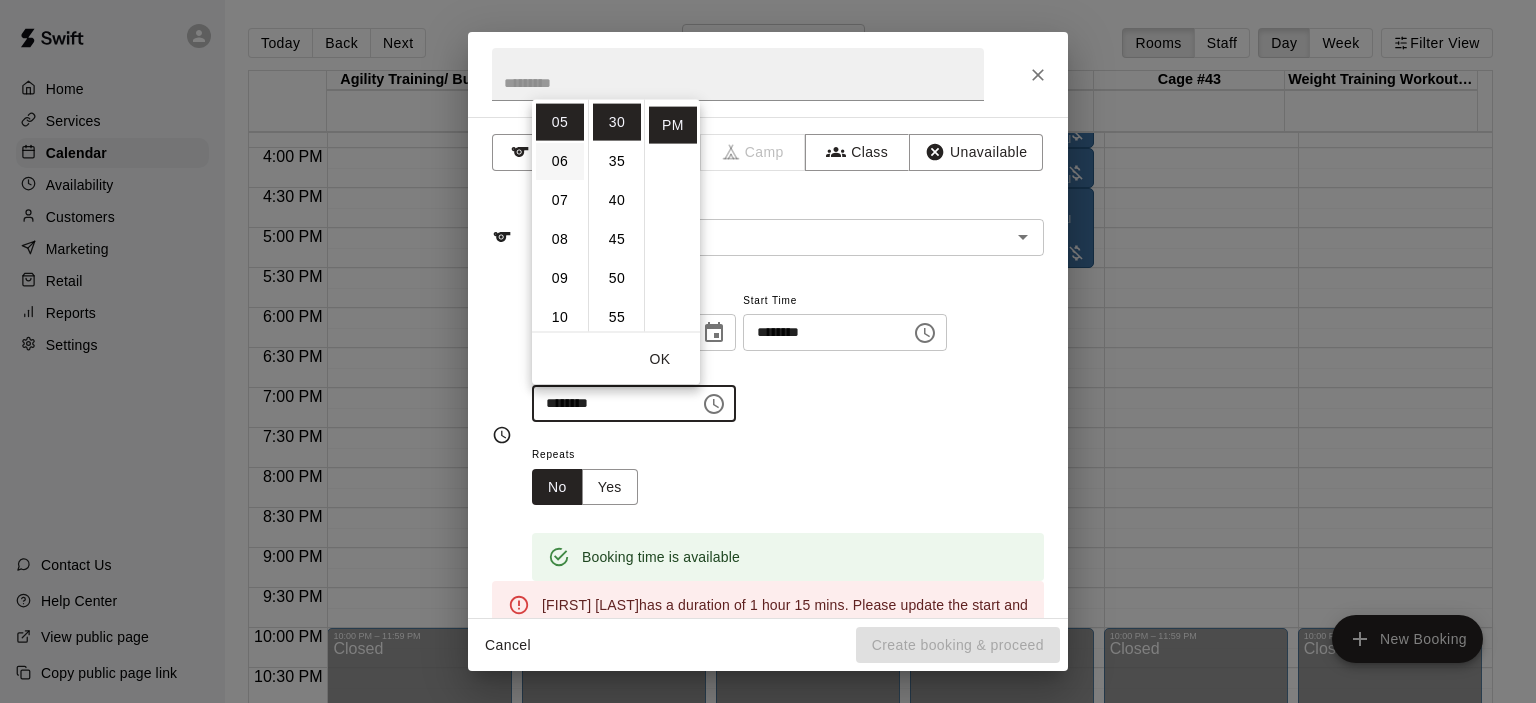 click on "06" at bounding box center (560, 160) 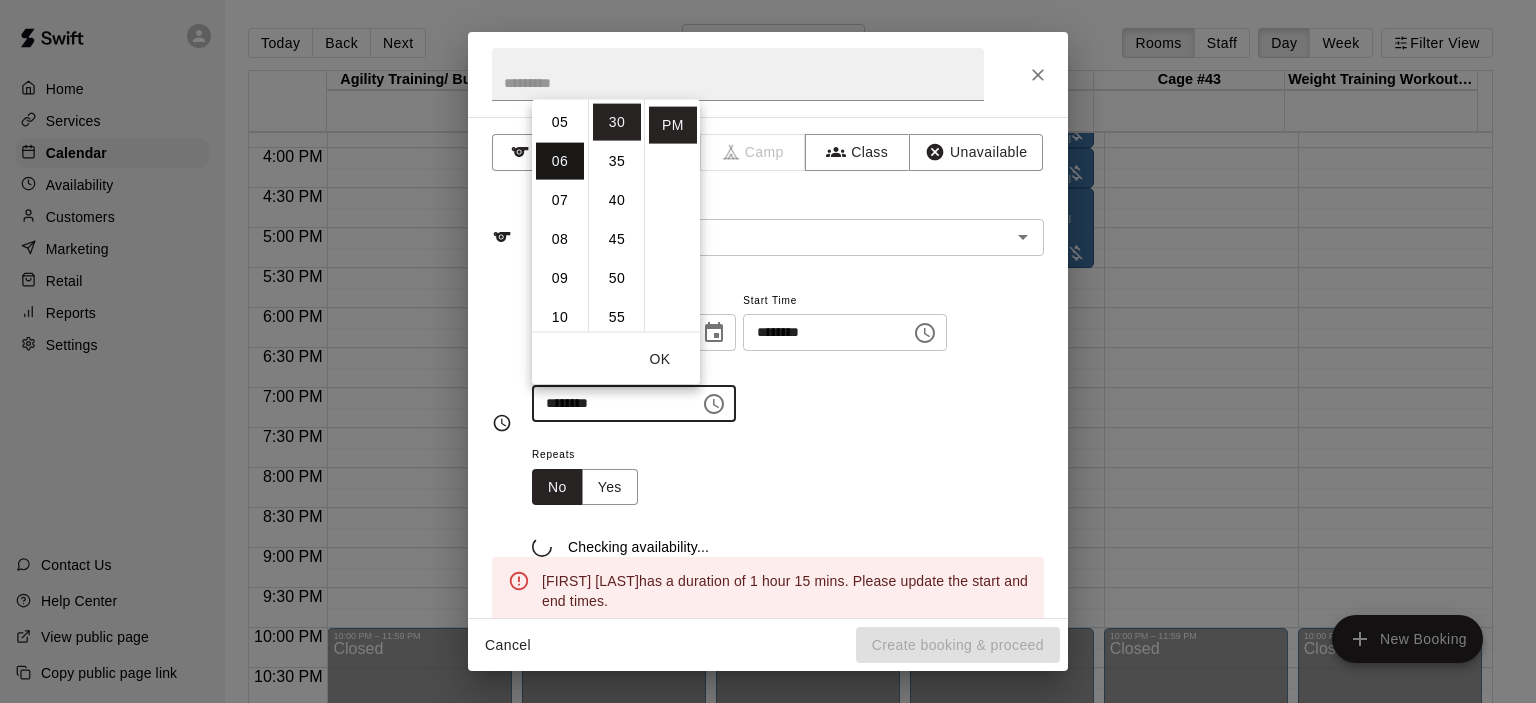 scroll, scrollTop: 234, scrollLeft: 0, axis: vertical 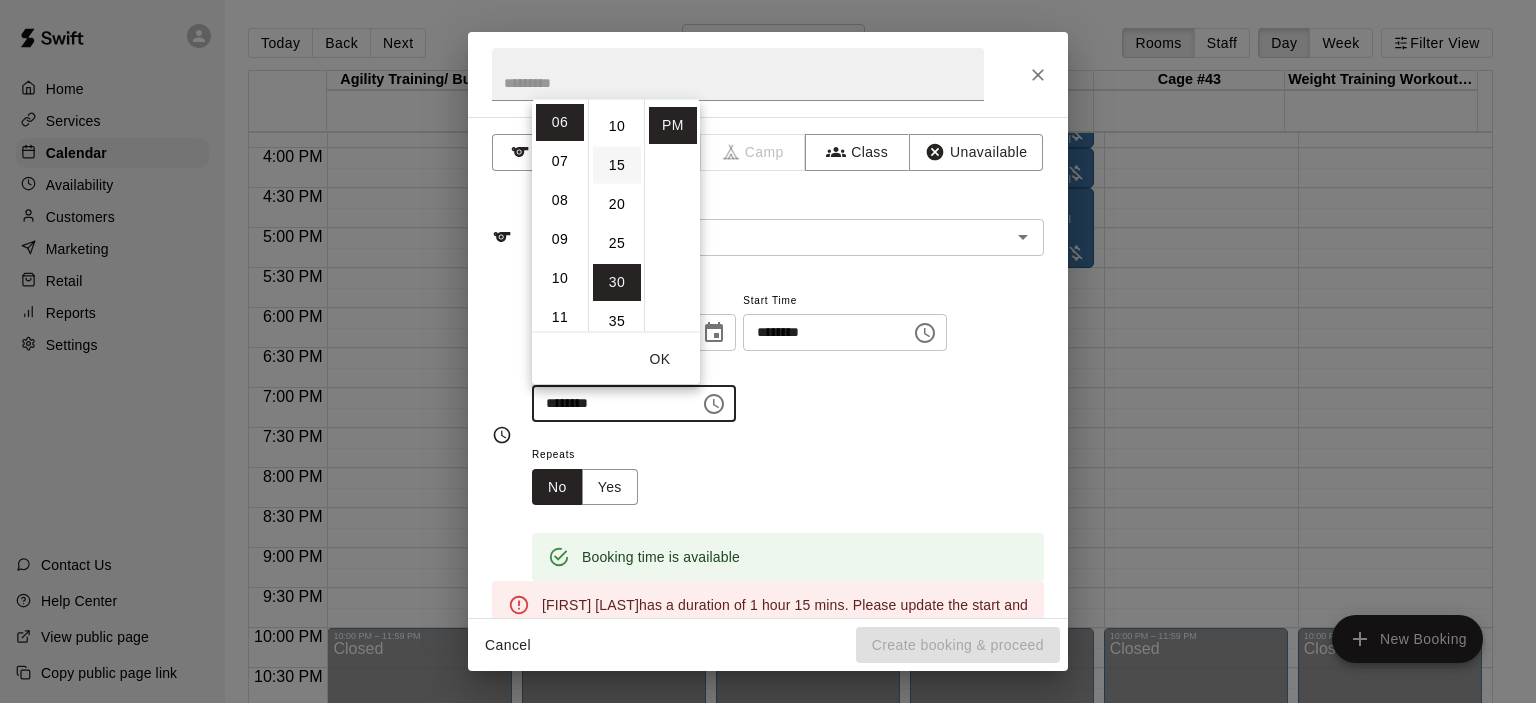 click on "15" at bounding box center (617, 164) 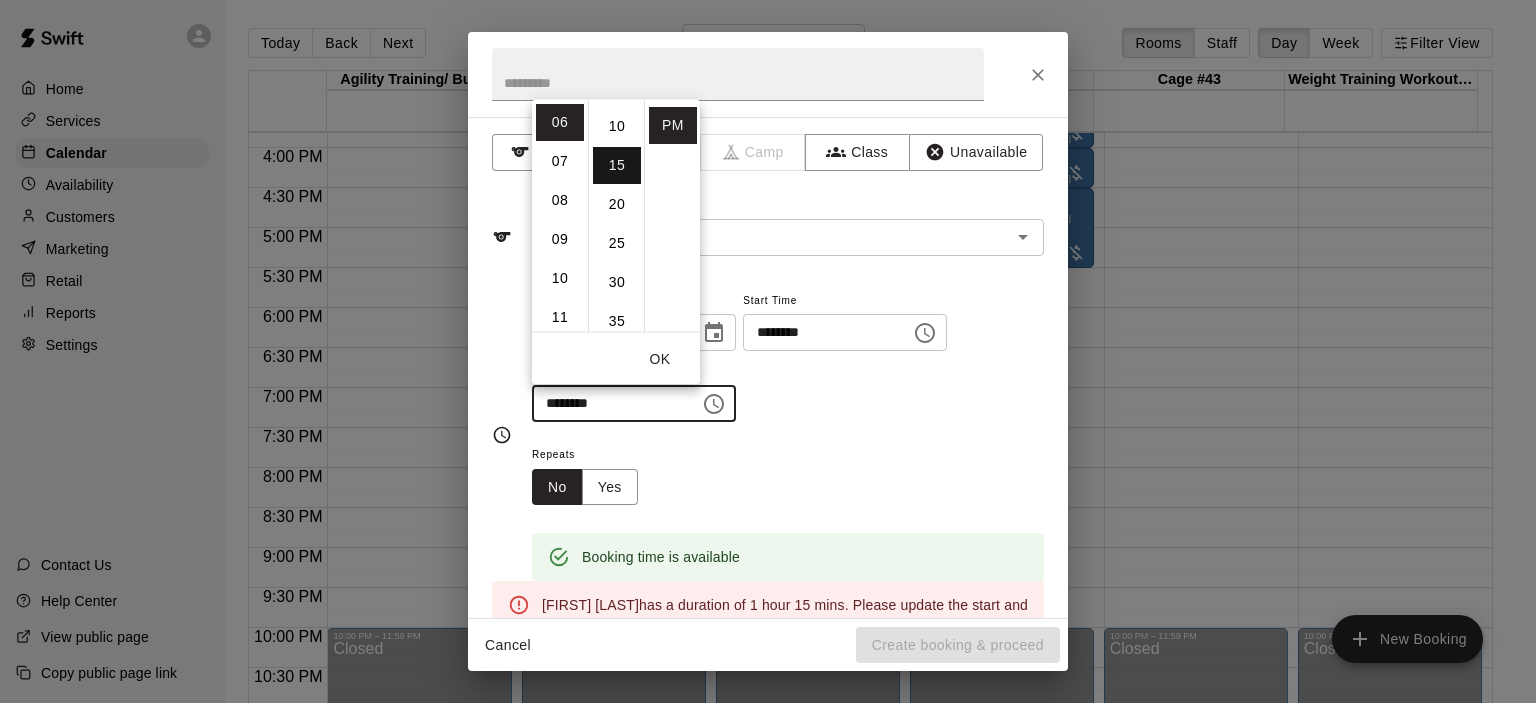 type on "********" 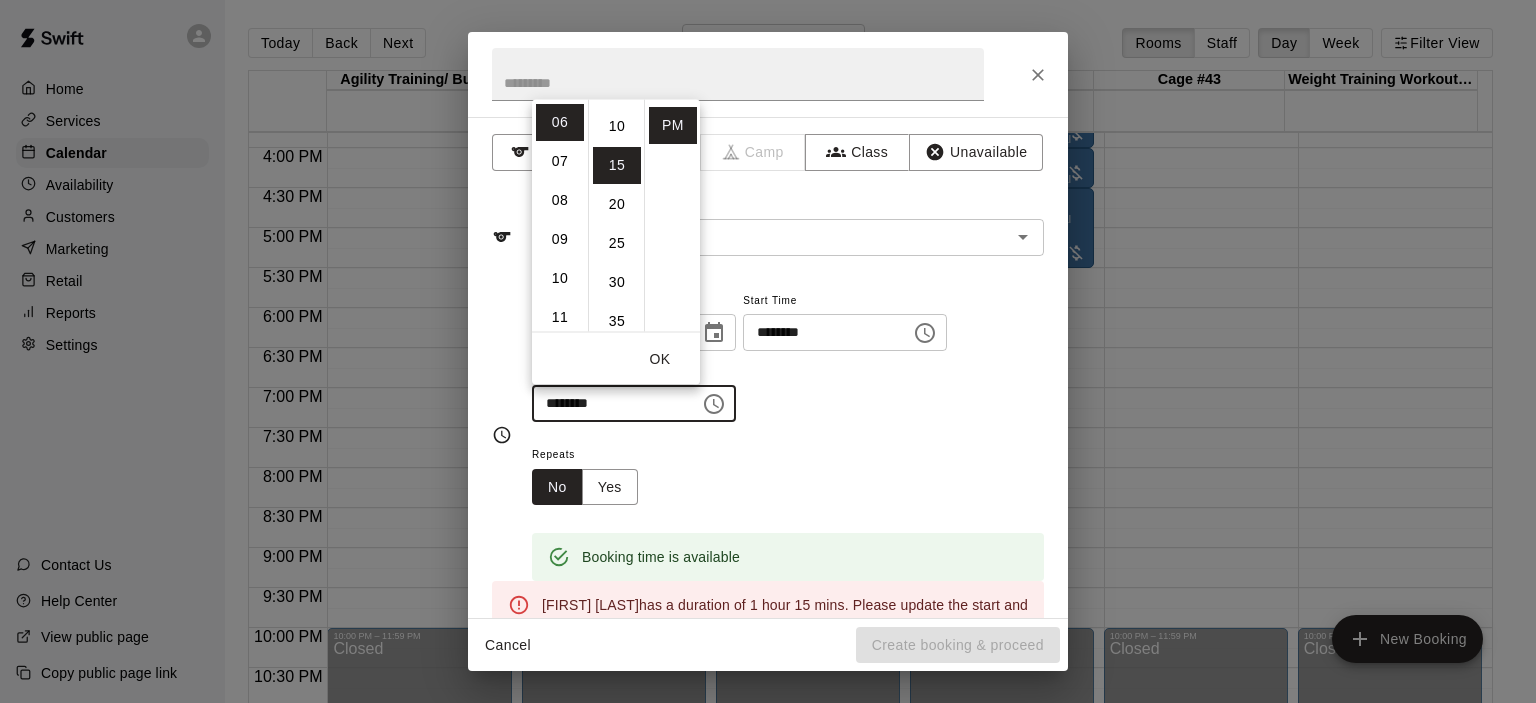 scroll, scrollTop: 116, scrollLeft: 0, axis: vertical 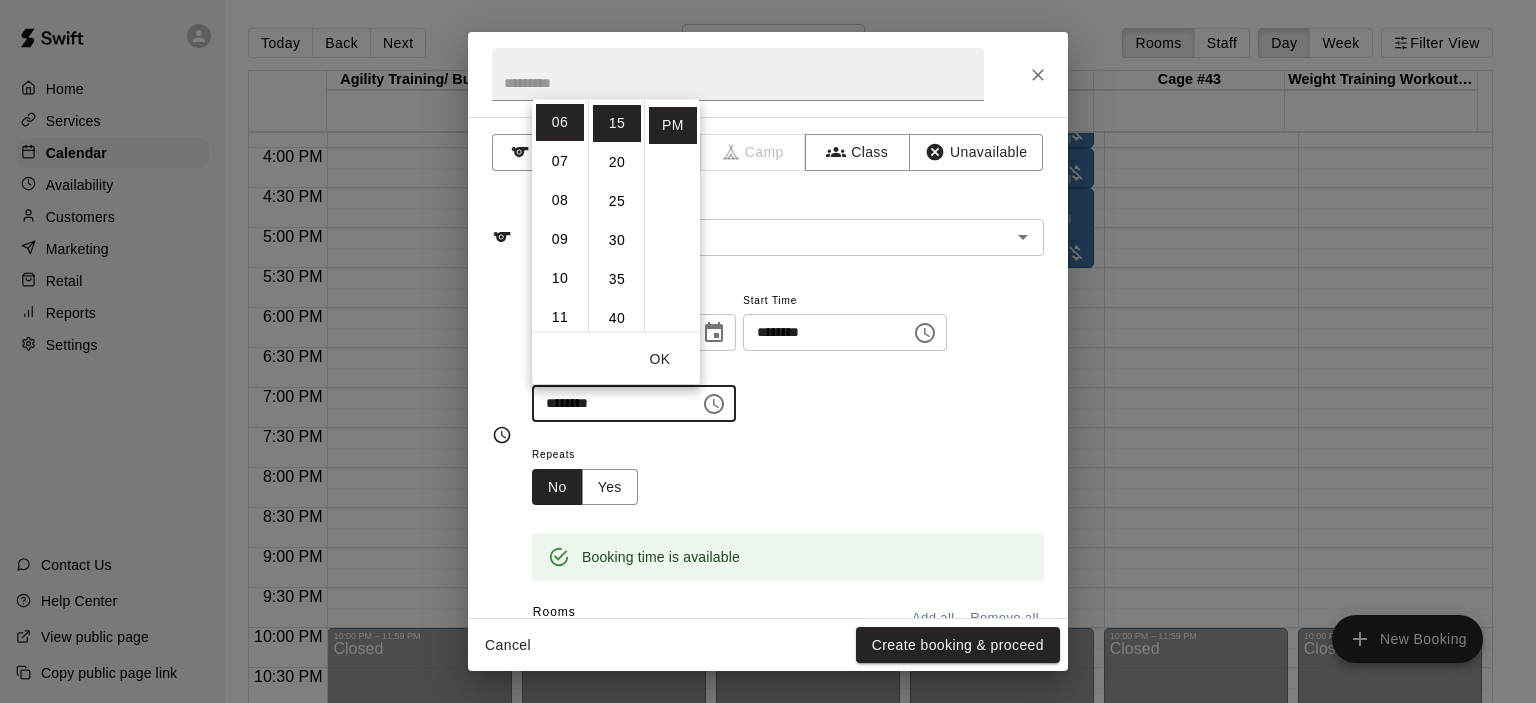 click on "**********" at bounding box center [788, 355] 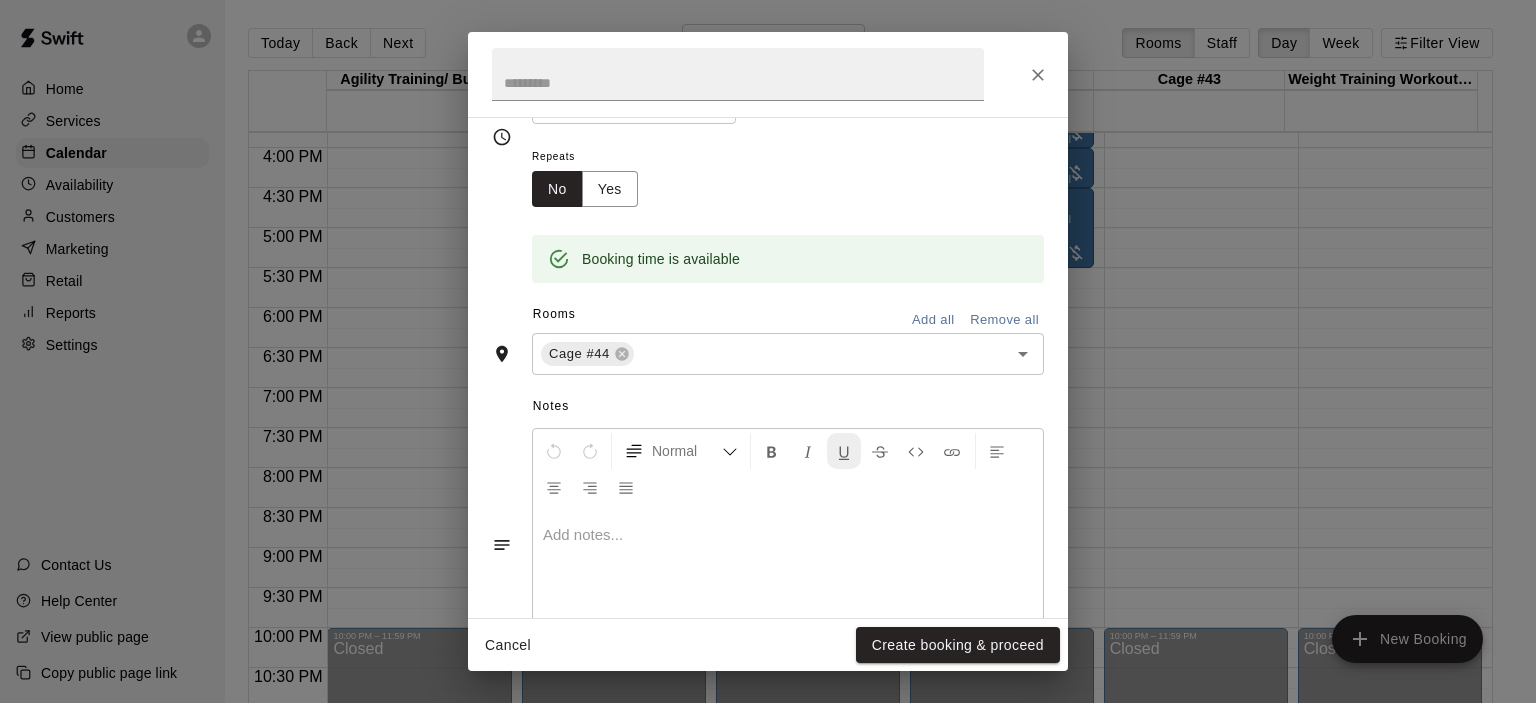scroll, scrollTop: 300, scrollLeft: 0, axis: vertical 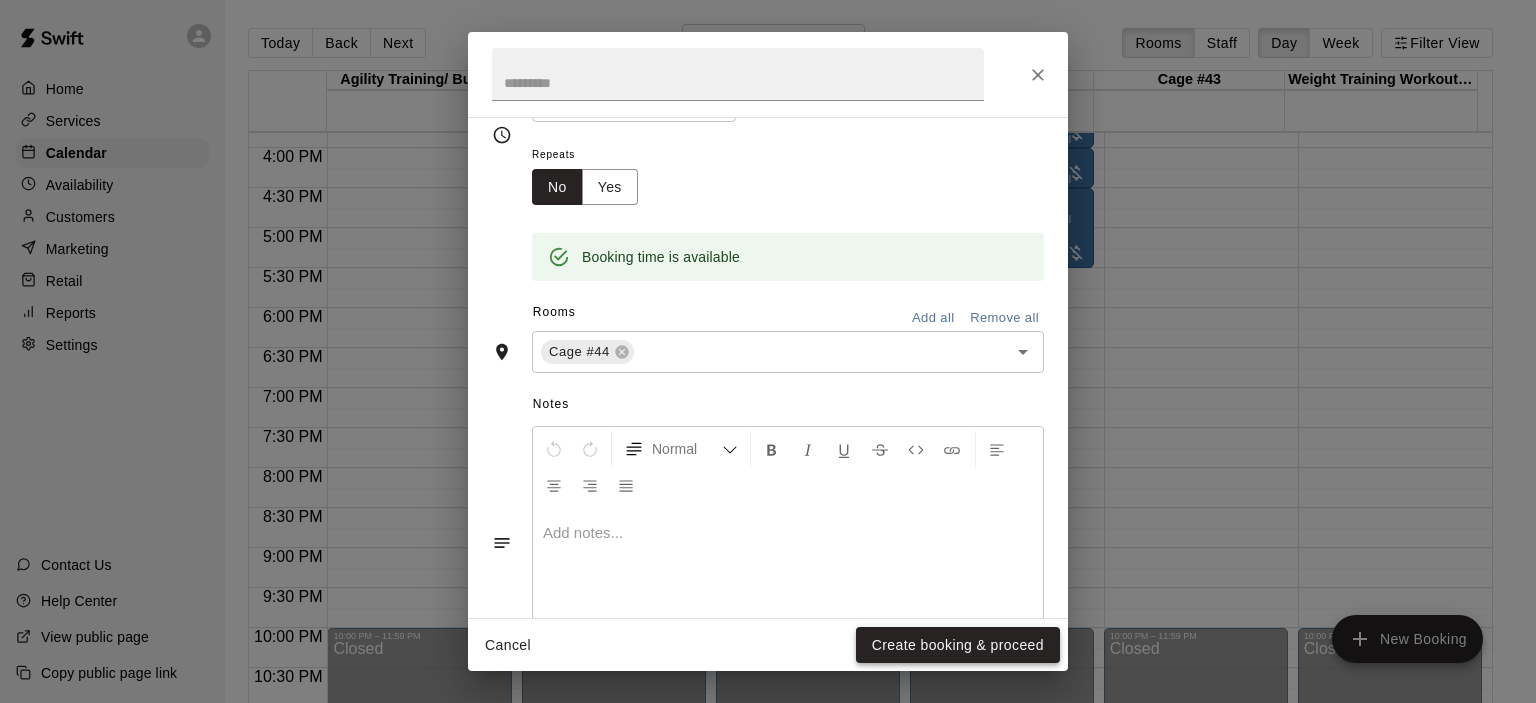 click on "Create booking & proceed" at bounding box center (958, 645) 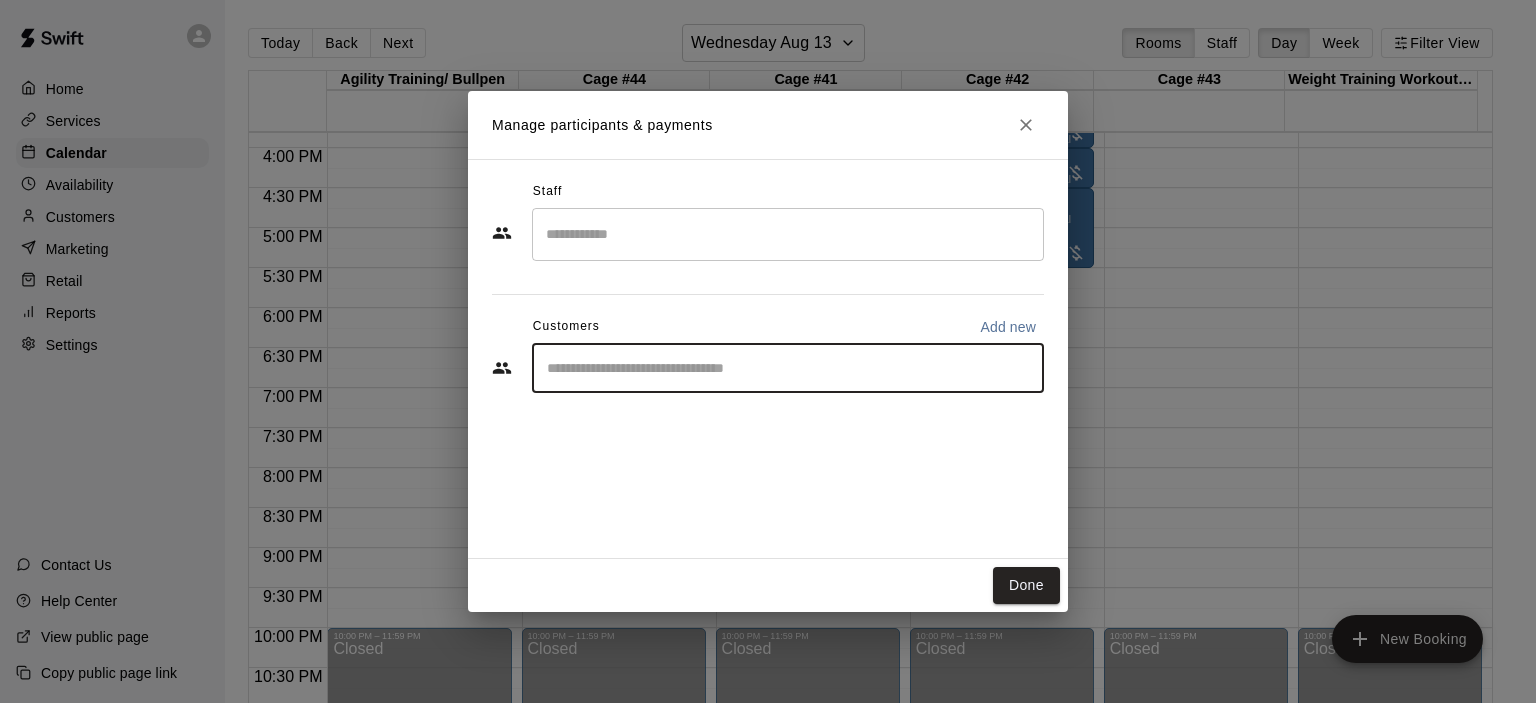 click at bounding box center [788, 368] 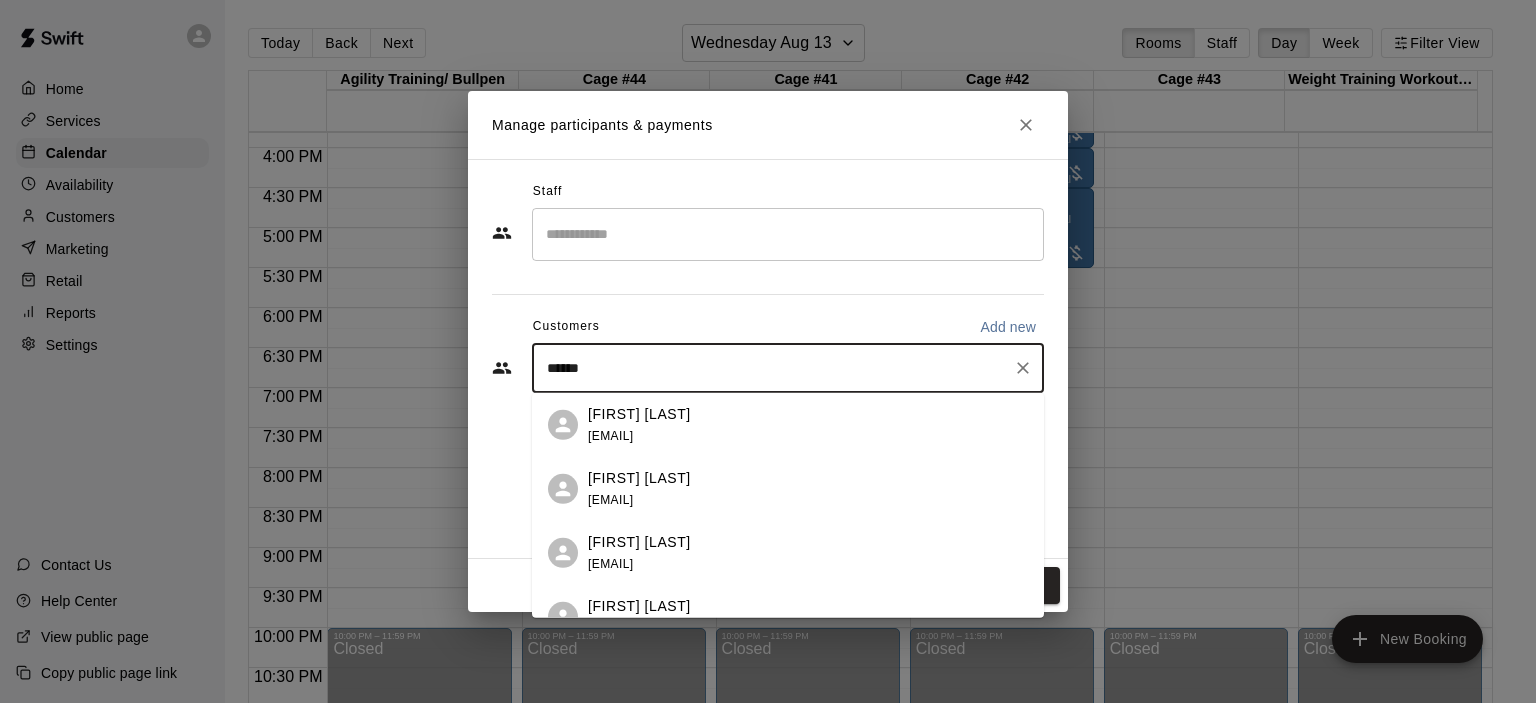 type on "*******" 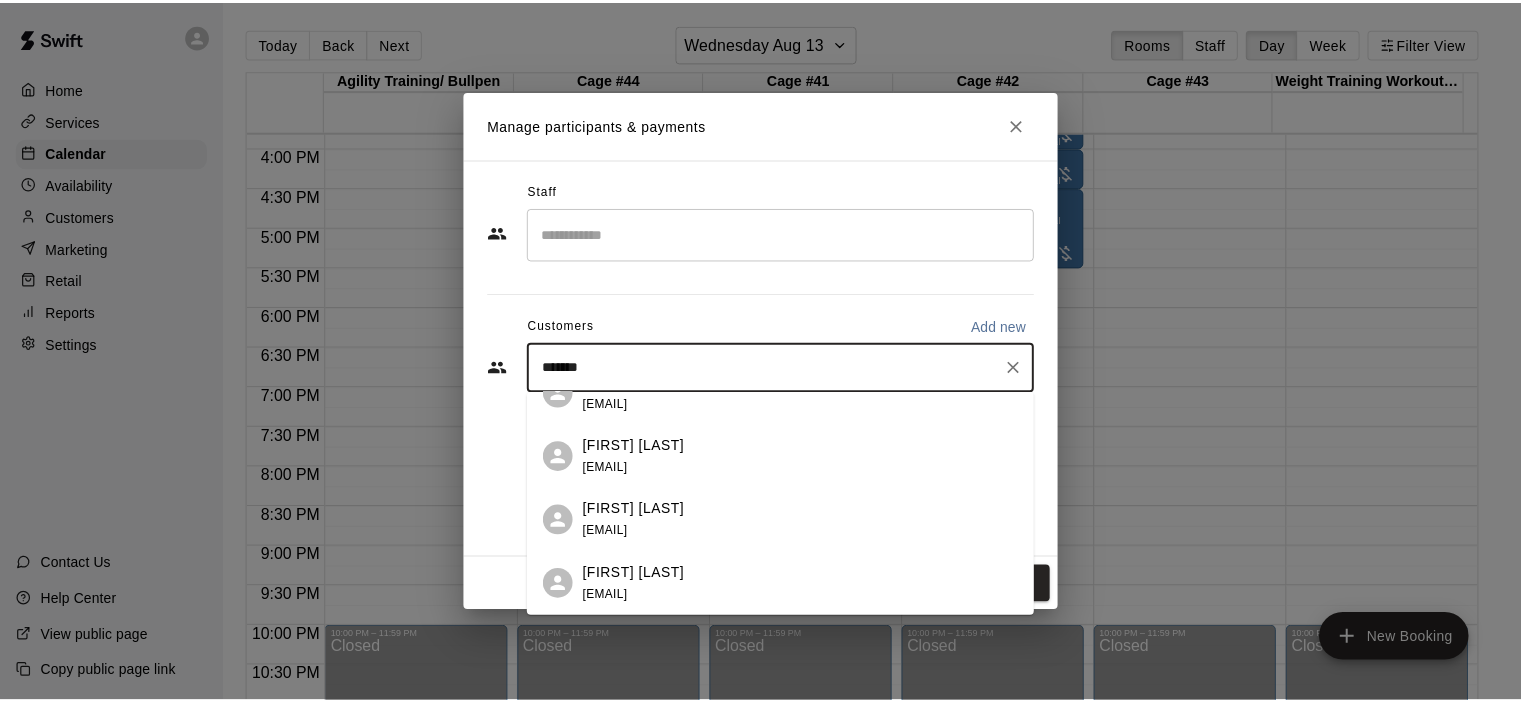scroll, scrollTop: 0, scrollLeft: 0, axis: both 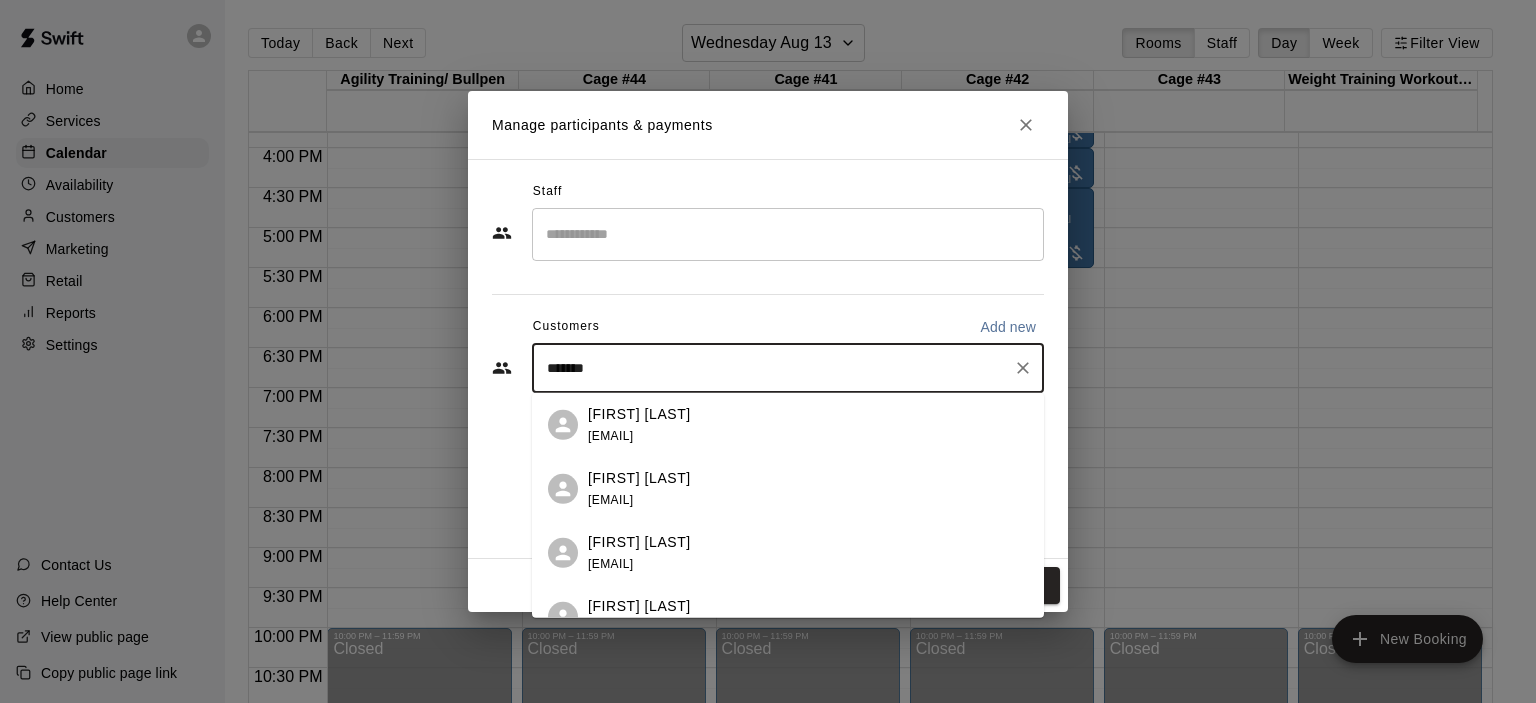click on "[EMAIL]" at bounding box center (610, 435) 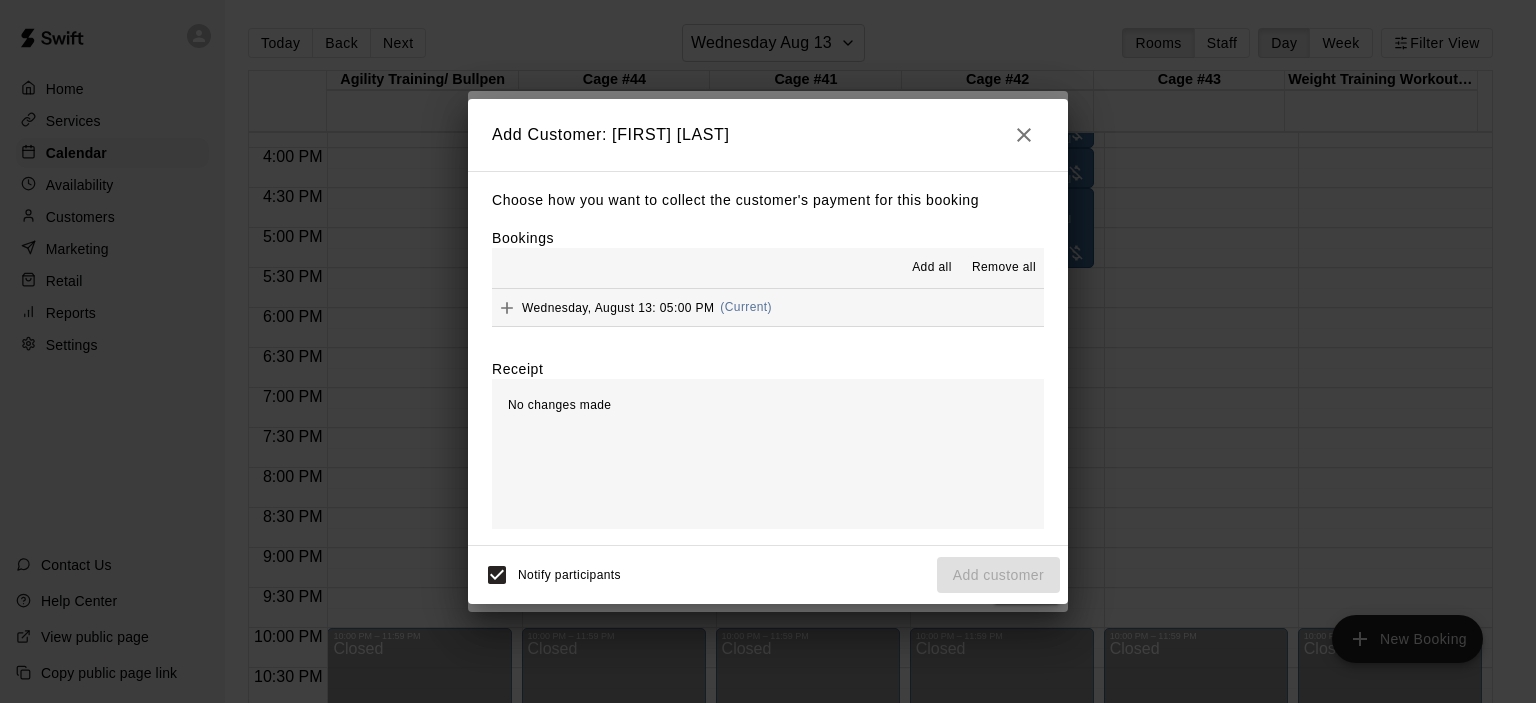 click on "(Current)" at bounding box center (746, 307) 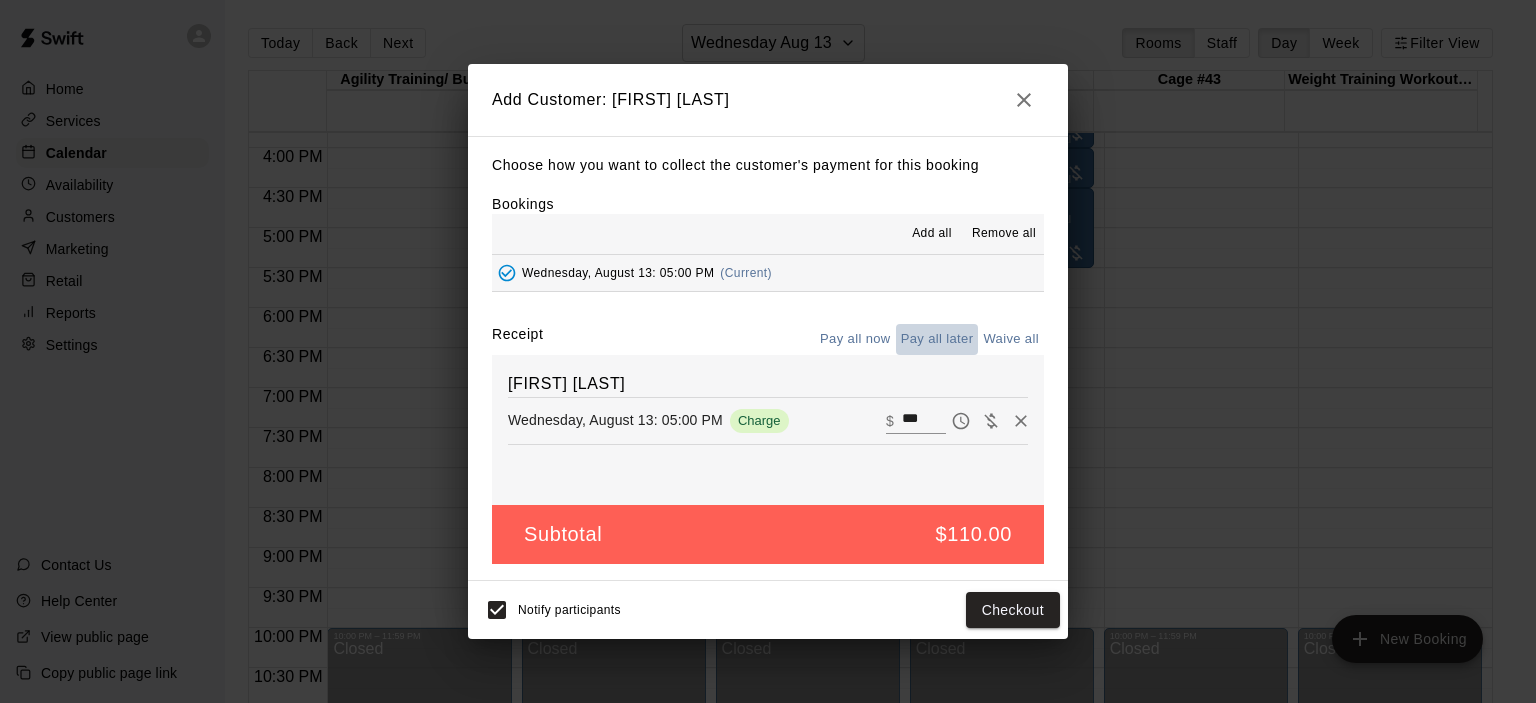 click on "Pay all later" at bounding box center [937, 339] 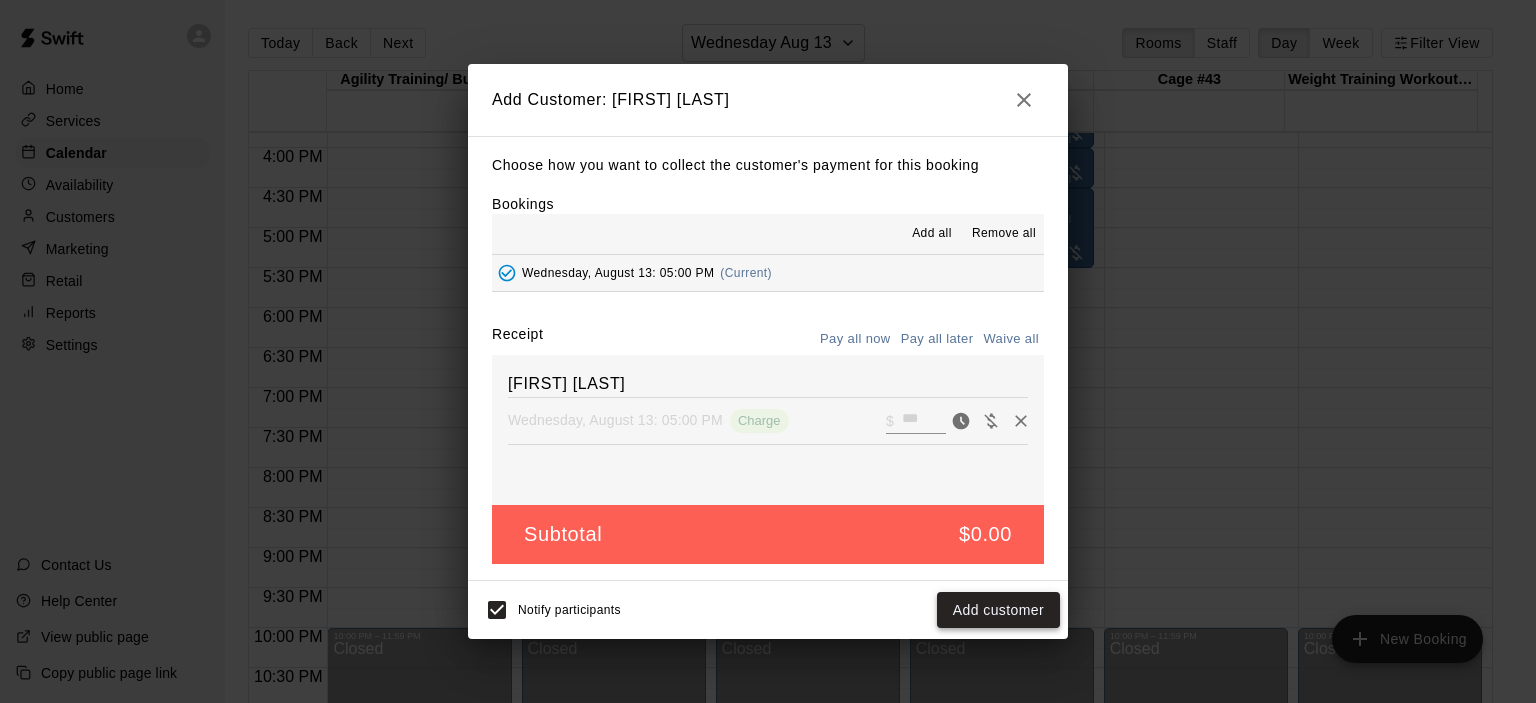 click on "Add customer" at bounding box center [998, 610] 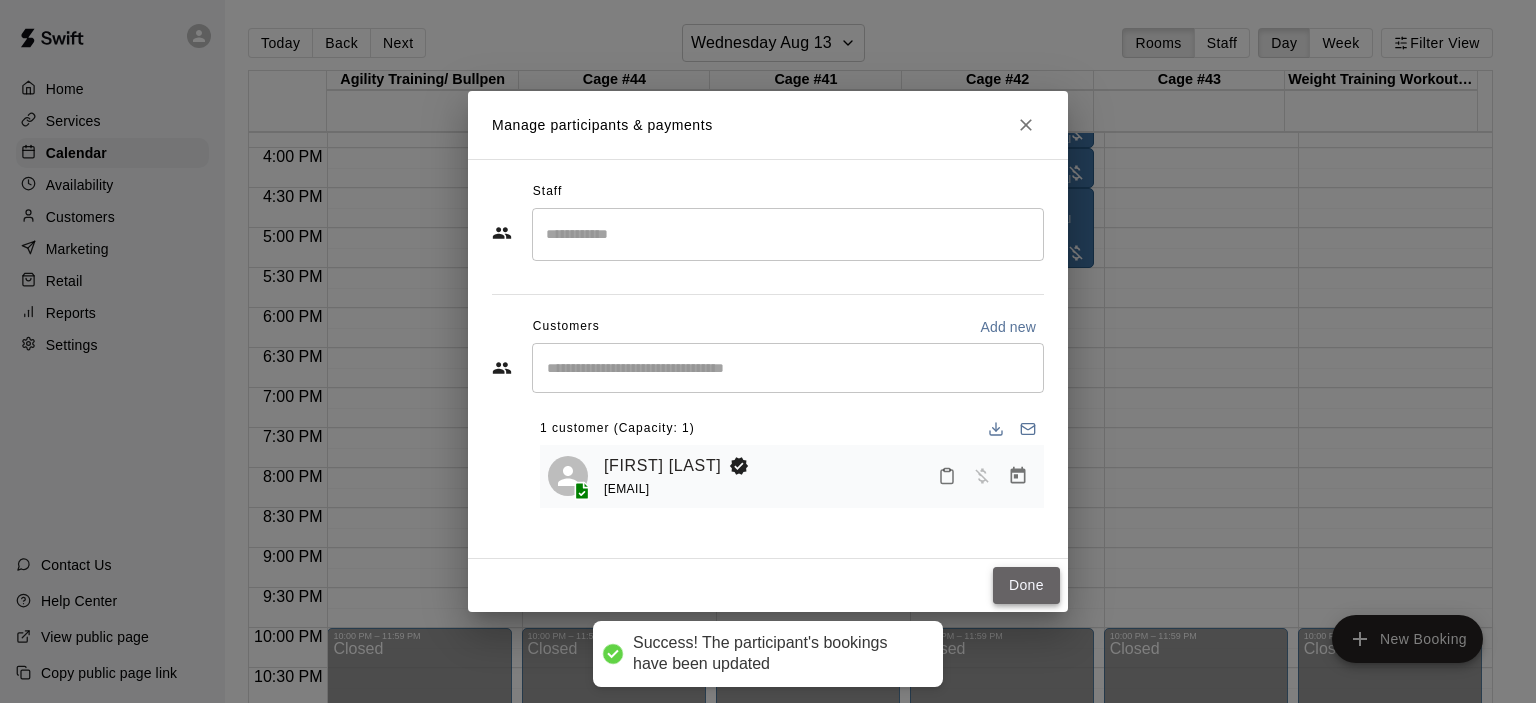 click on "Done" at bounding box center (1026, 585) 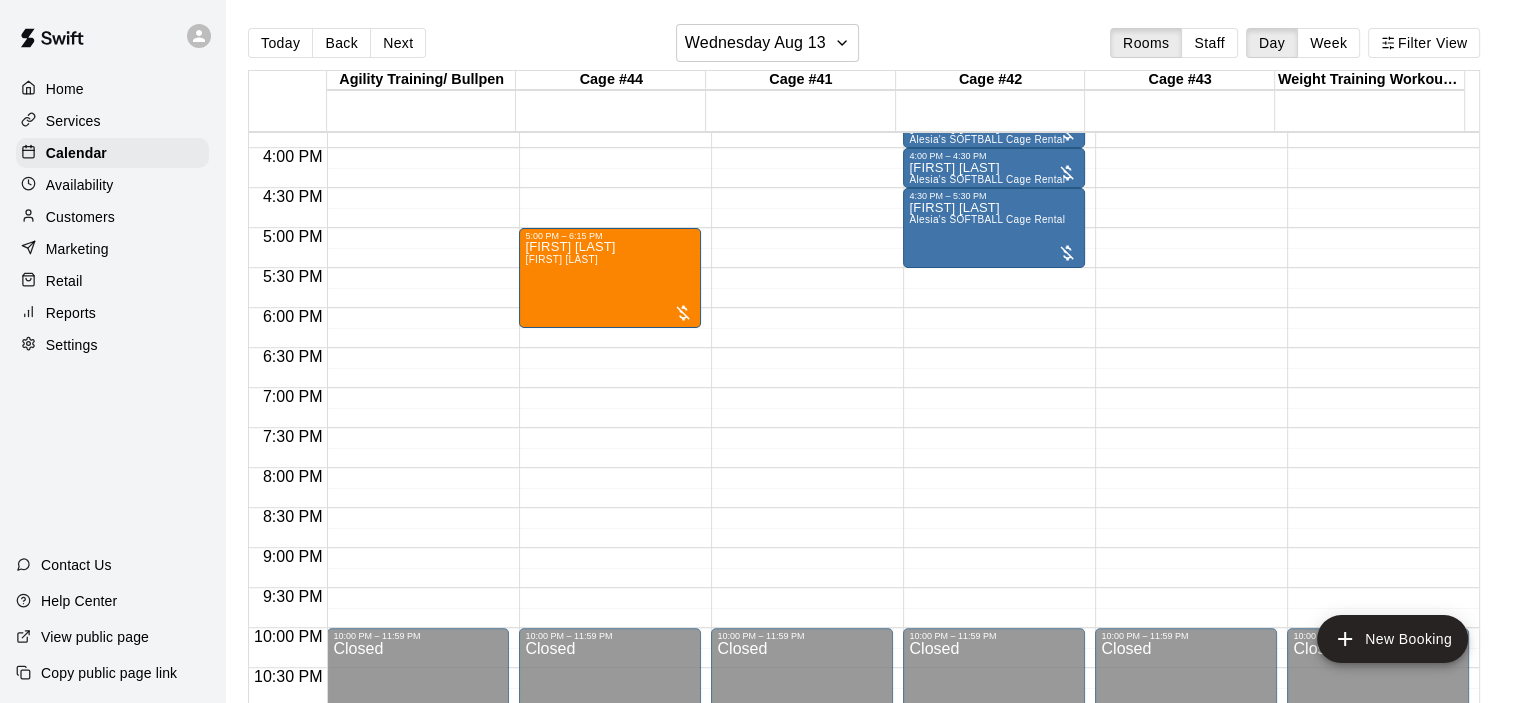click on "Customers" at bounding box center [112, 217] 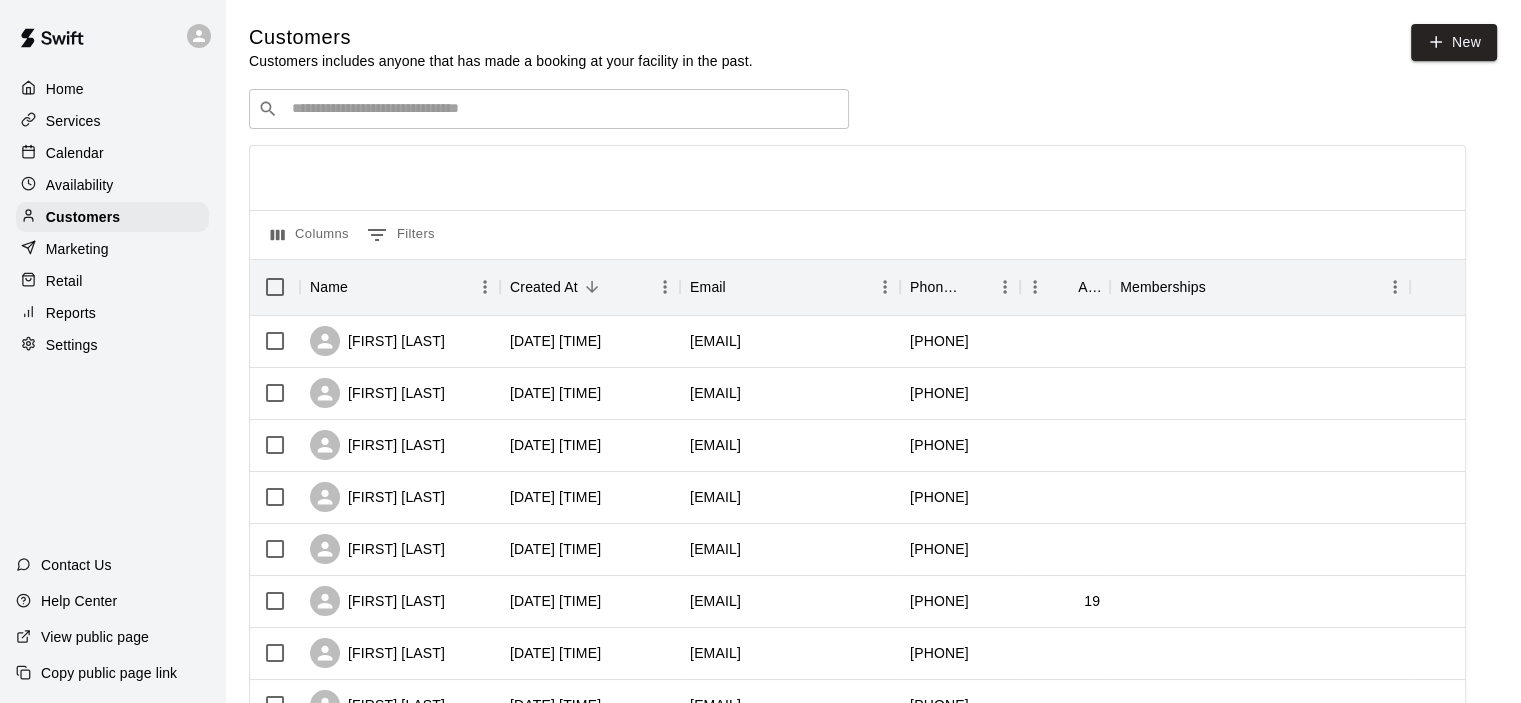click at bounding box center [563, 109] 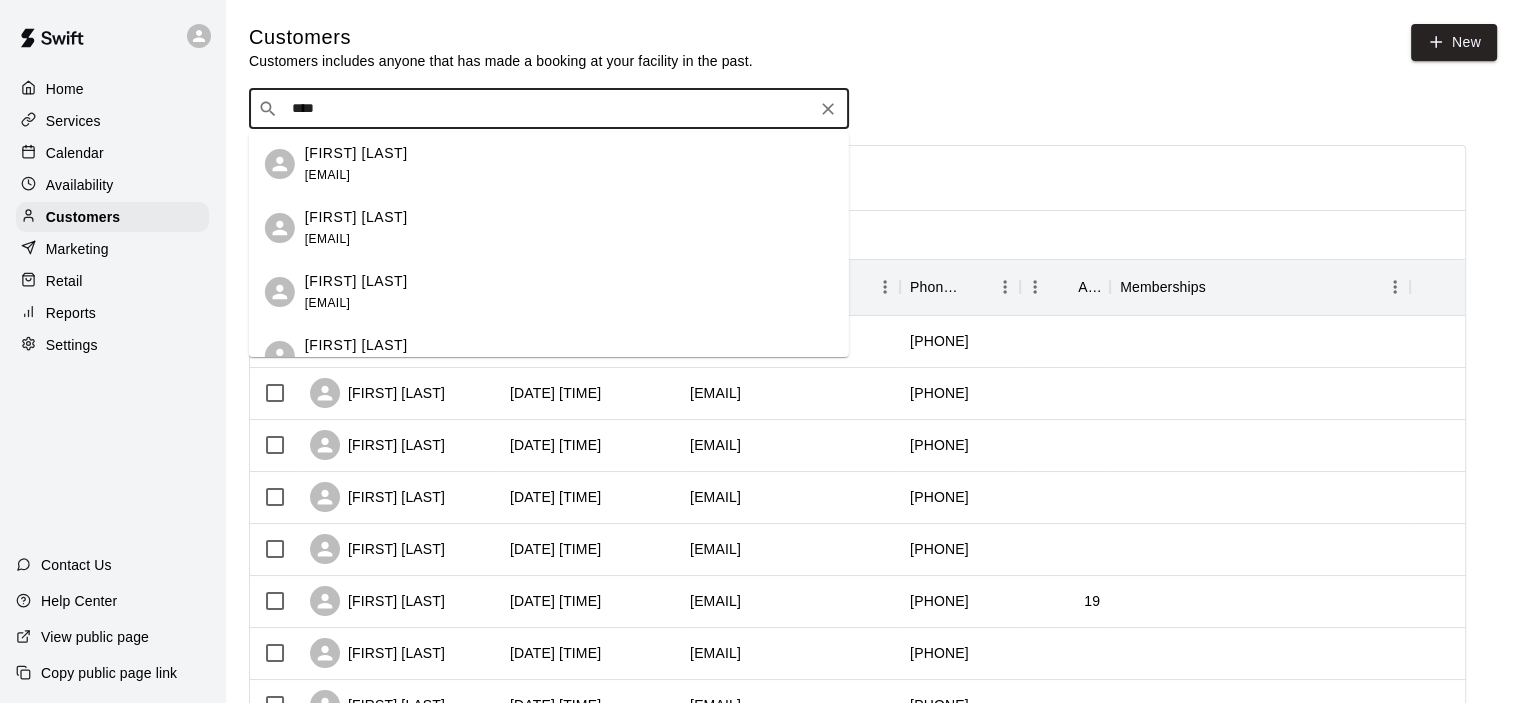 type on "*****" 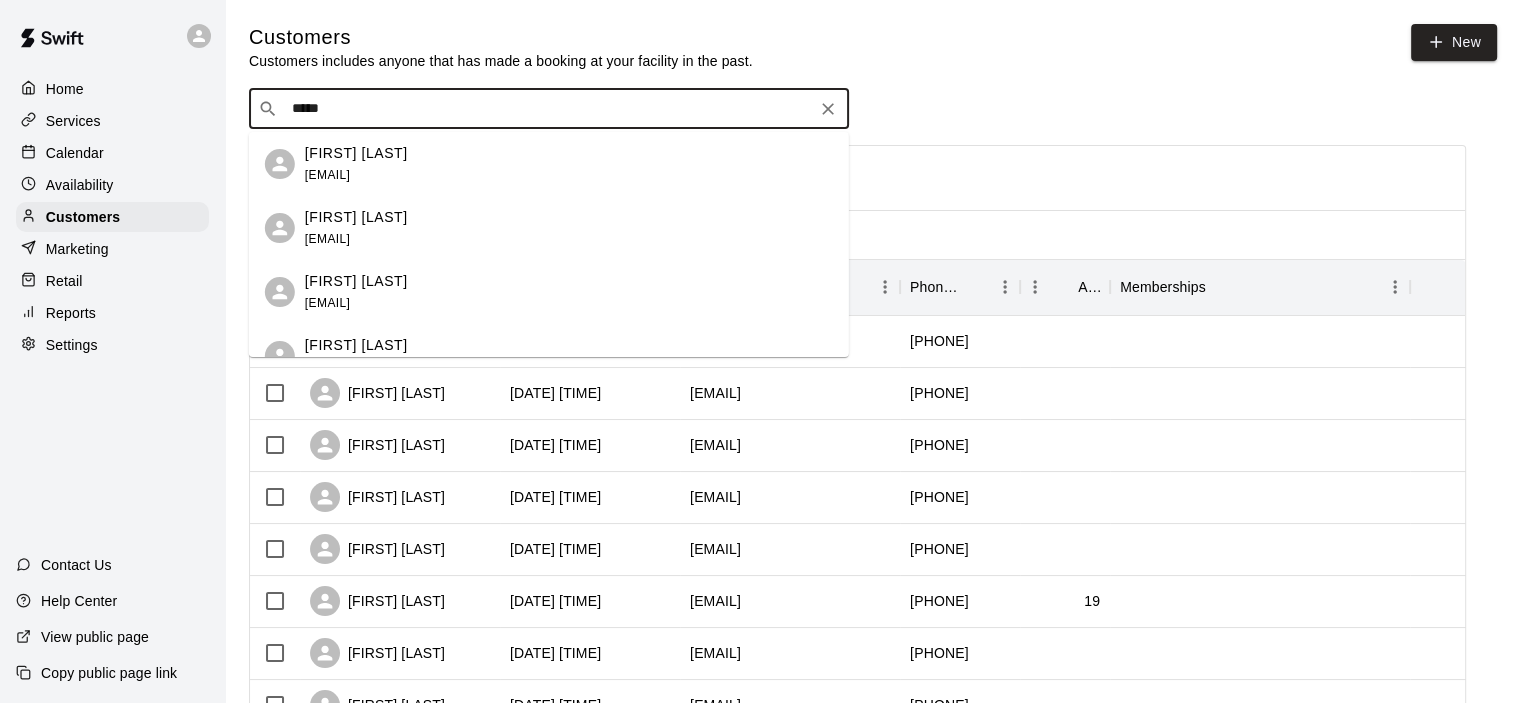 click on "[FIRST] [LAST]" at bounding box center (356, 153) 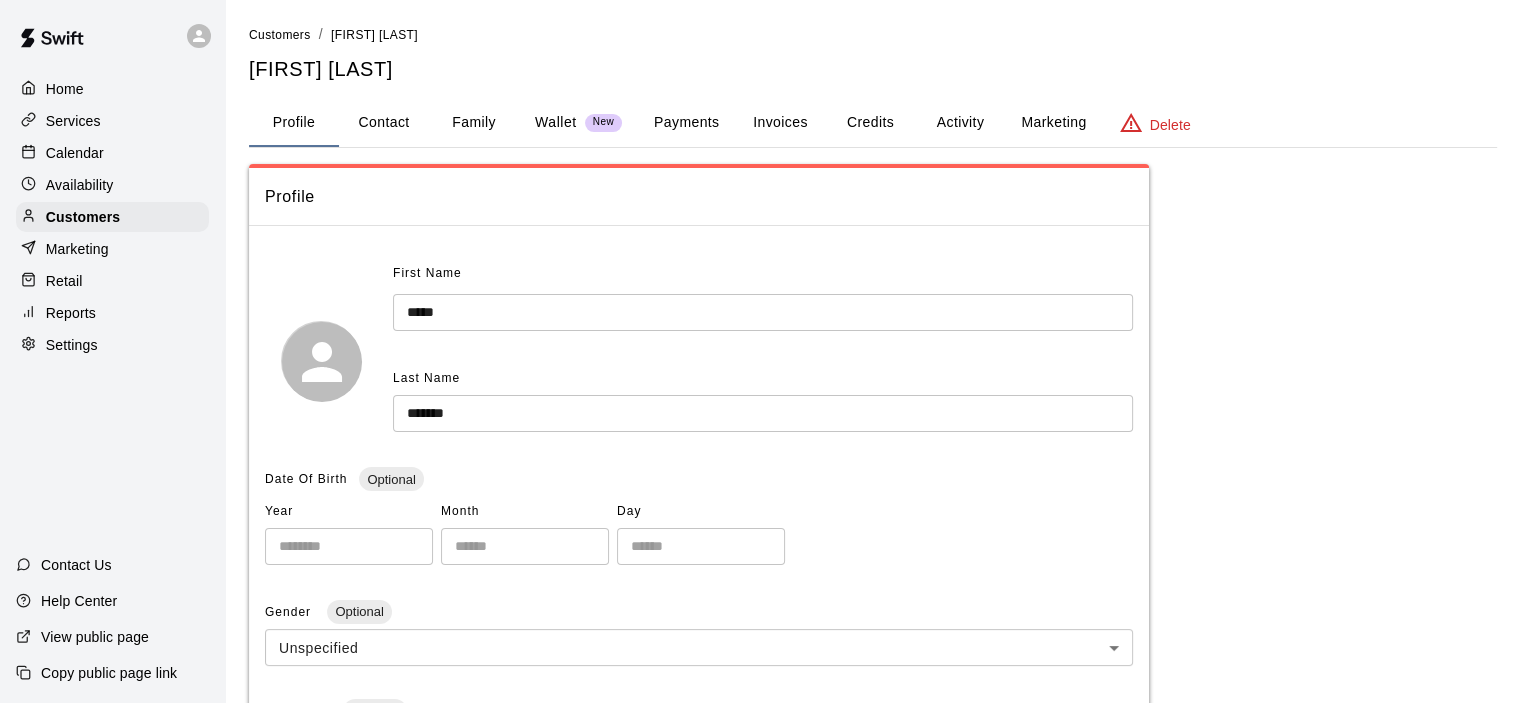 click on "Payments" at bounding box center (686, 123) 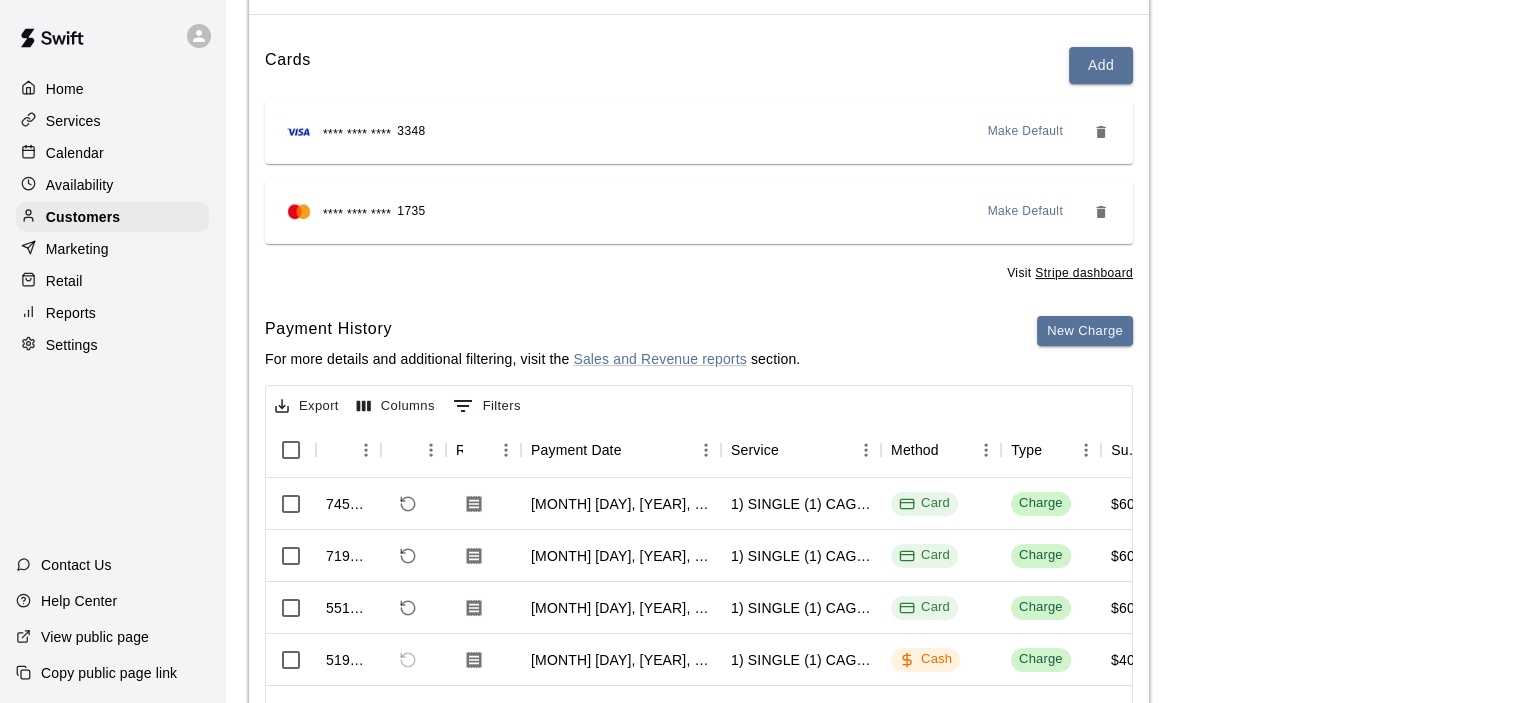 scroll, scrollTop: 100, scrollLeft: 0, axis: vertical 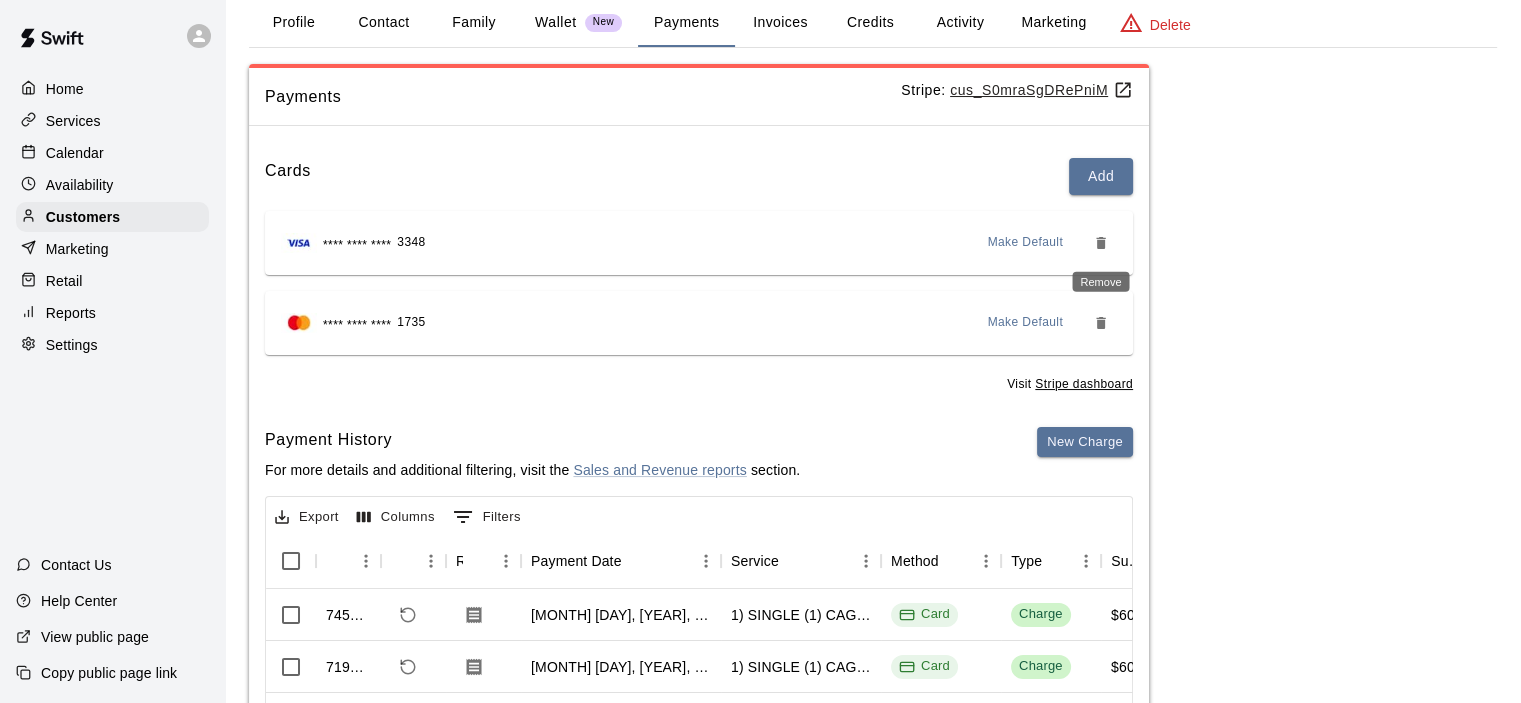click 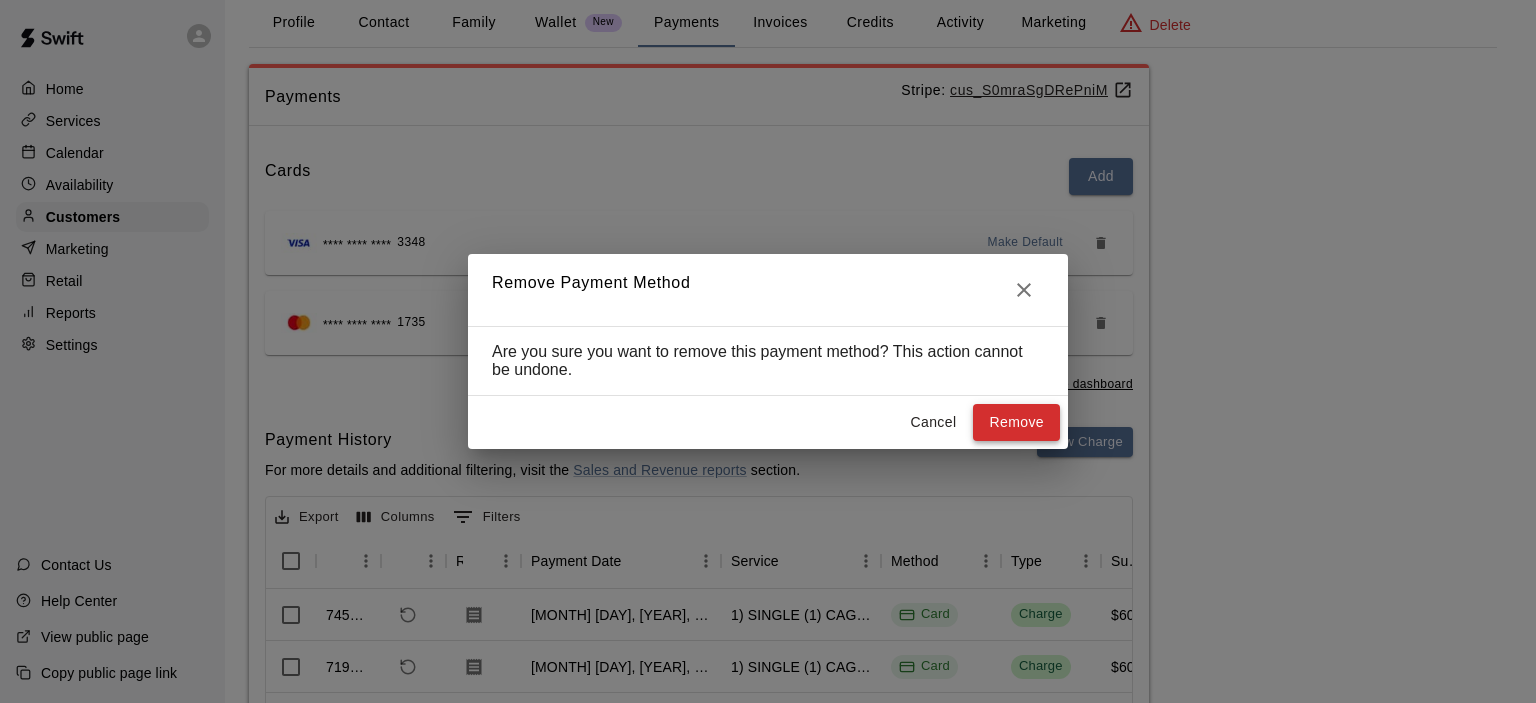 click on "Remove" at bounding box center [1016, 422] 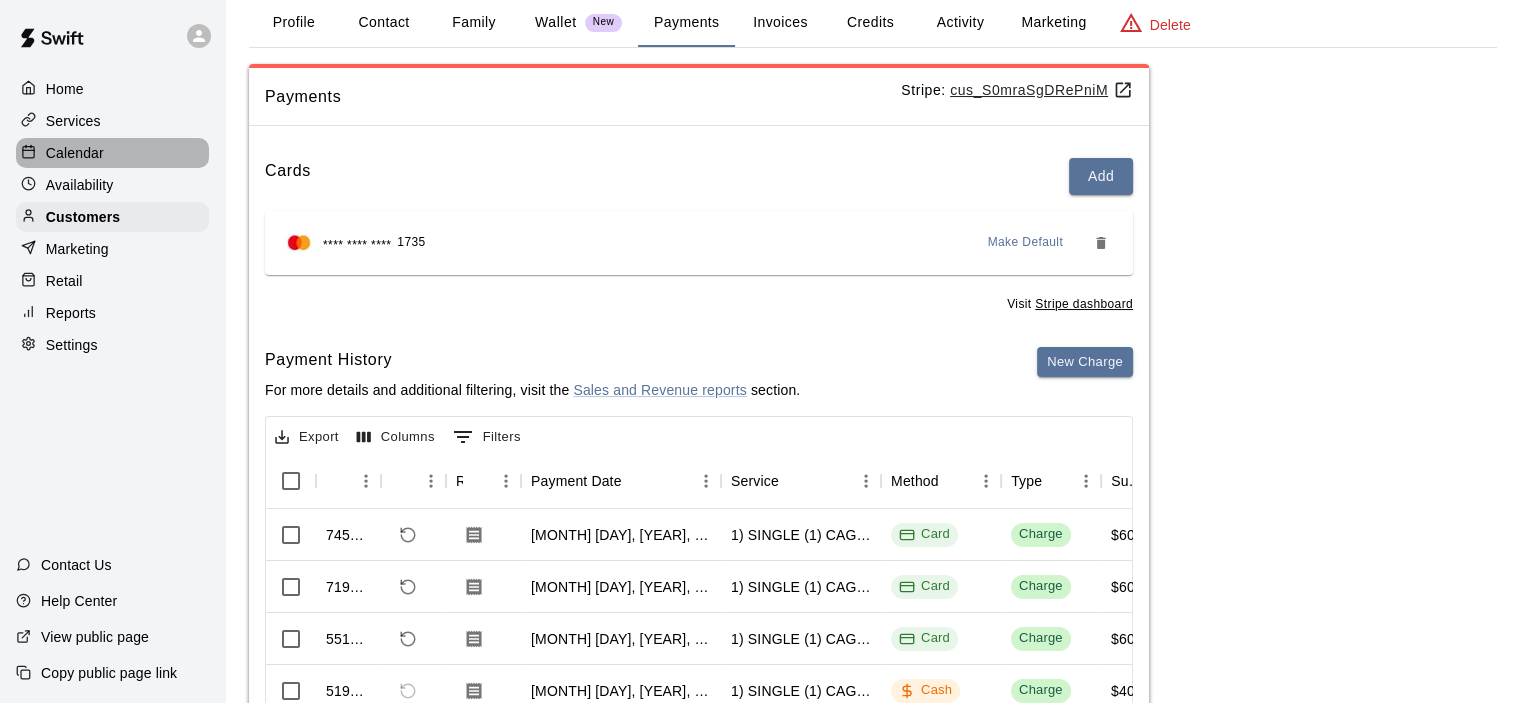 click on "Calendar" at bounding box center [75, 153] 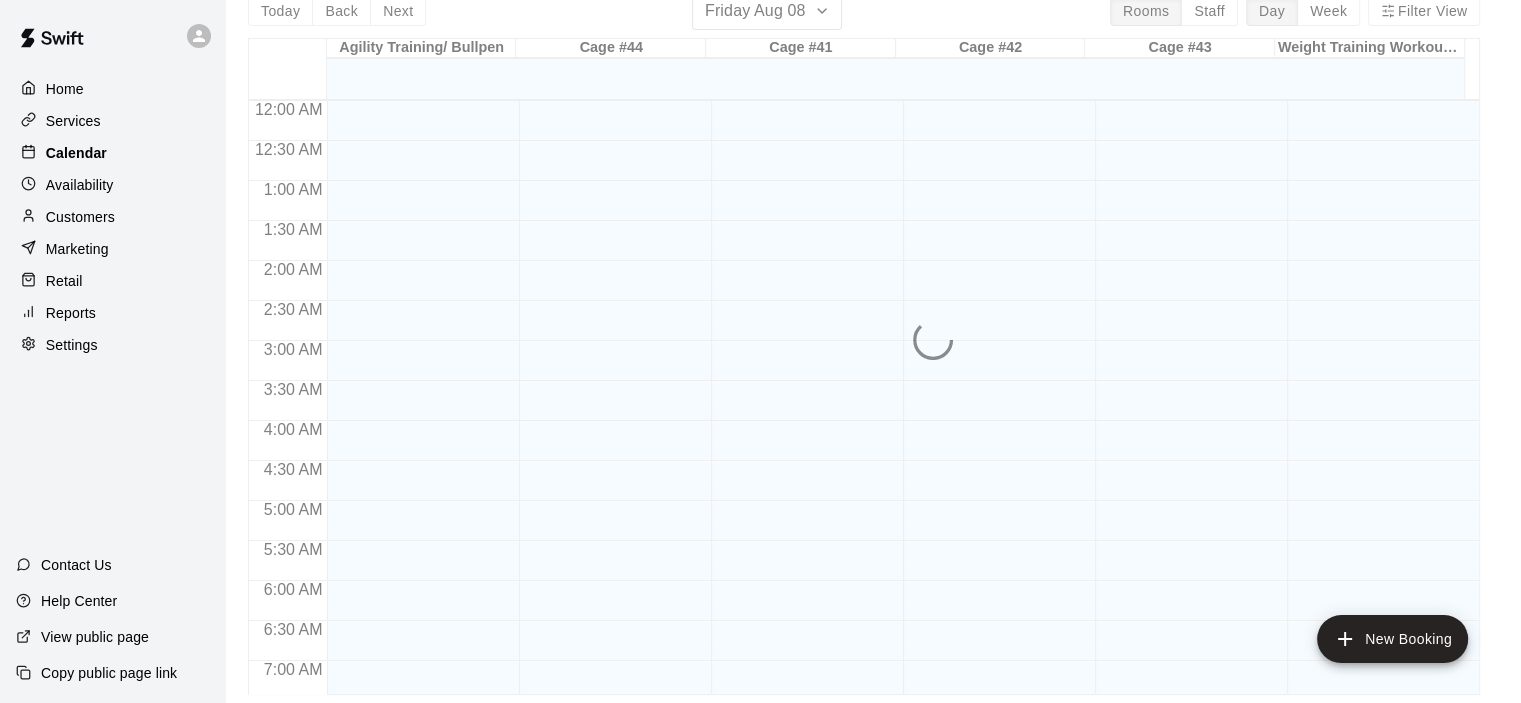 scroll, scrollTop: 0, scrollLeft: 0, axis: both 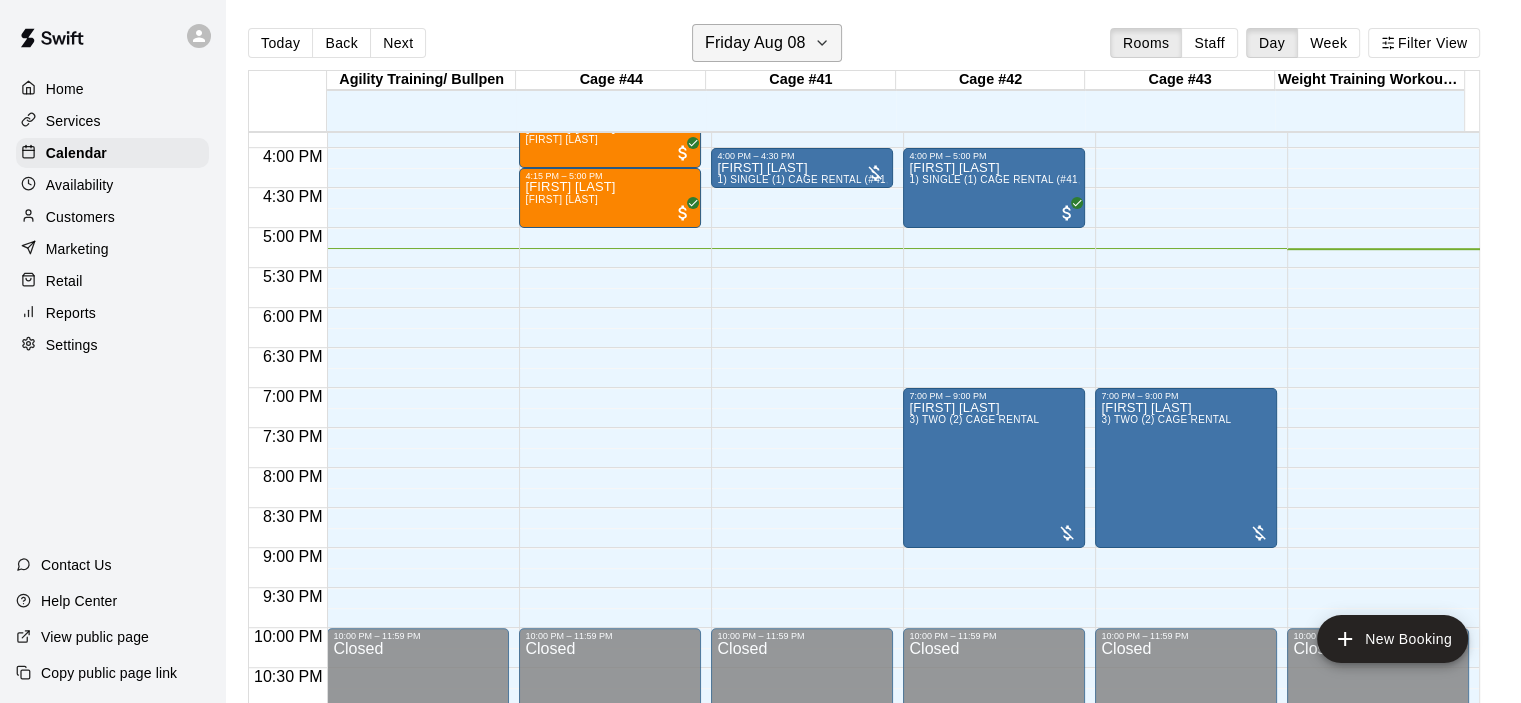 click 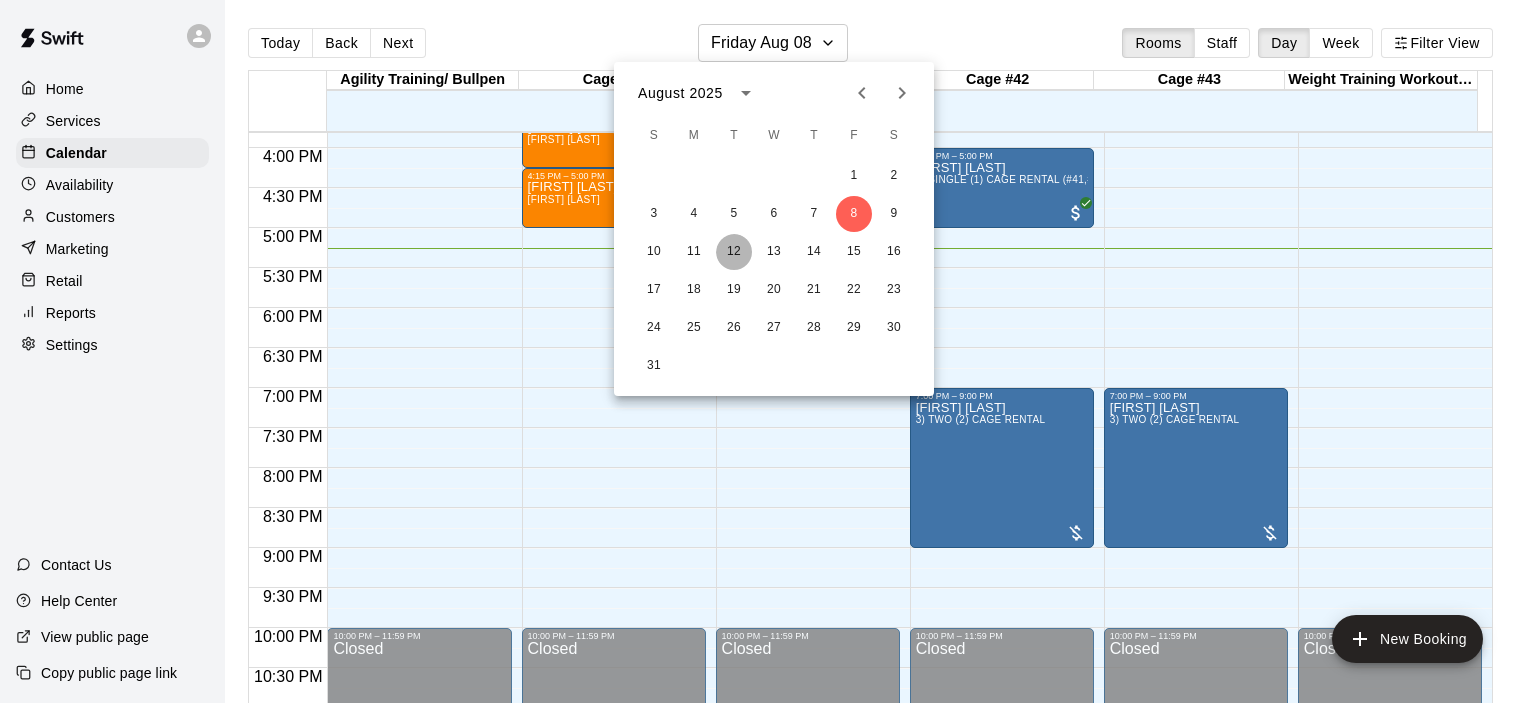 click on "12" at bounding box center (734, 252) 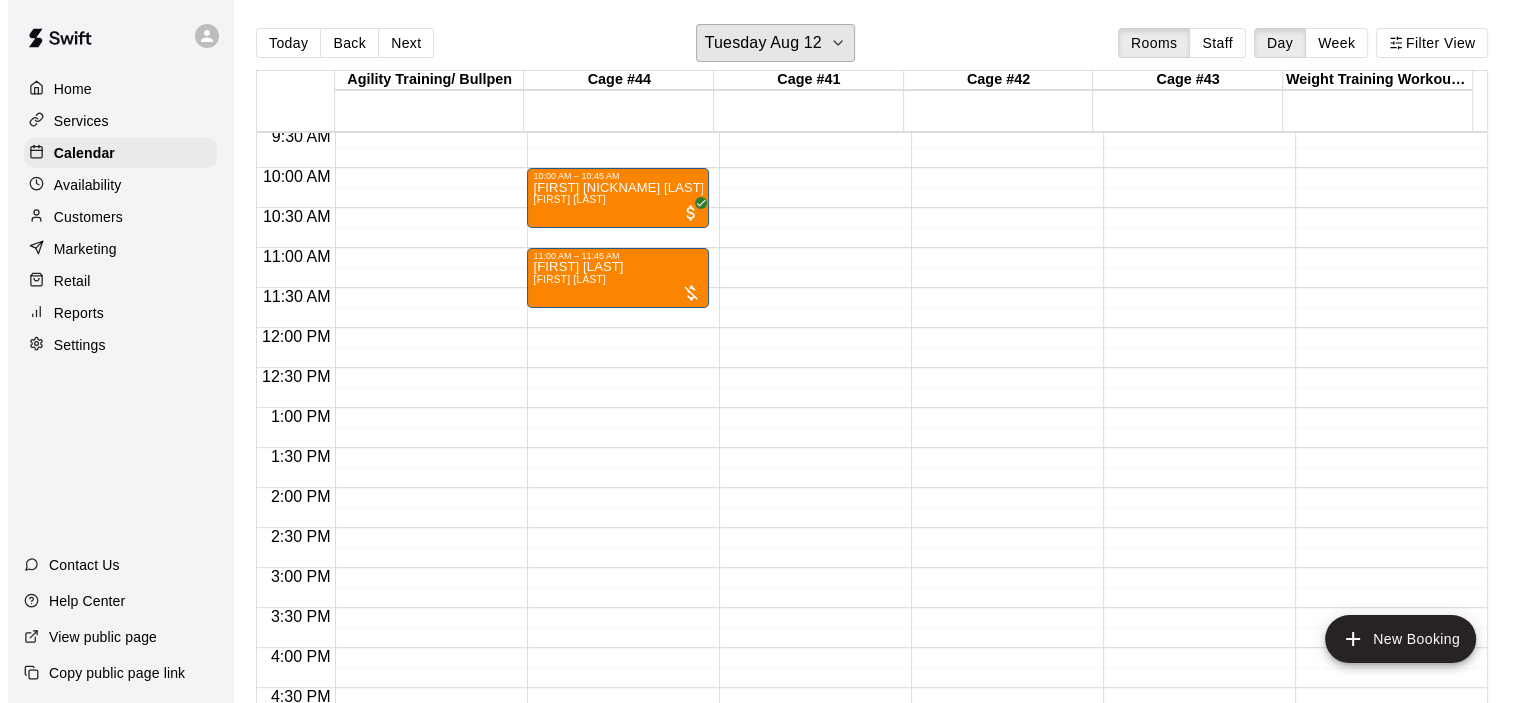 scroll, scrollTop: 565, scrollLeft: 0, axis: vertical 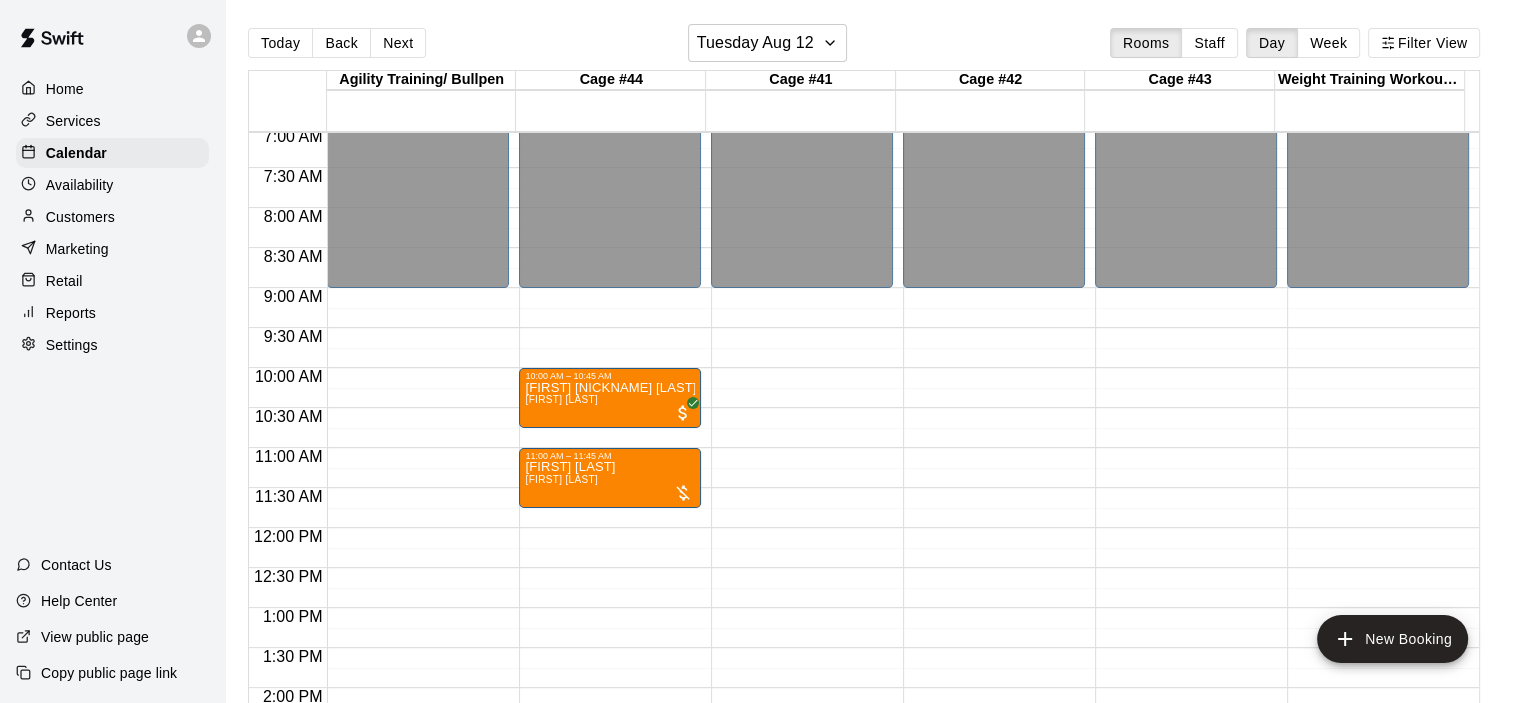 click on "[HOUR]:[MINUTE] AM – [HOUR]:[MINUTE] AM Closed [HOUR]:[MINUTE] AM – [HOUR]:[MINUTE] AM [FIRST] [LAST] [FIRST] [LAST] [HOUR]:[MINUTE] PM – [HOUR]:[MINUTE] PM Closed" at bounding box center (610, 528) 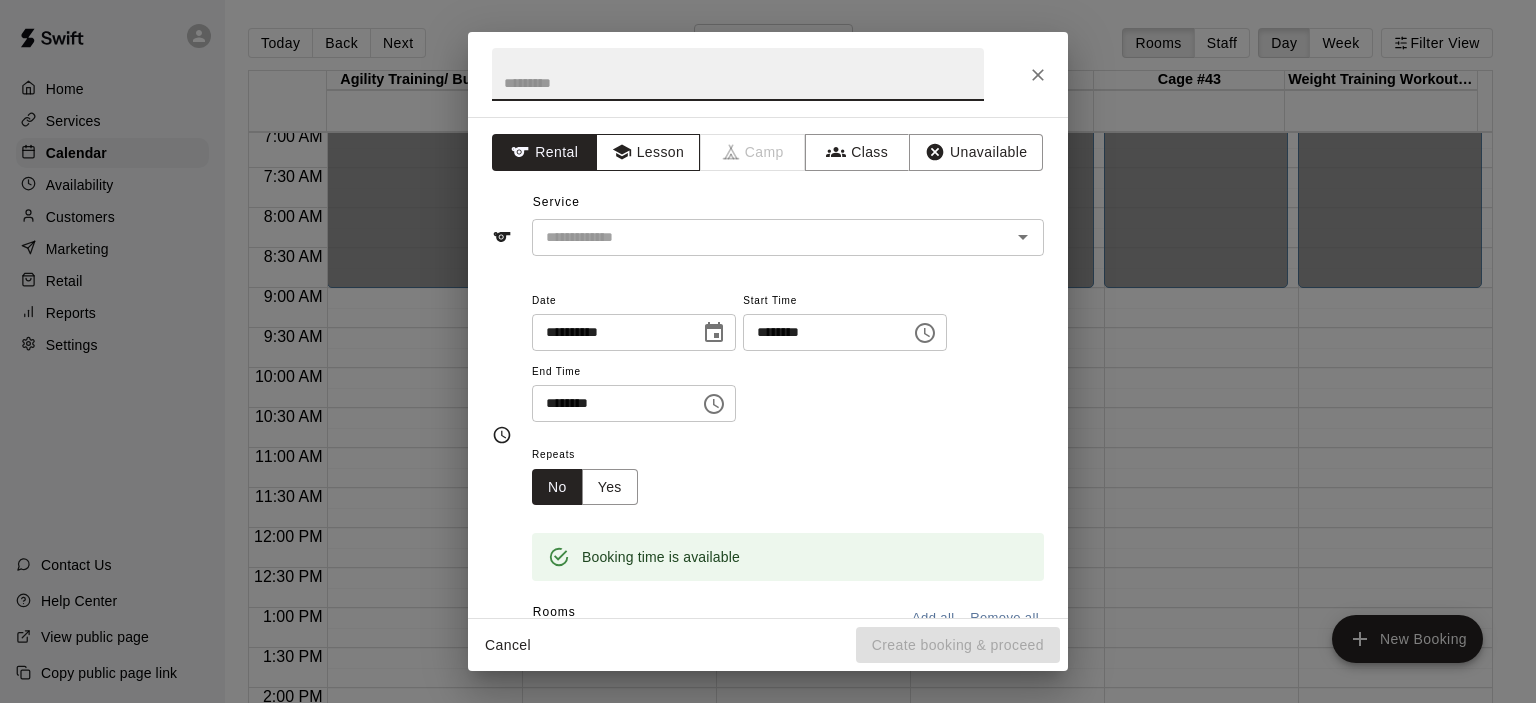 click on "Lesson" at bounding box center [648, 152] 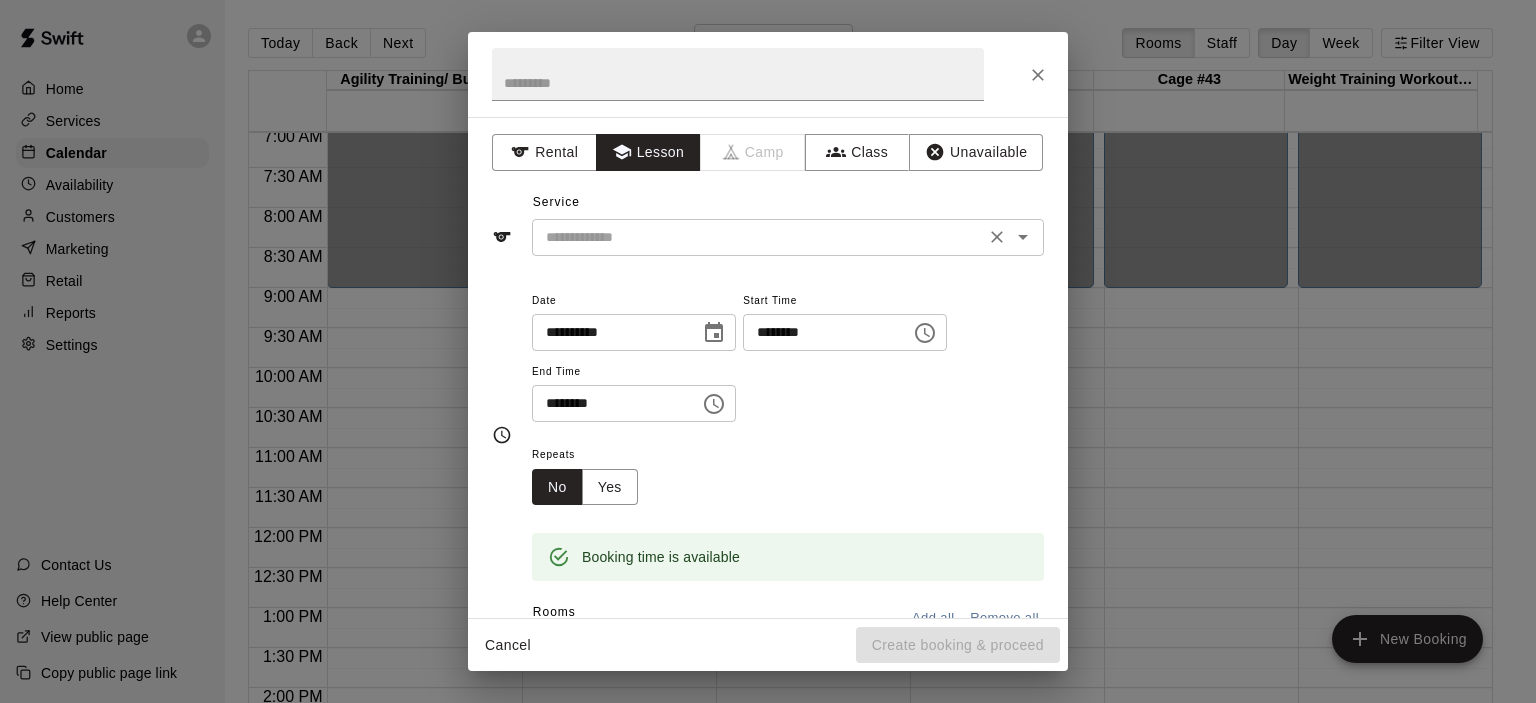 click 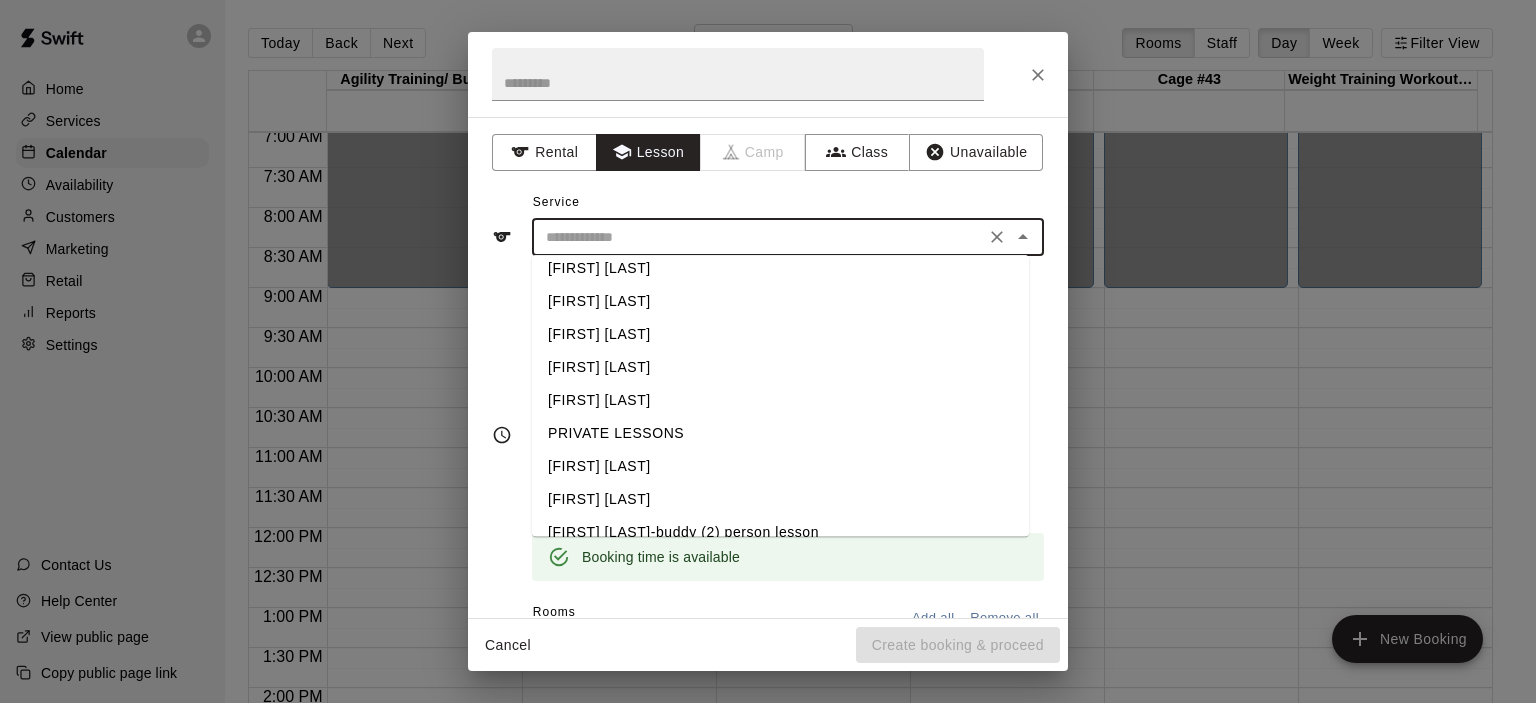 scroll, scrollTop: 64, scrollLeft: 0, axis: vertical 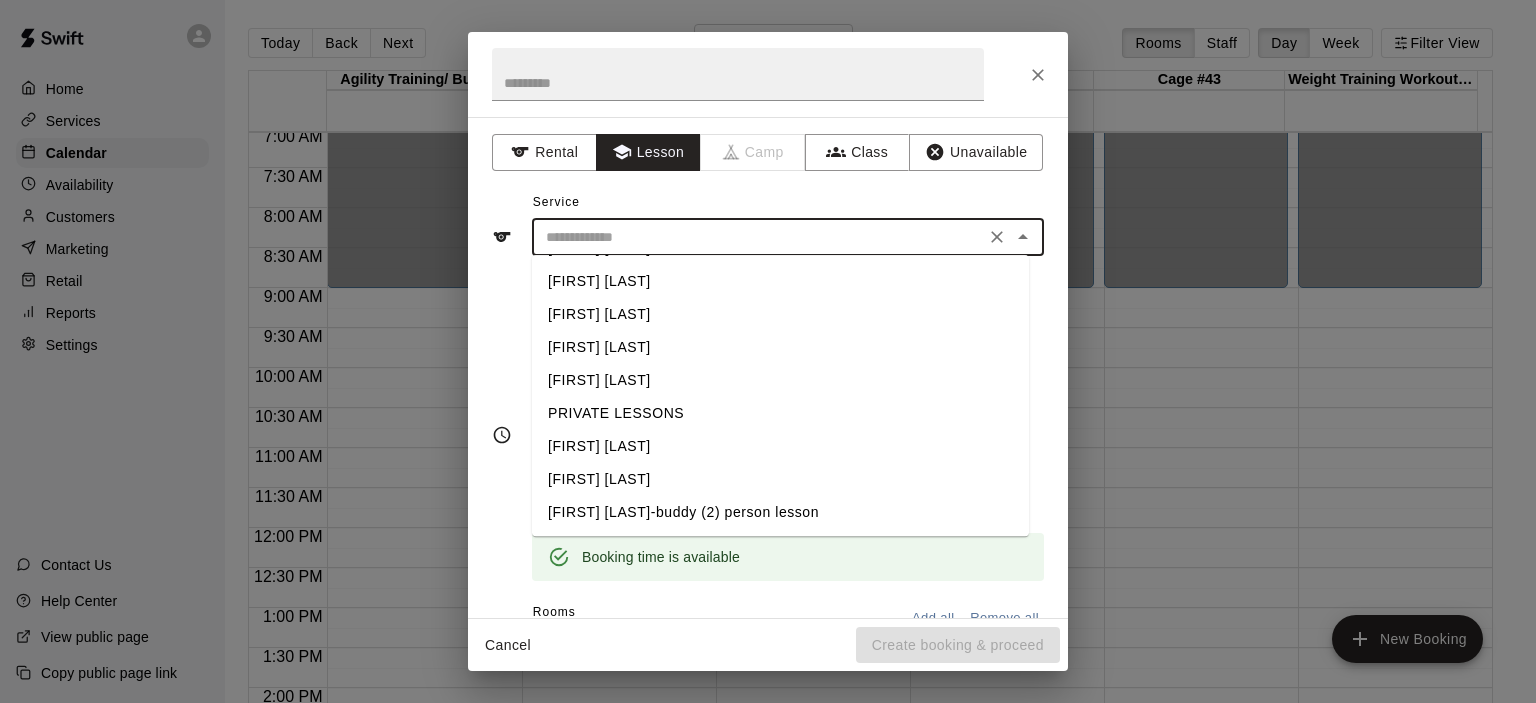 click on "[FIRST] [LAST]" at bounding box center (780, 479) 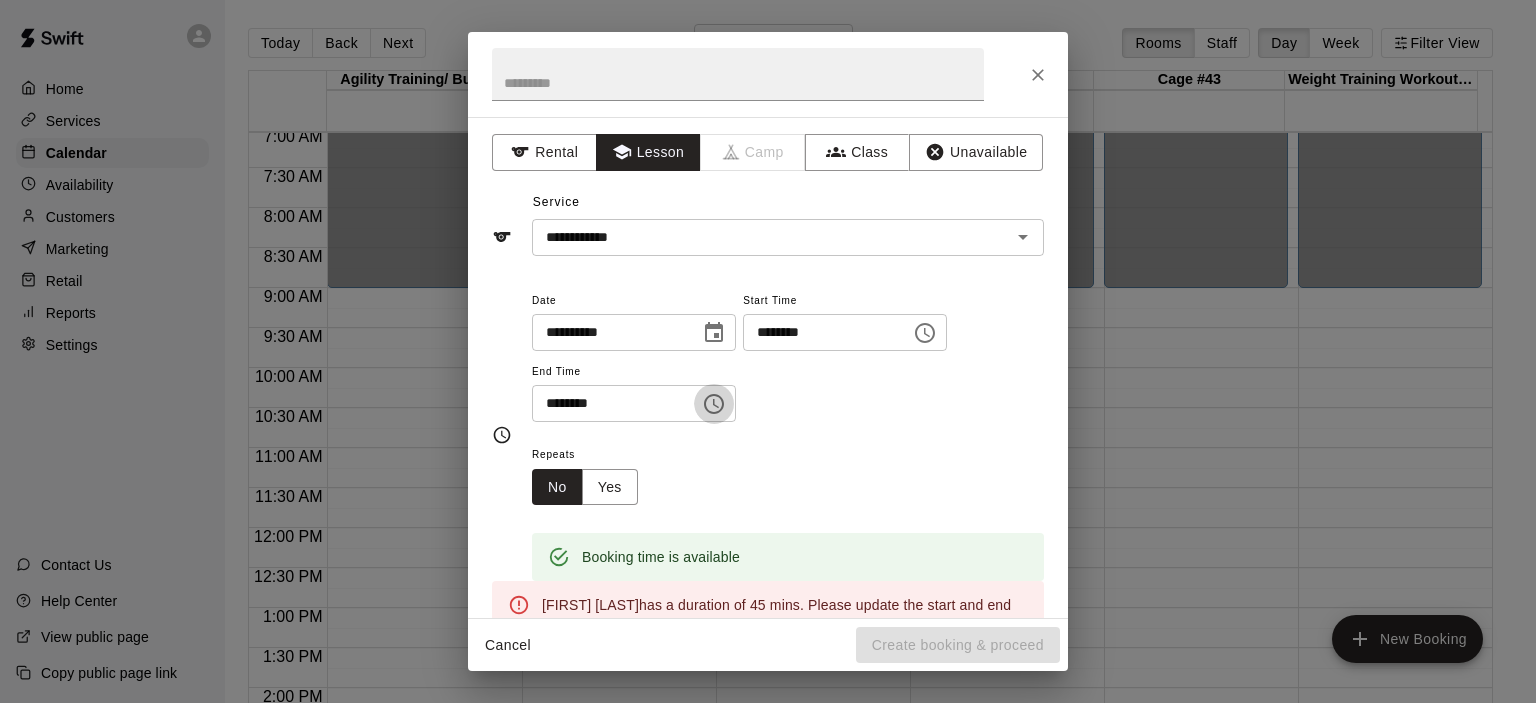 click 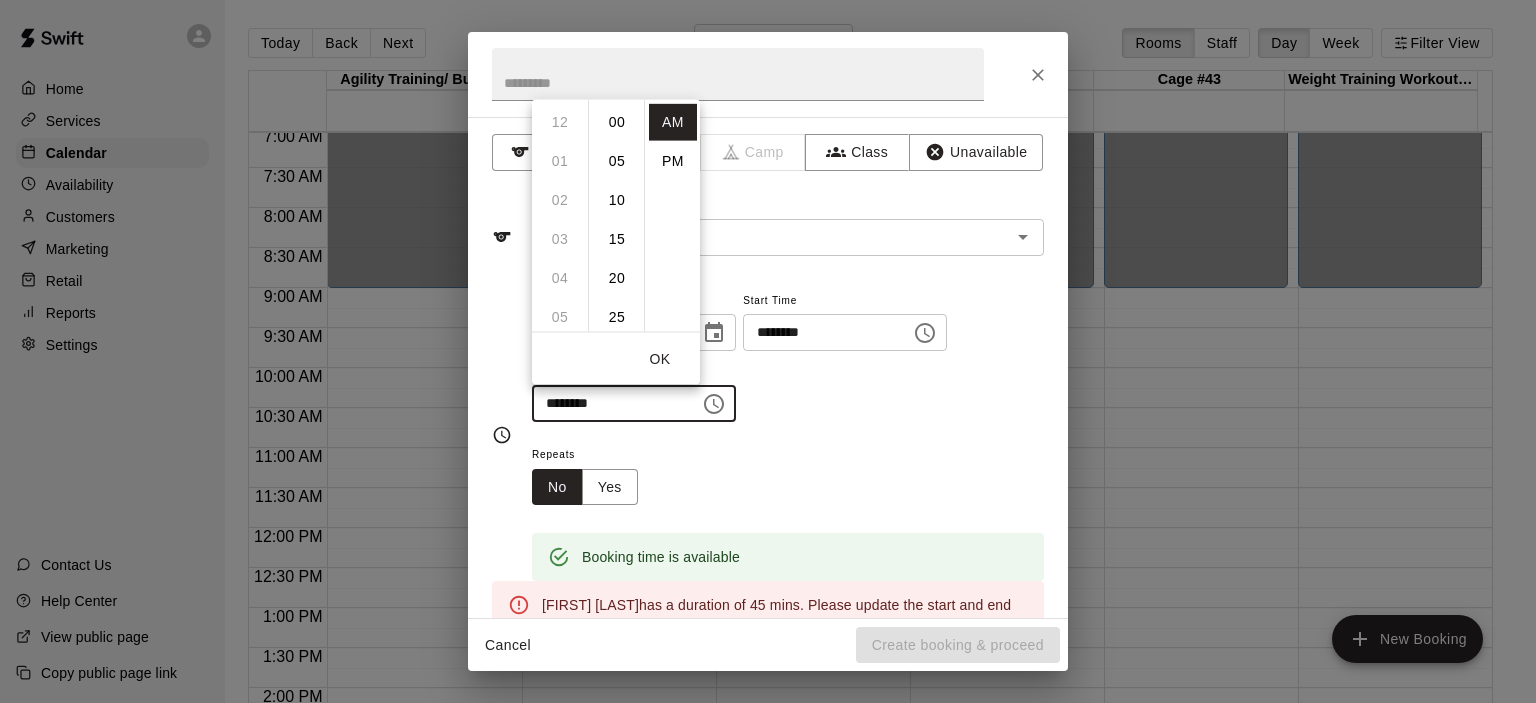 scroll, scrollTop: 351, scrollLeft: 0, axis: vertical 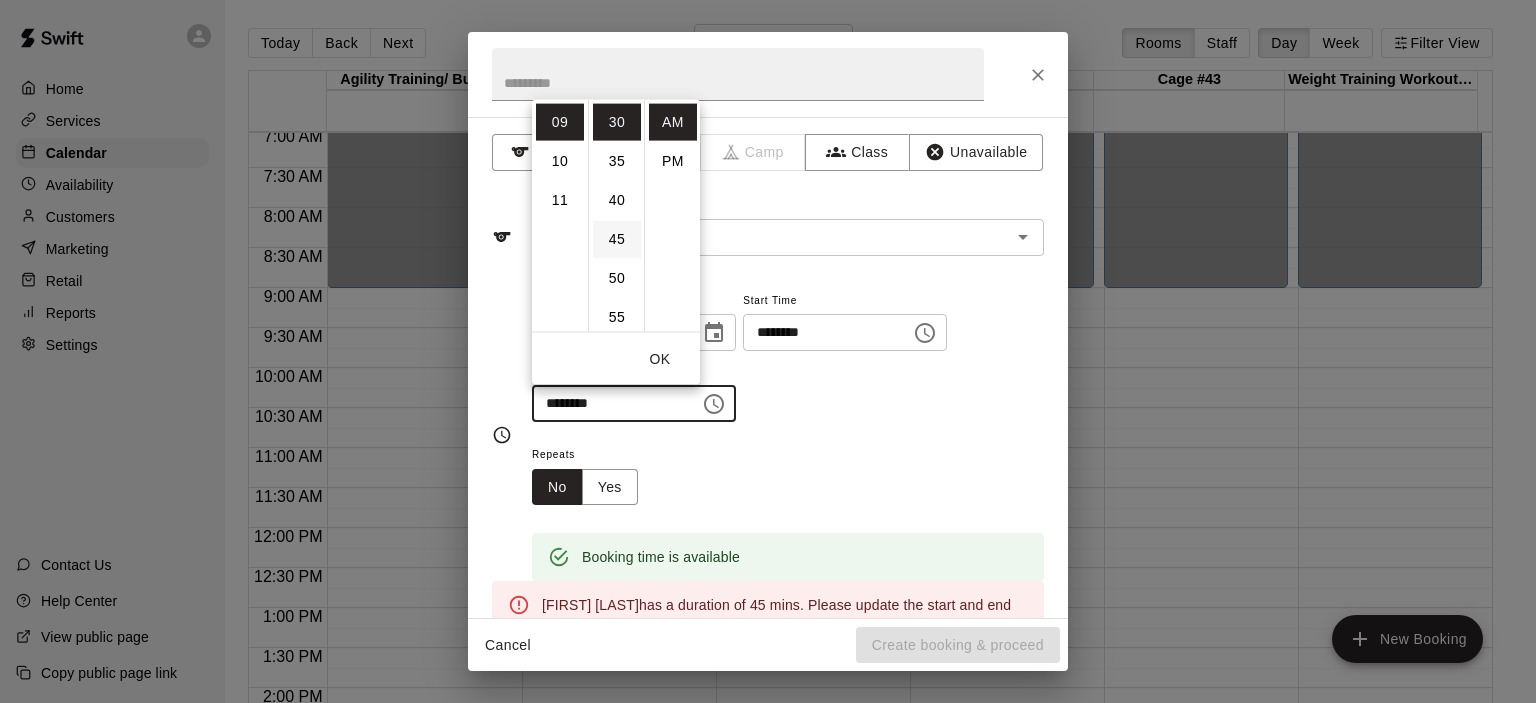 click on "45" at bounding box center (617, 238) 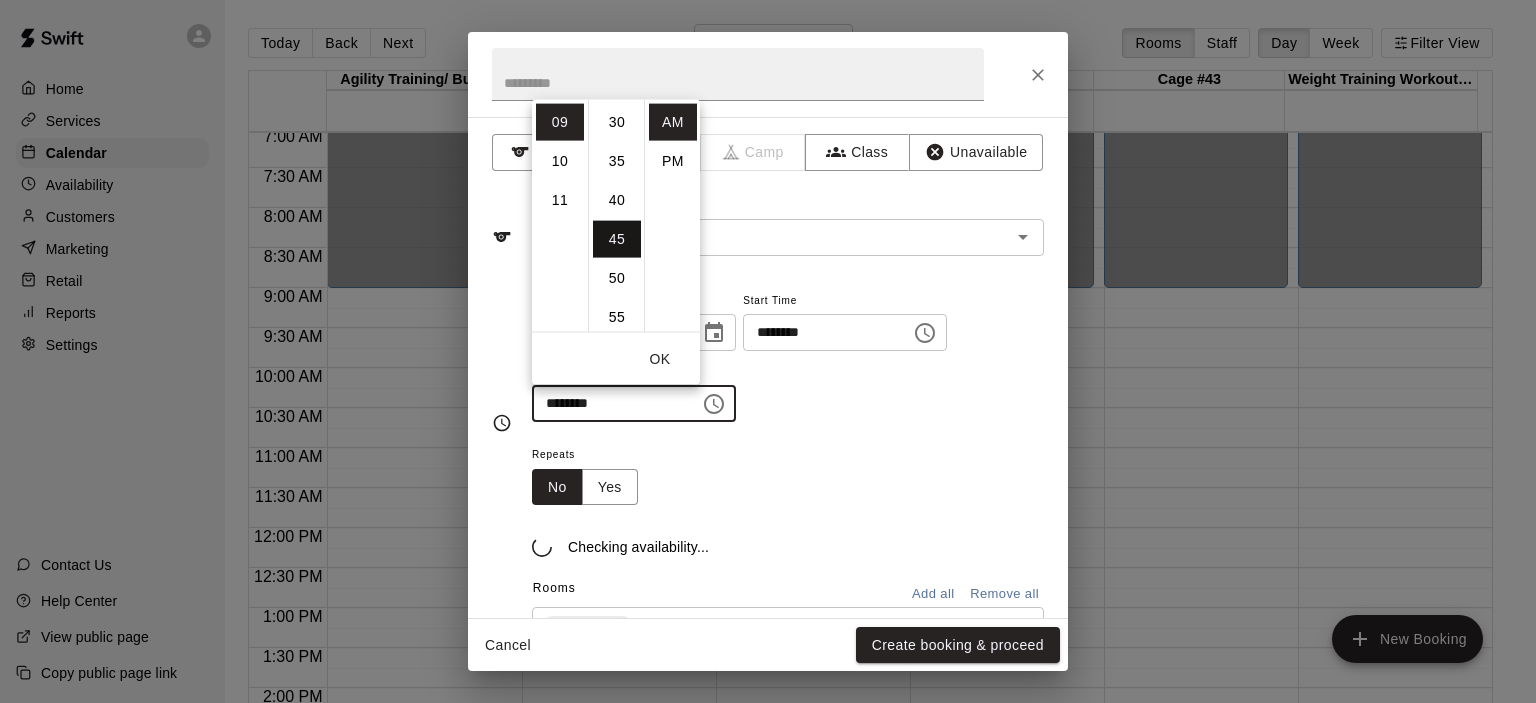 scroll, scrollTop: 351, scrollLeft: 0, axis: vertical 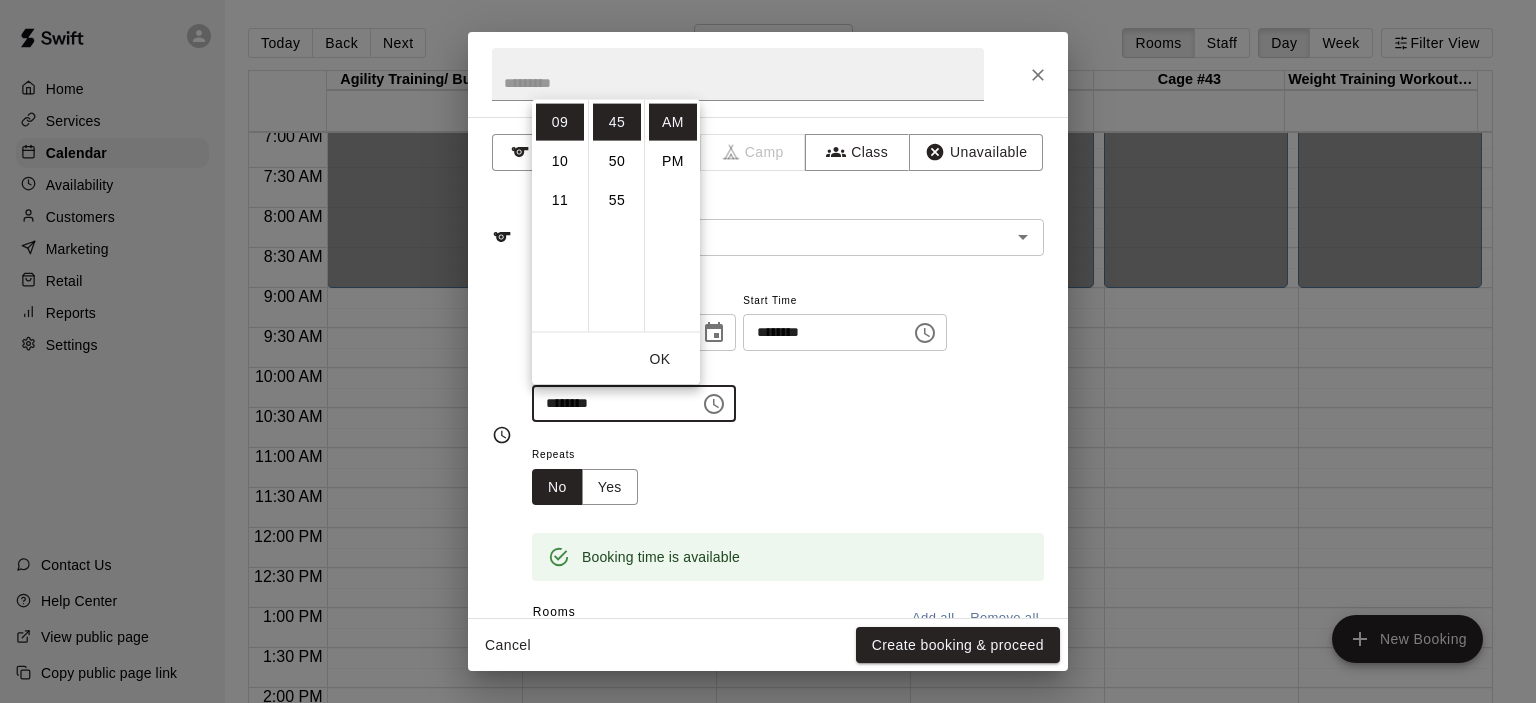 click on "**********" at bounding box center (788, 365) 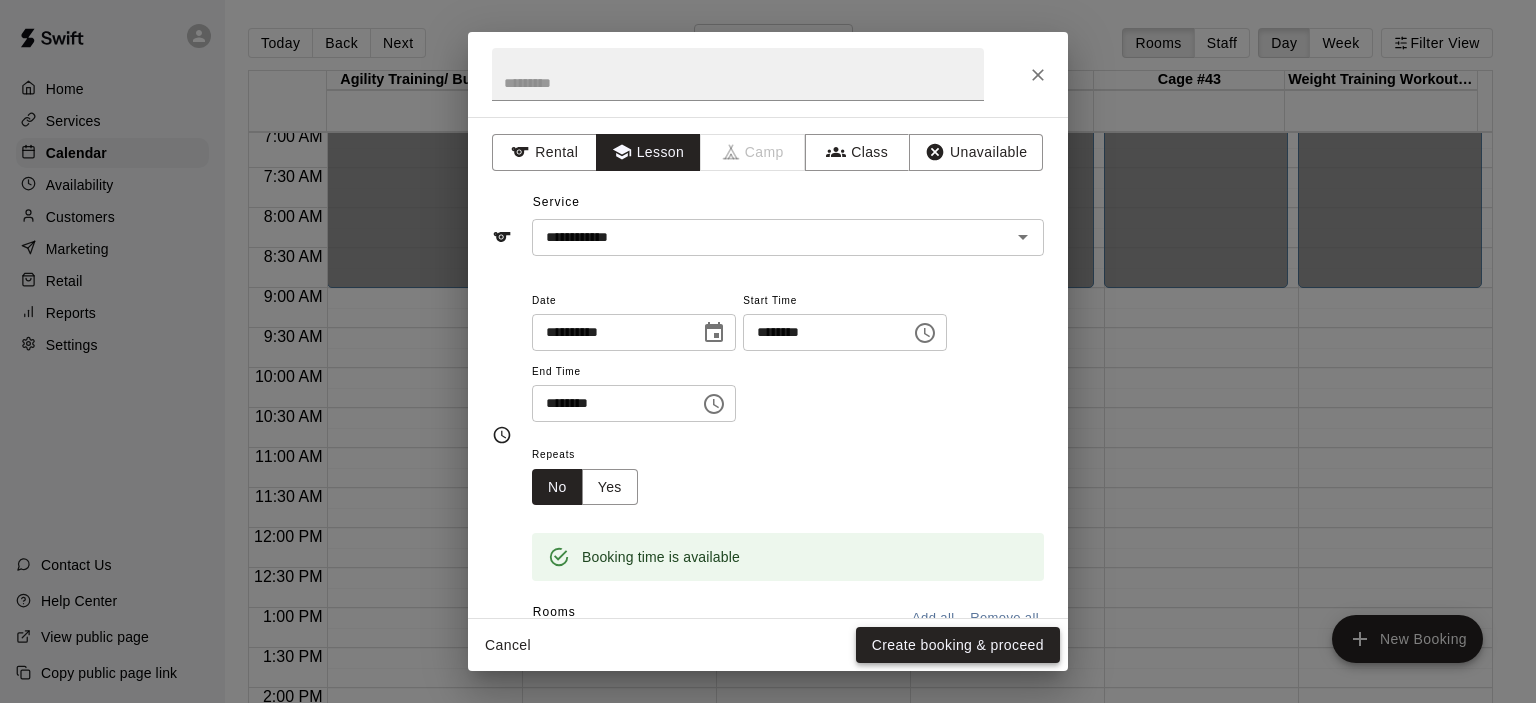 click on "Create booking & proceed" at bounding box center (958, 645) 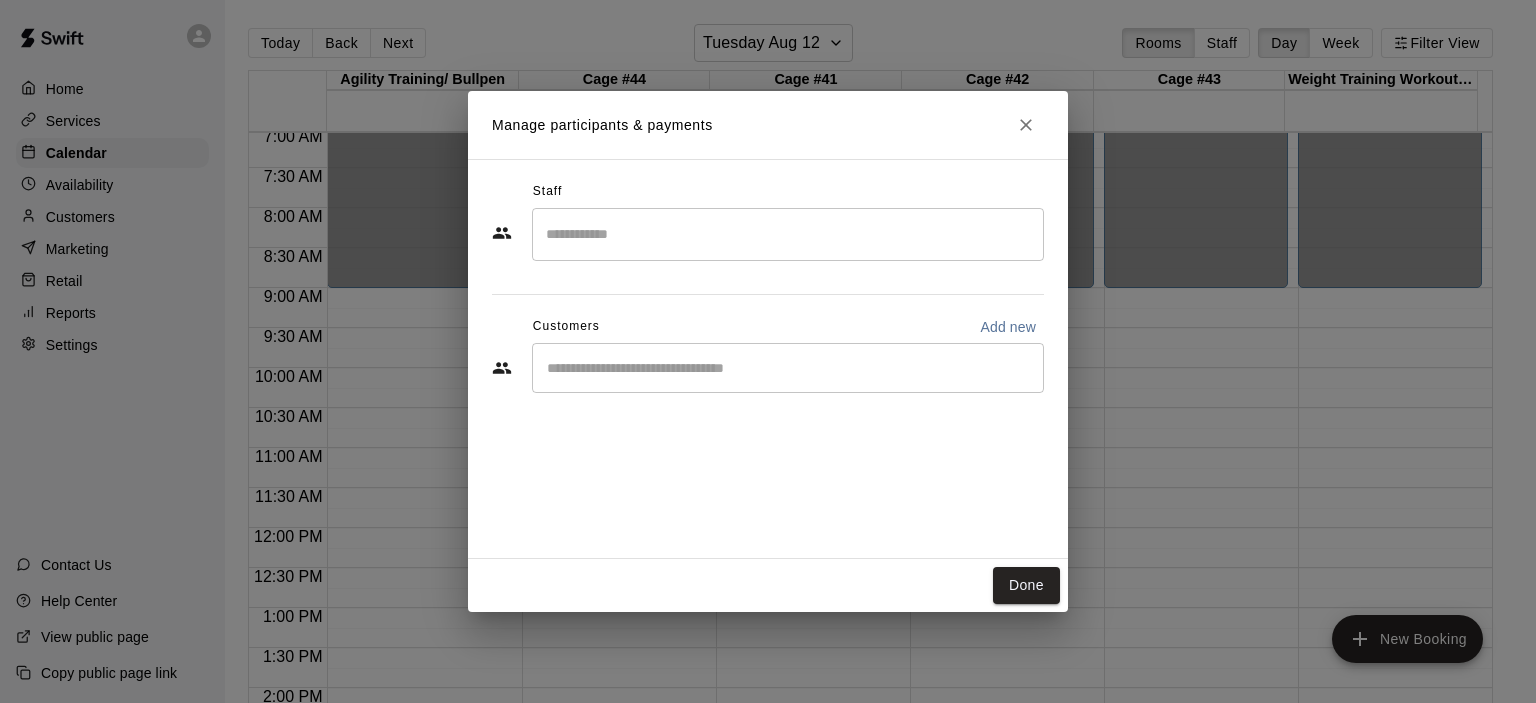 click on "​" at bounding box center [788, 368] 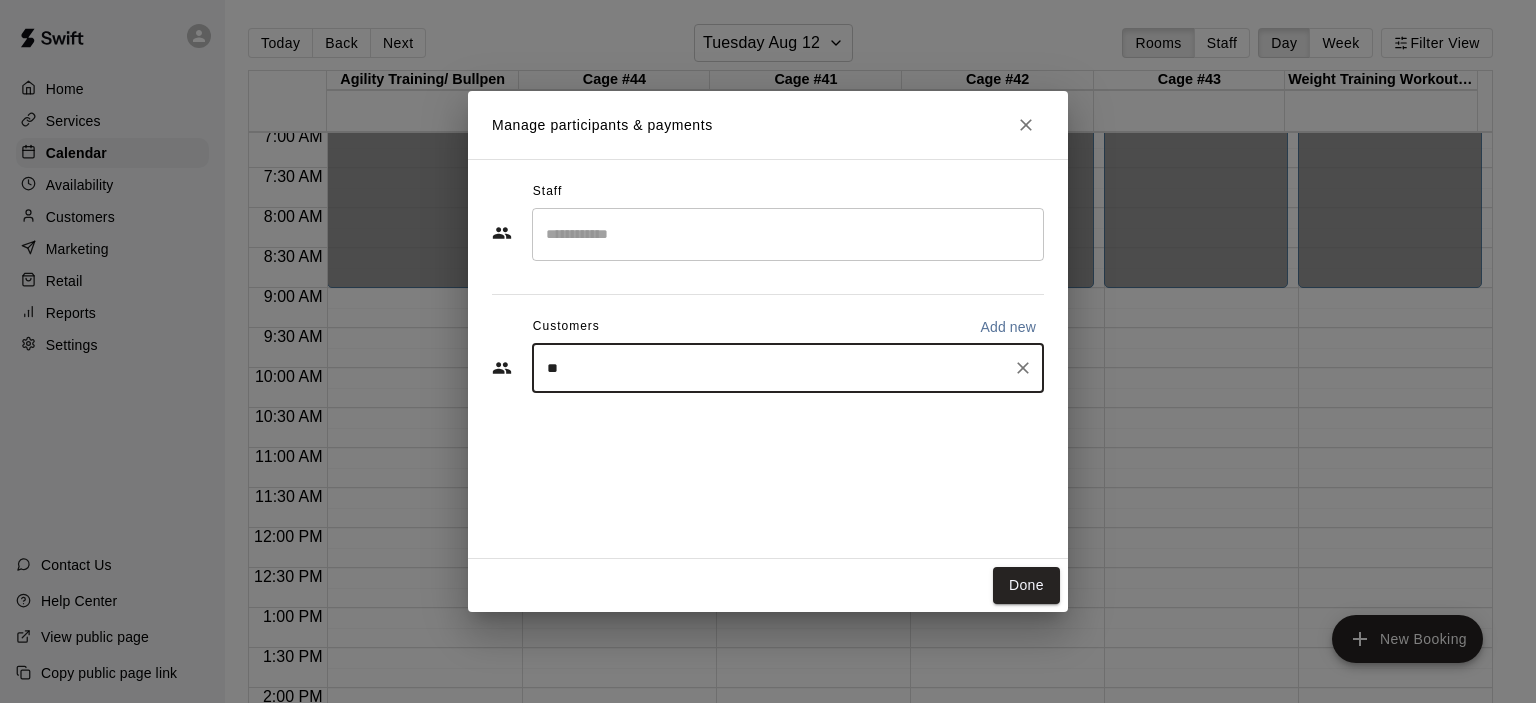 type on "*" 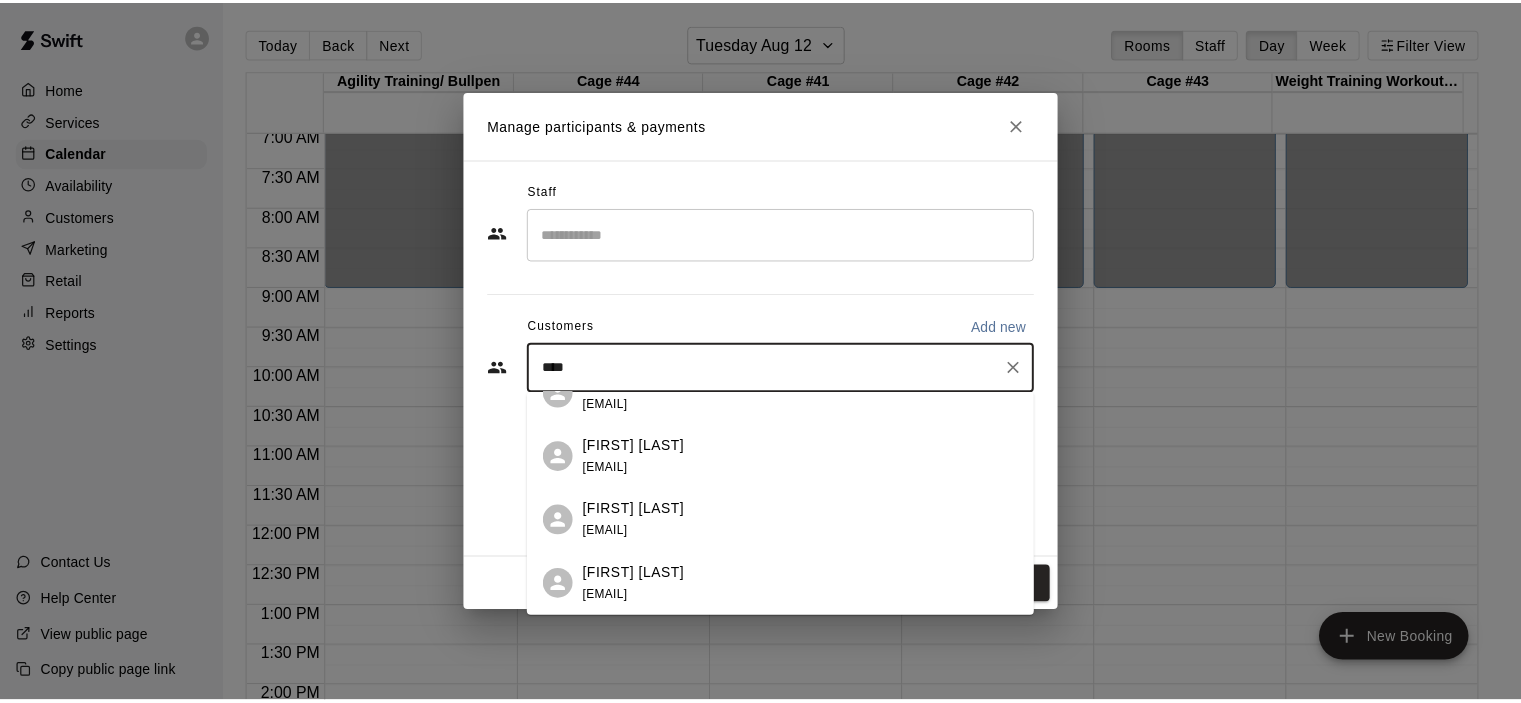 scroll, scrollTop: 0, scrollLeft: 0, axis: both 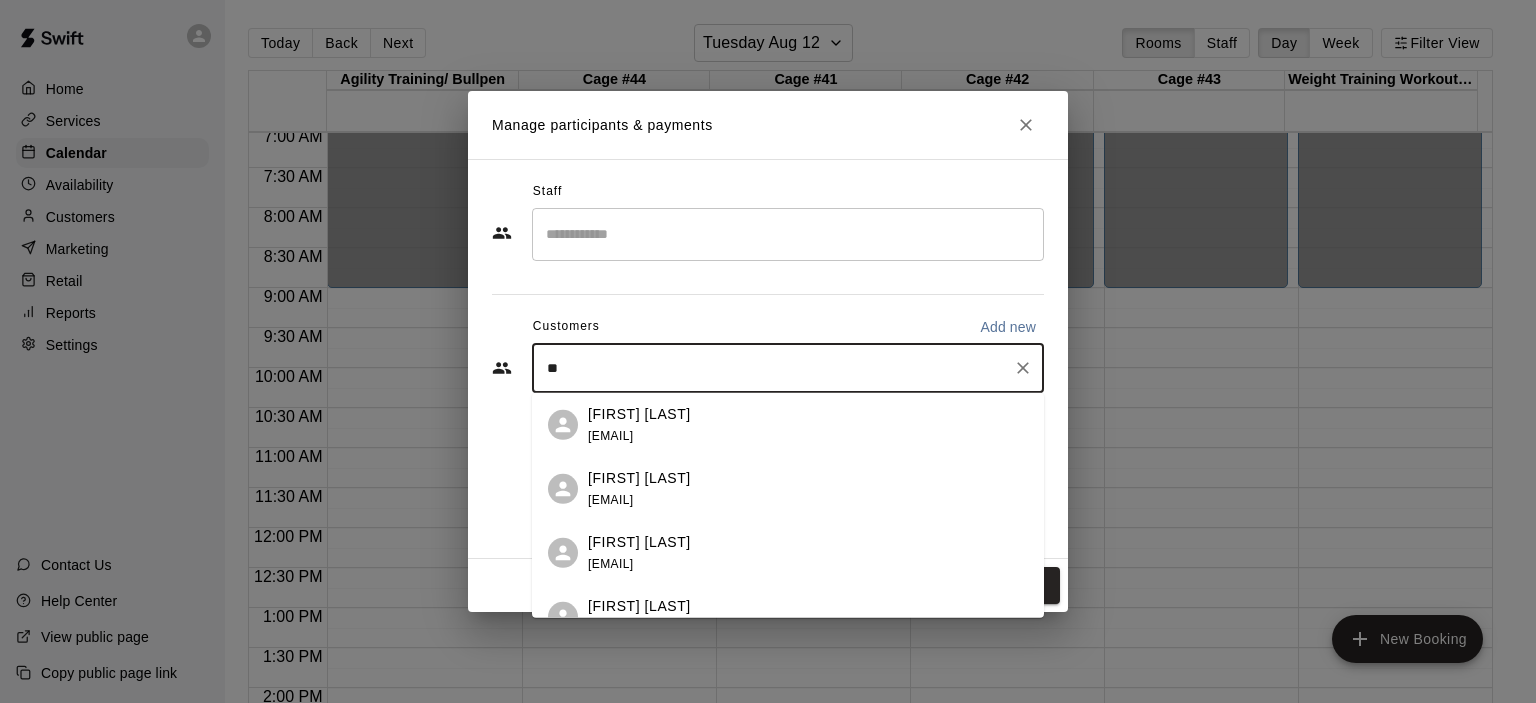 type on "*" 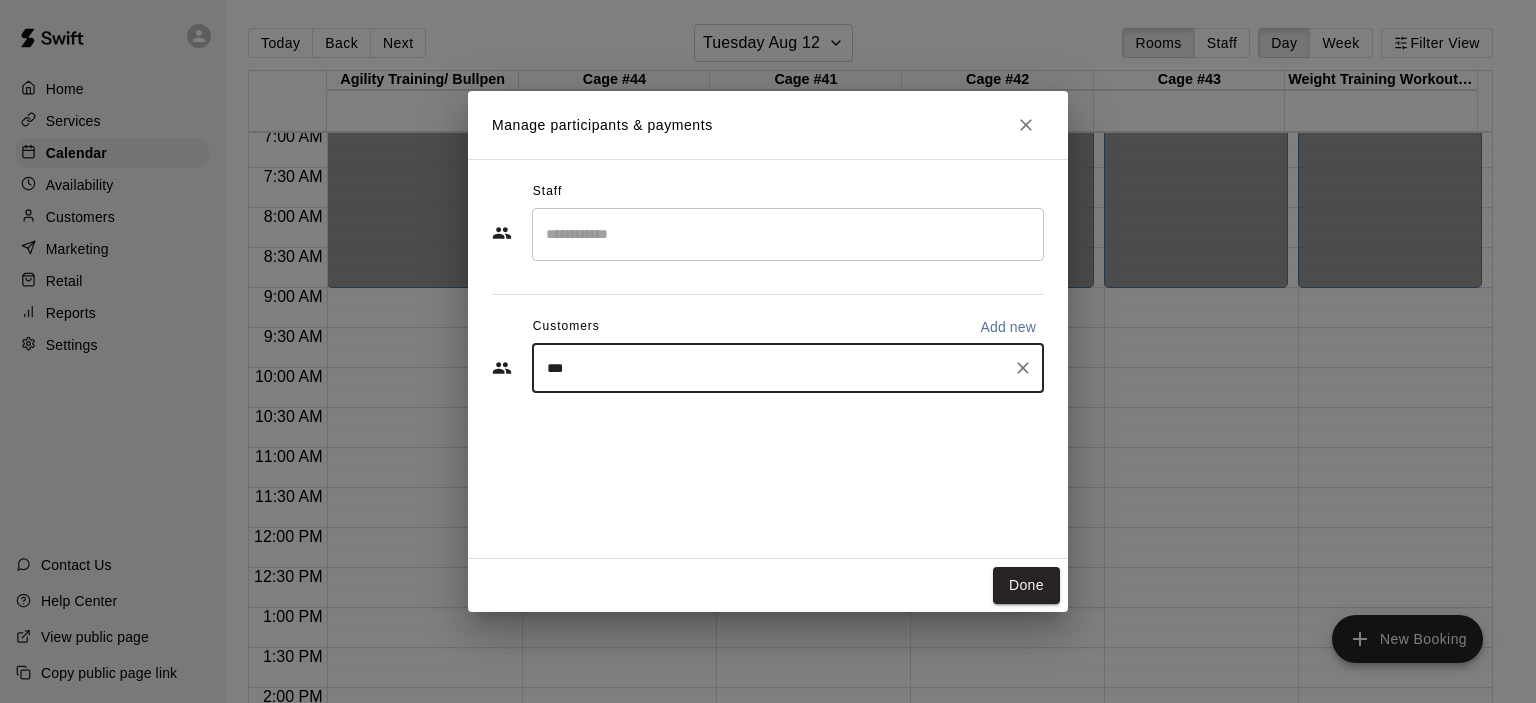 type on "****" 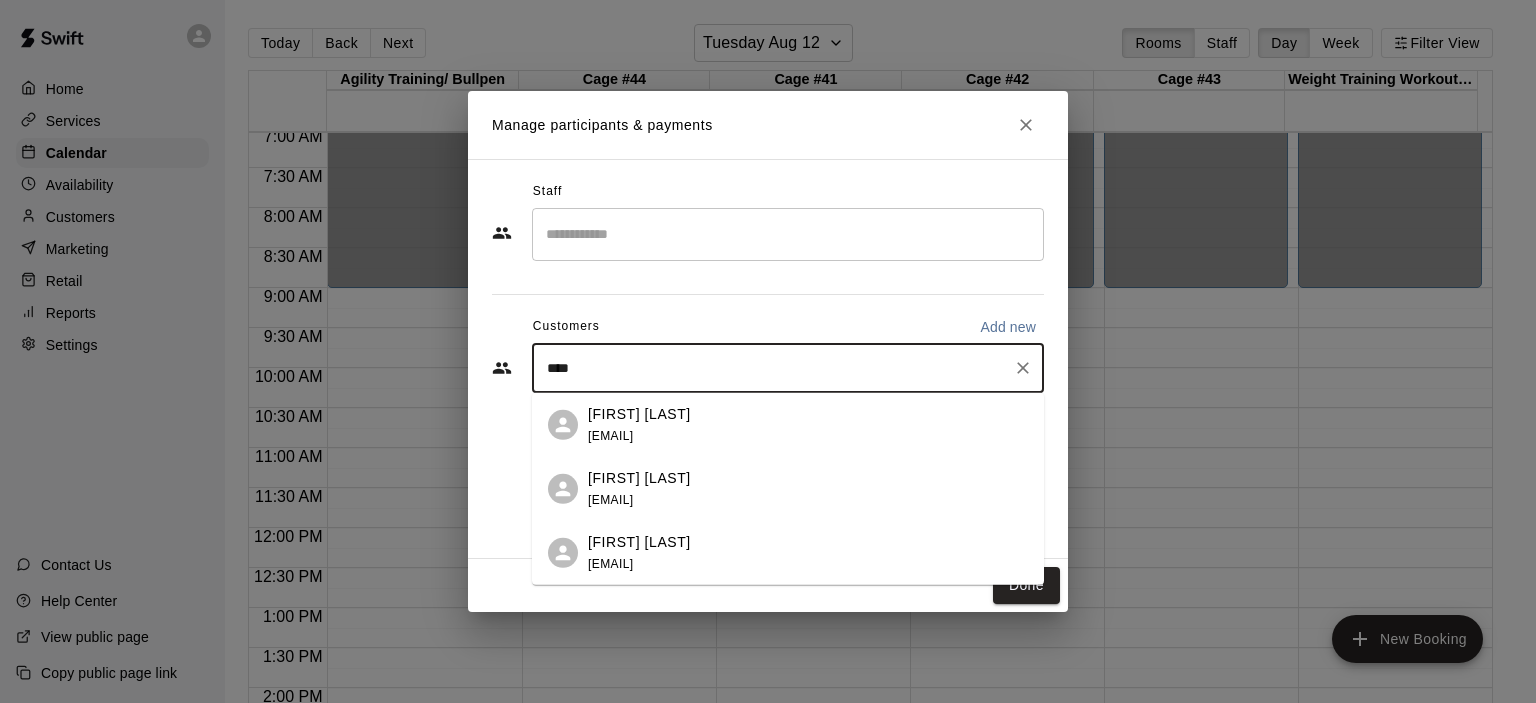 click on "[FIRST] [LAST] [EMAIL]" at bounding box center [639, 424] 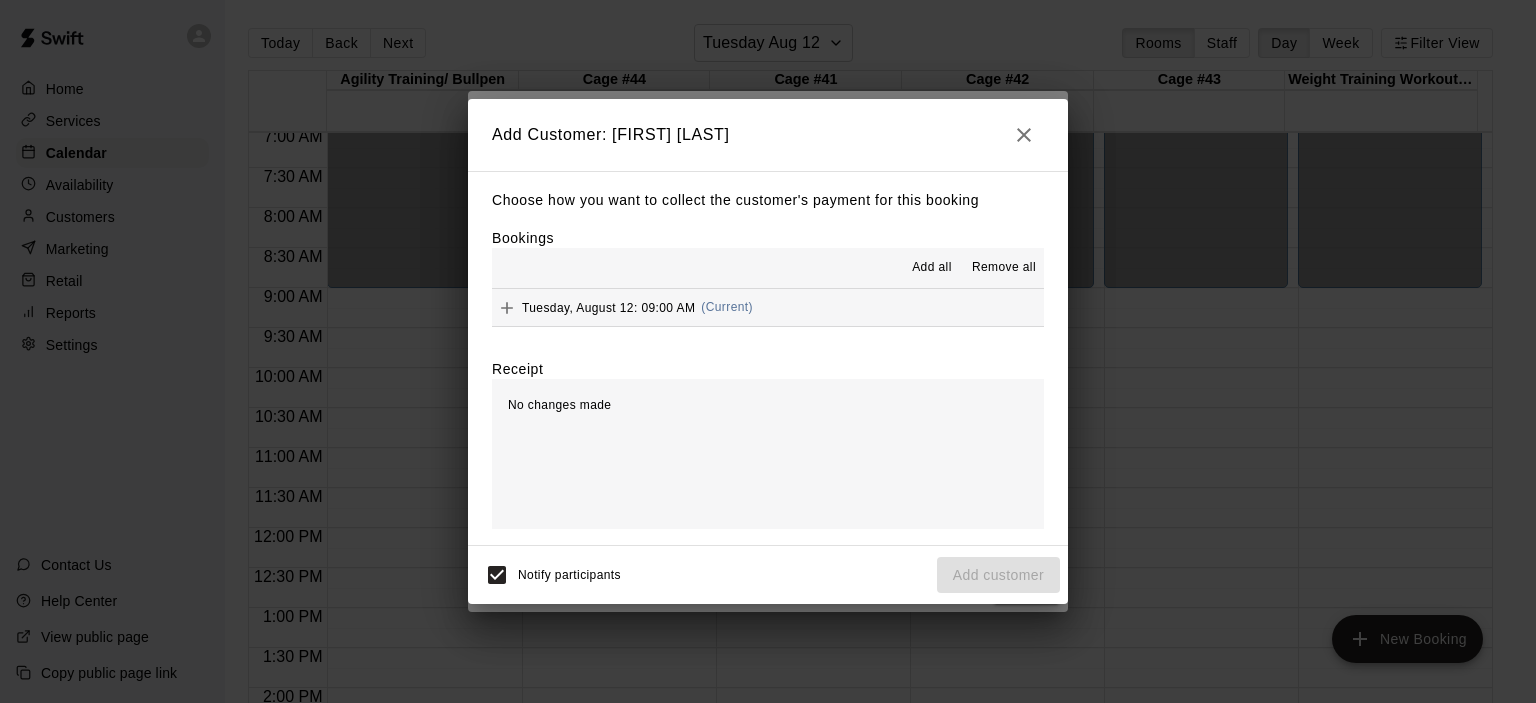 click on "(Current)" at bounding box center [727, 307] 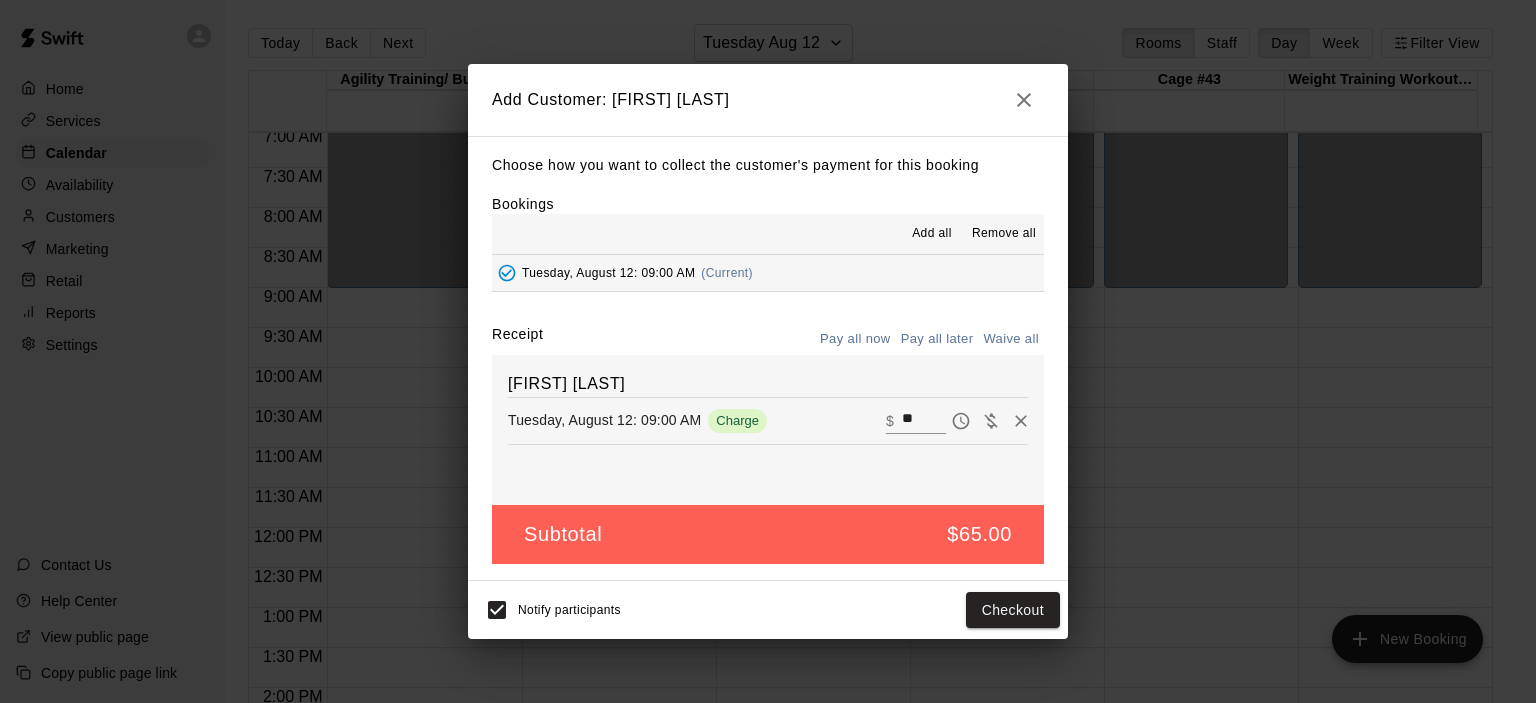 click on "Waive all" at bounding box center (1011, 339) 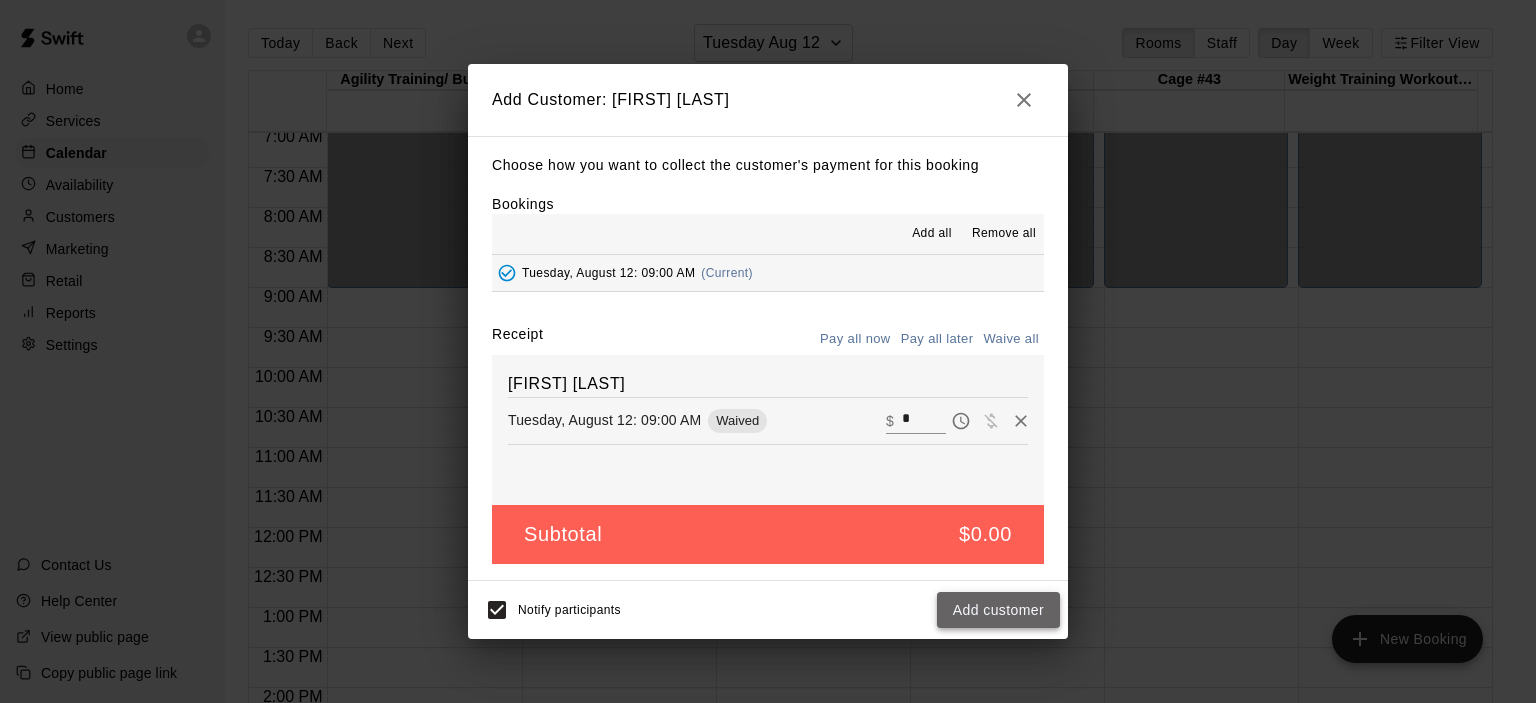 click on "Add customer" at bounding box center (998, 610) 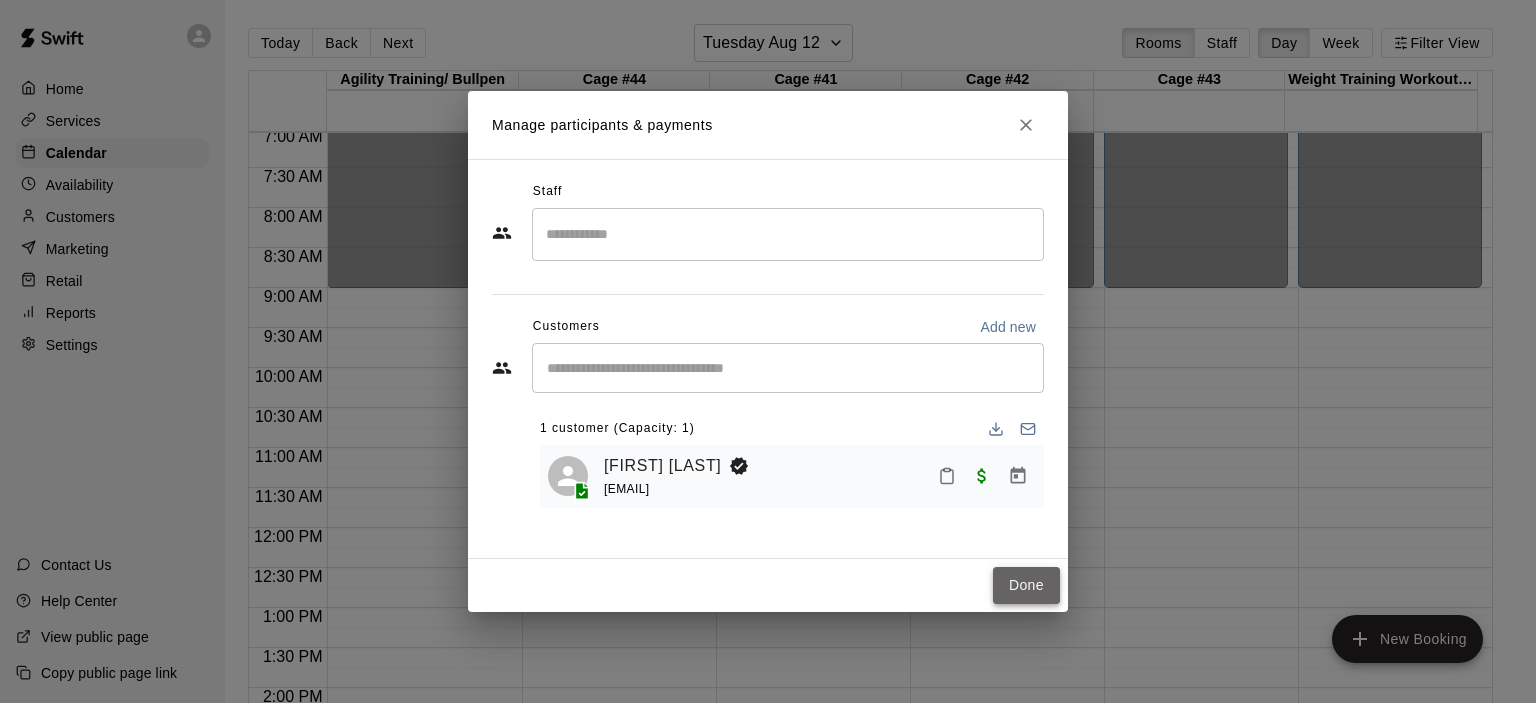 click on "Done" at bounding box center [1026, 585] 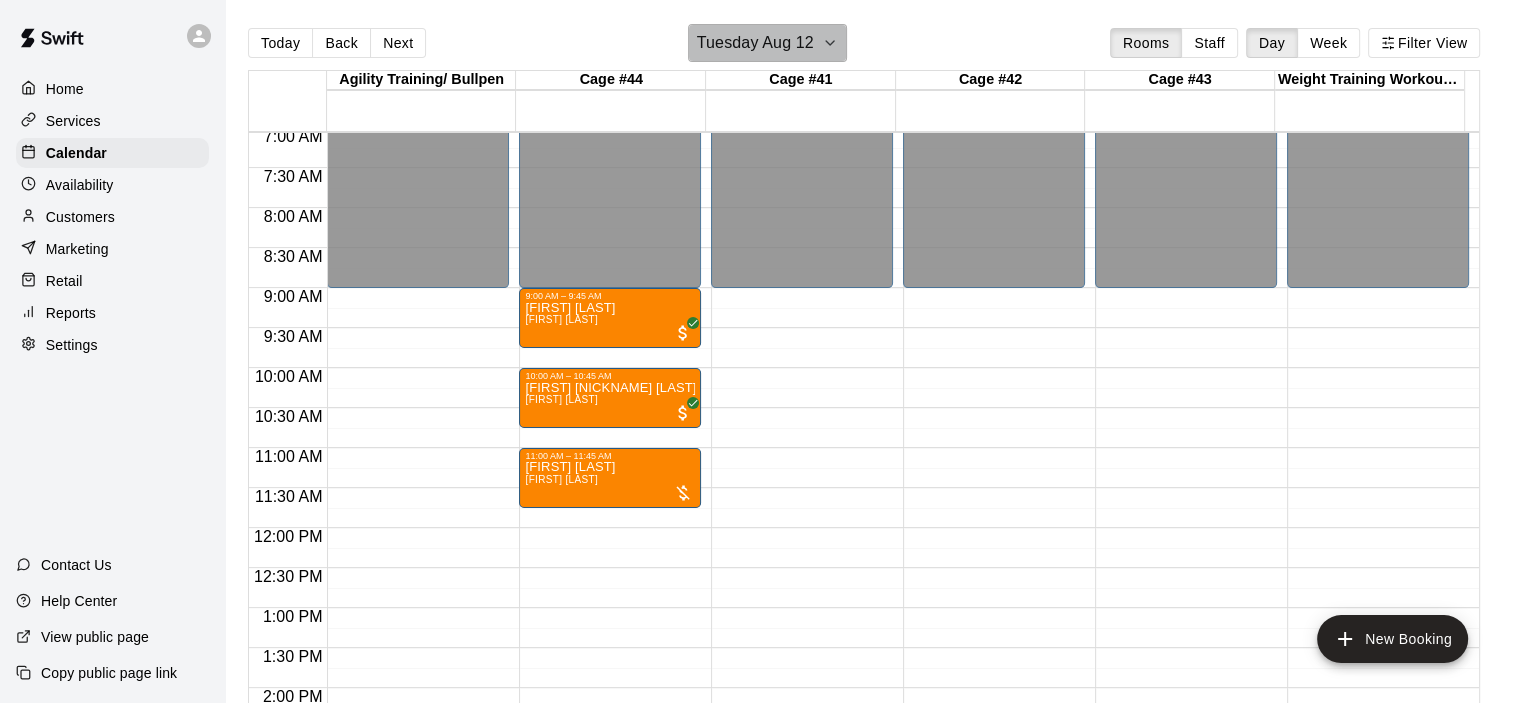 click 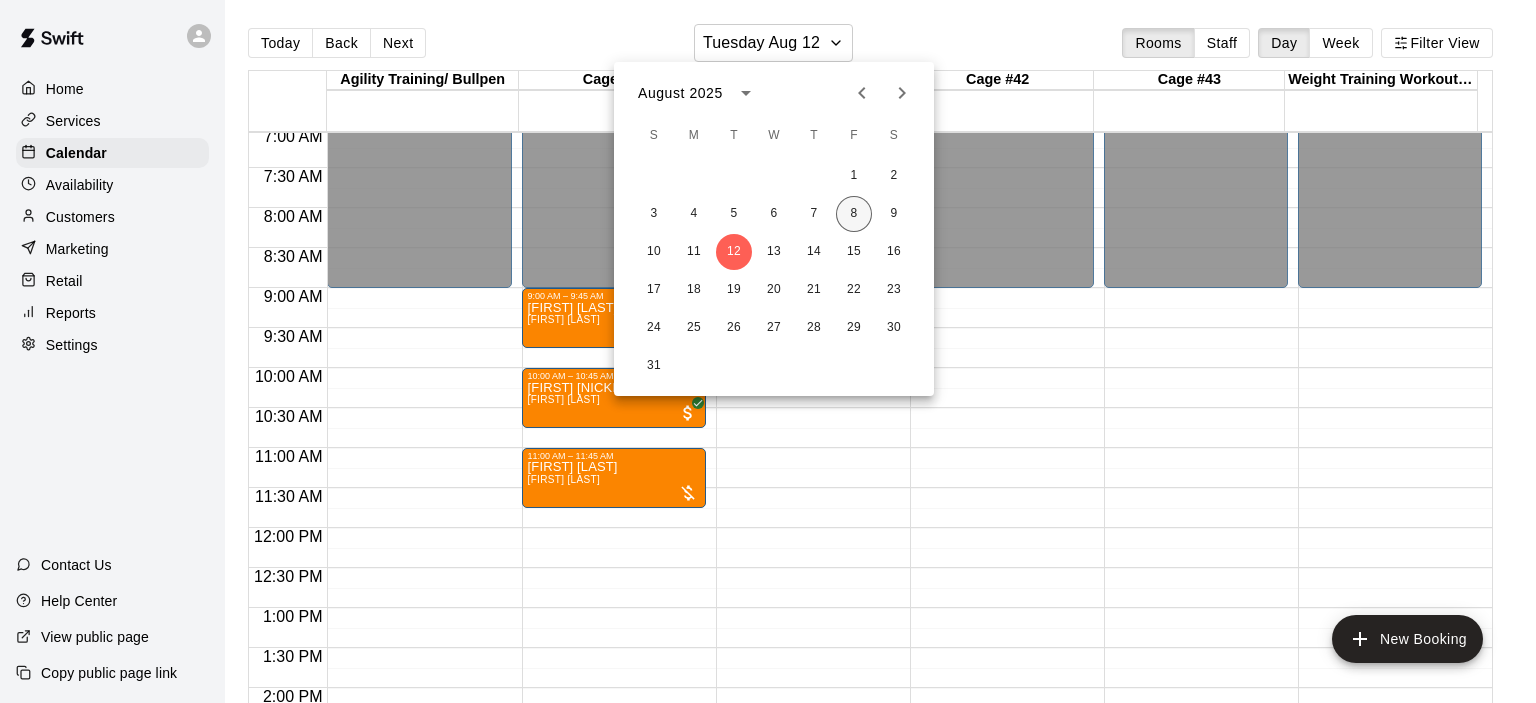 click on "8" at bounding box center (854, 214) 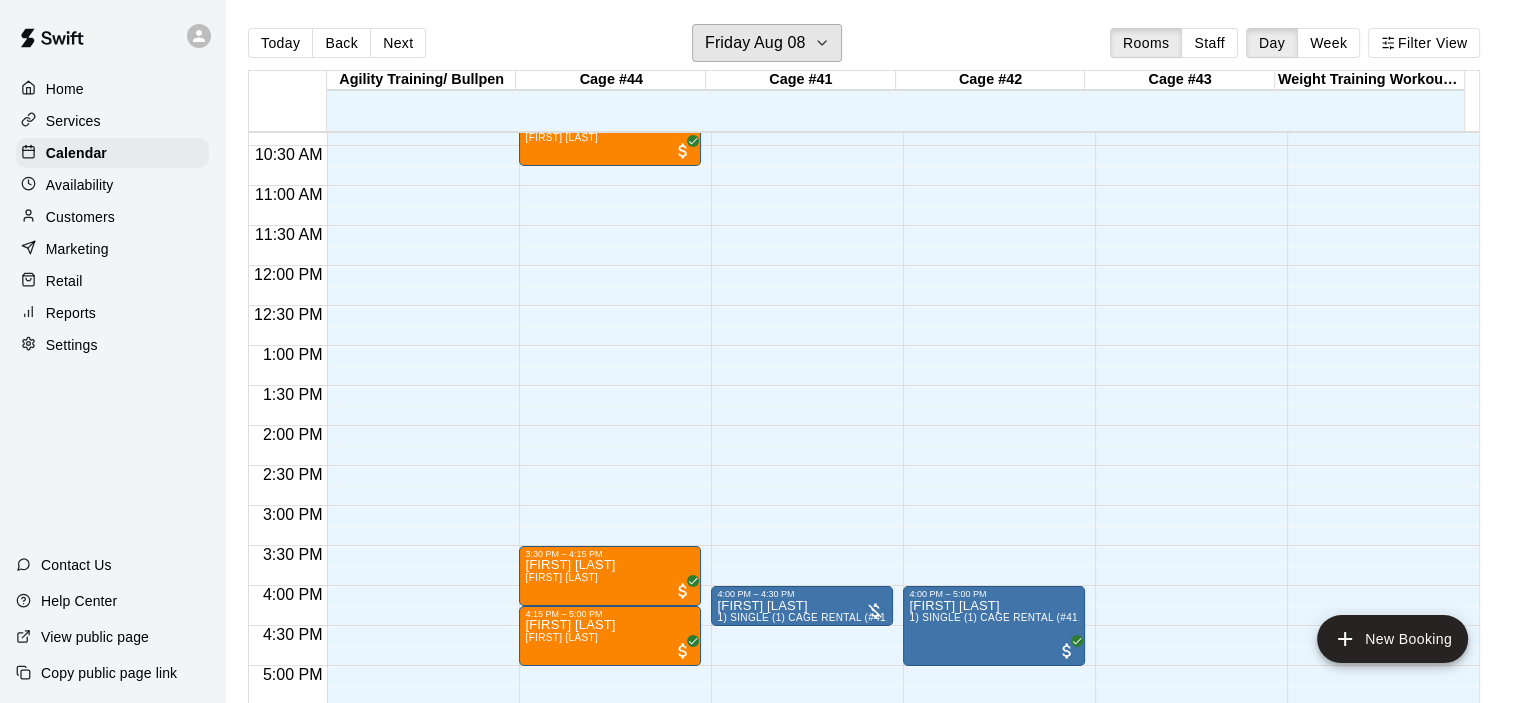 scroll, scrollTop: 965, scrollLeft: 0, axis: vertical 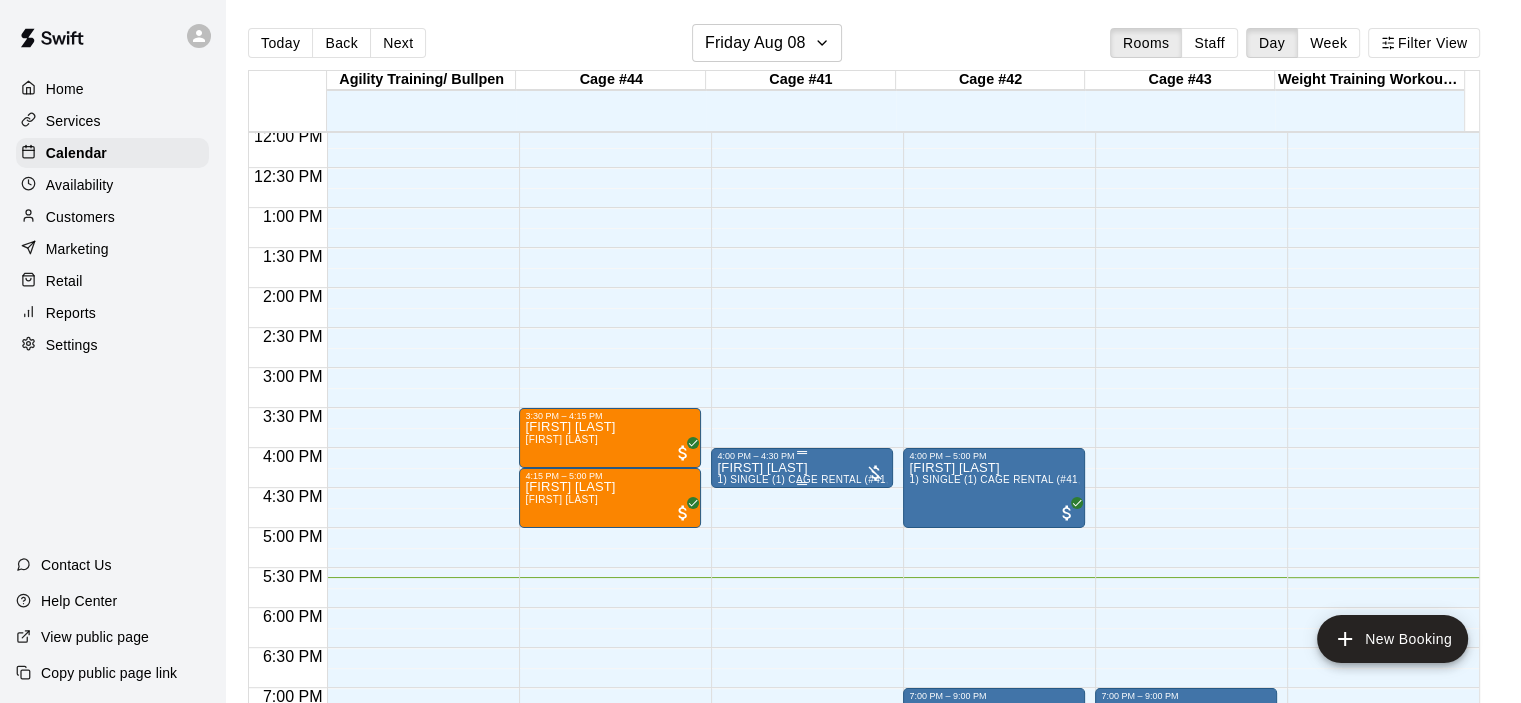click on "[FIRST] [LAST] 1) SINGLE (1) CAGE RENTAL (#41,#42,#43)" at bounding box center [802, 812] 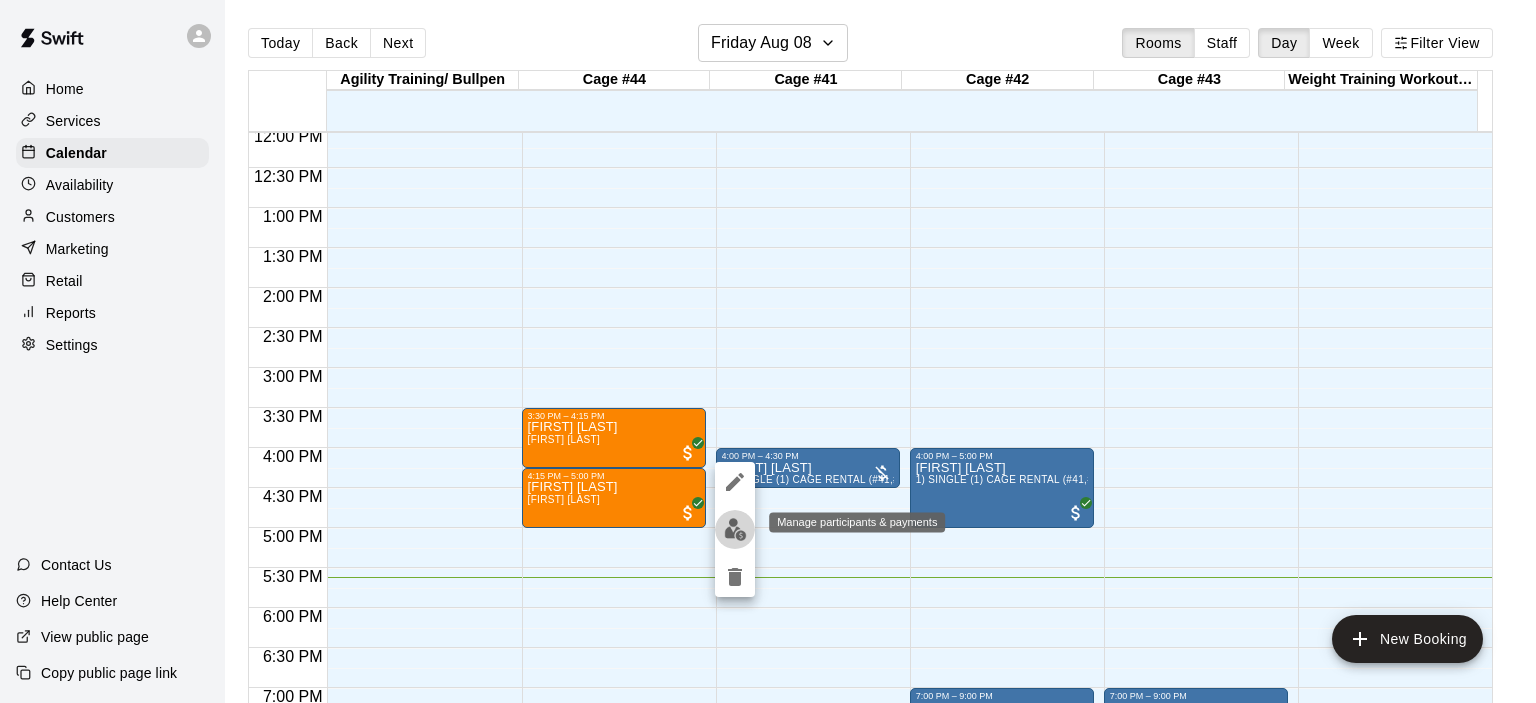click at bounding box center [735, 529] 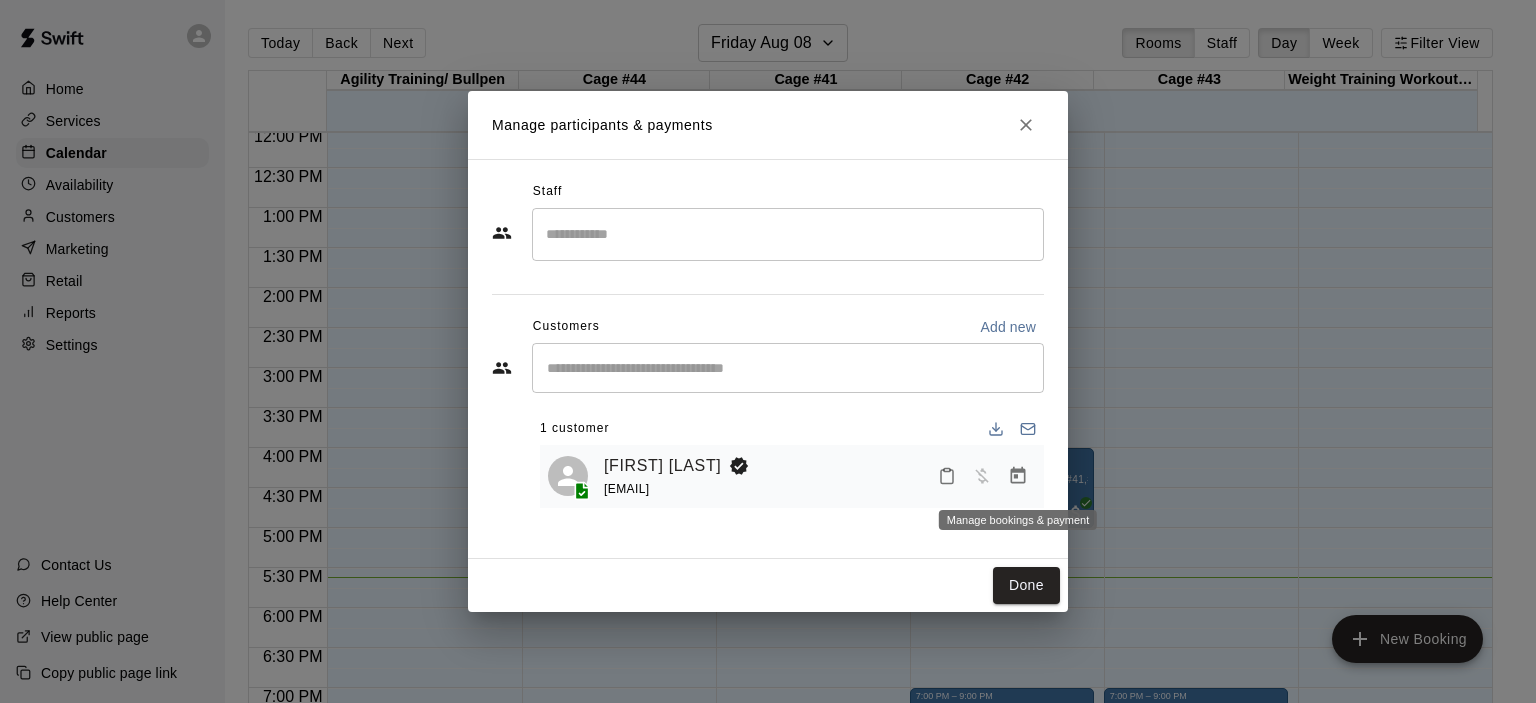 click 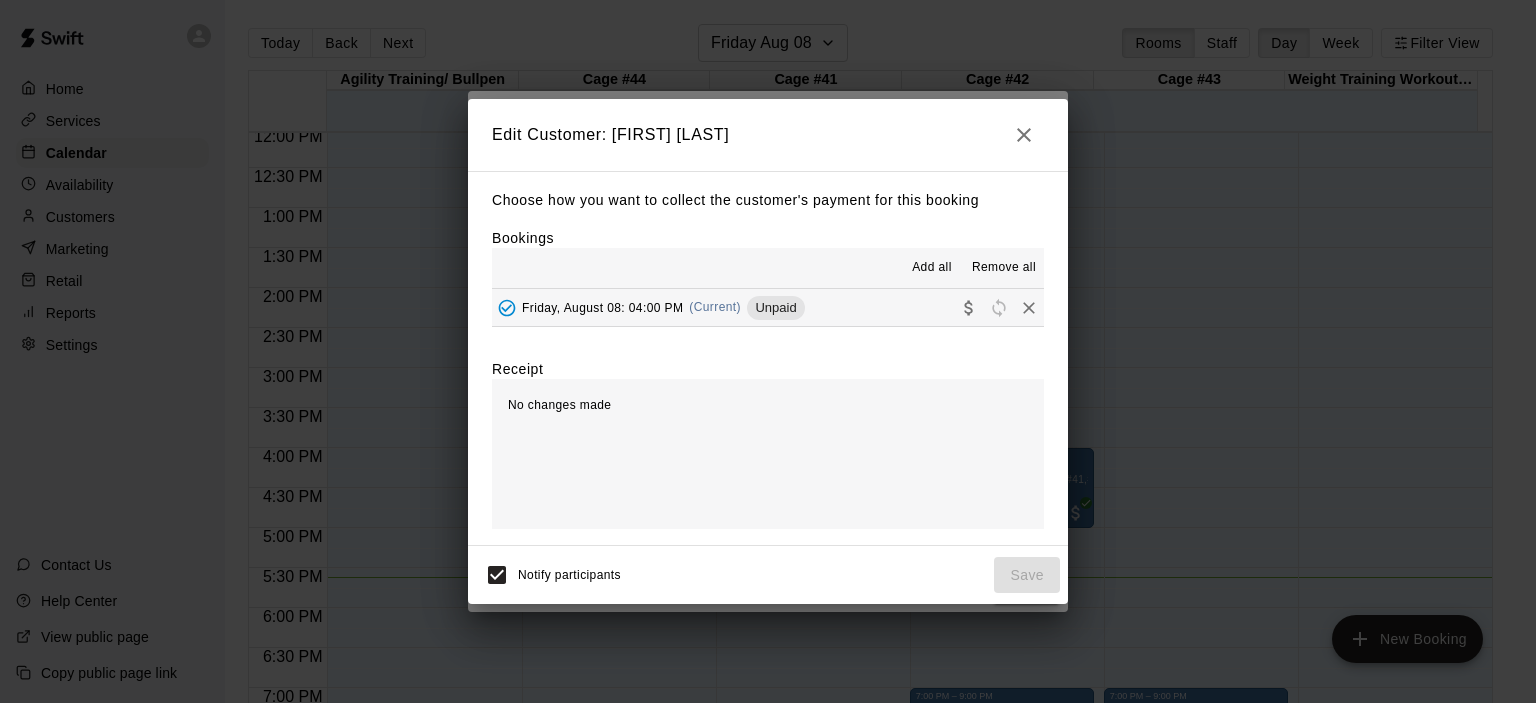 click on "(Current)" at bounding box center [715, 307] 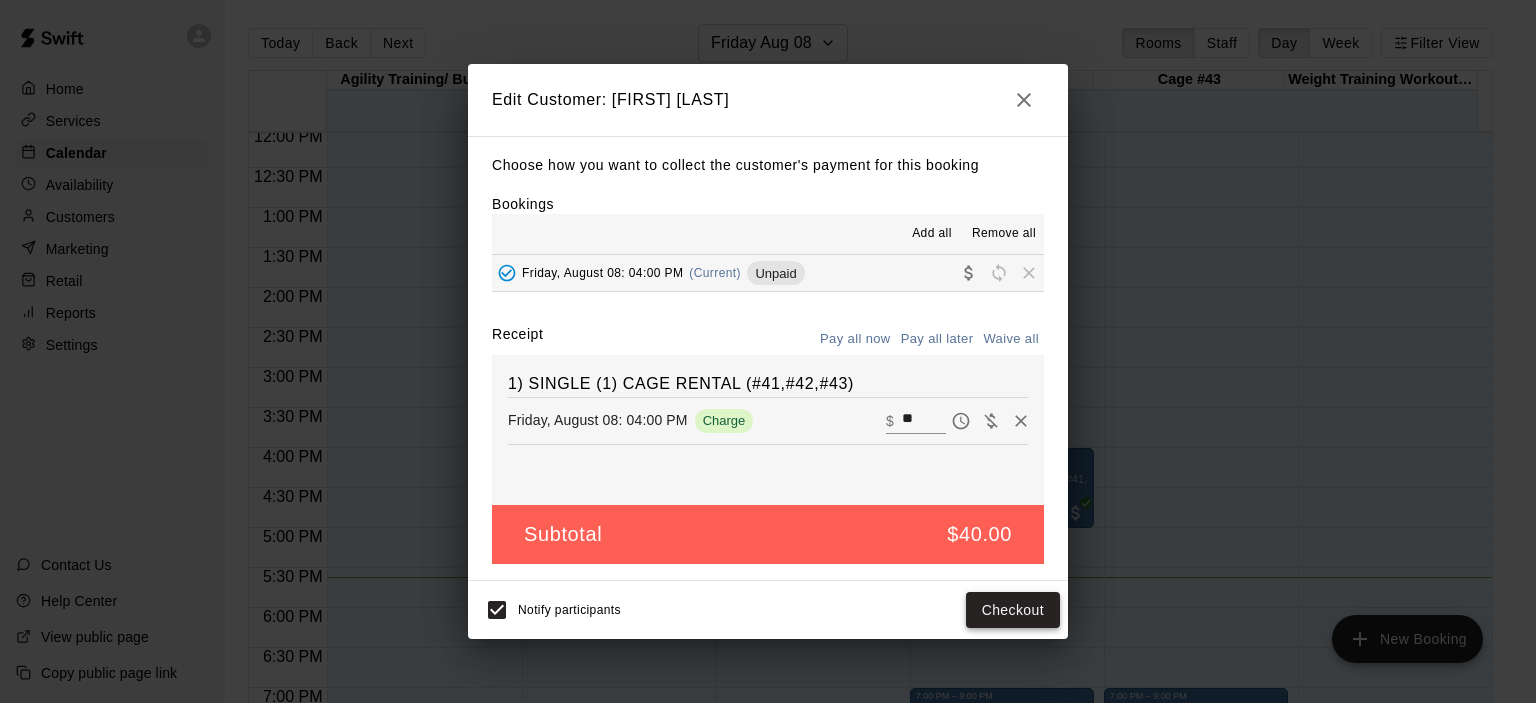 click on "Checkout" at bounding box center [1013, 610] 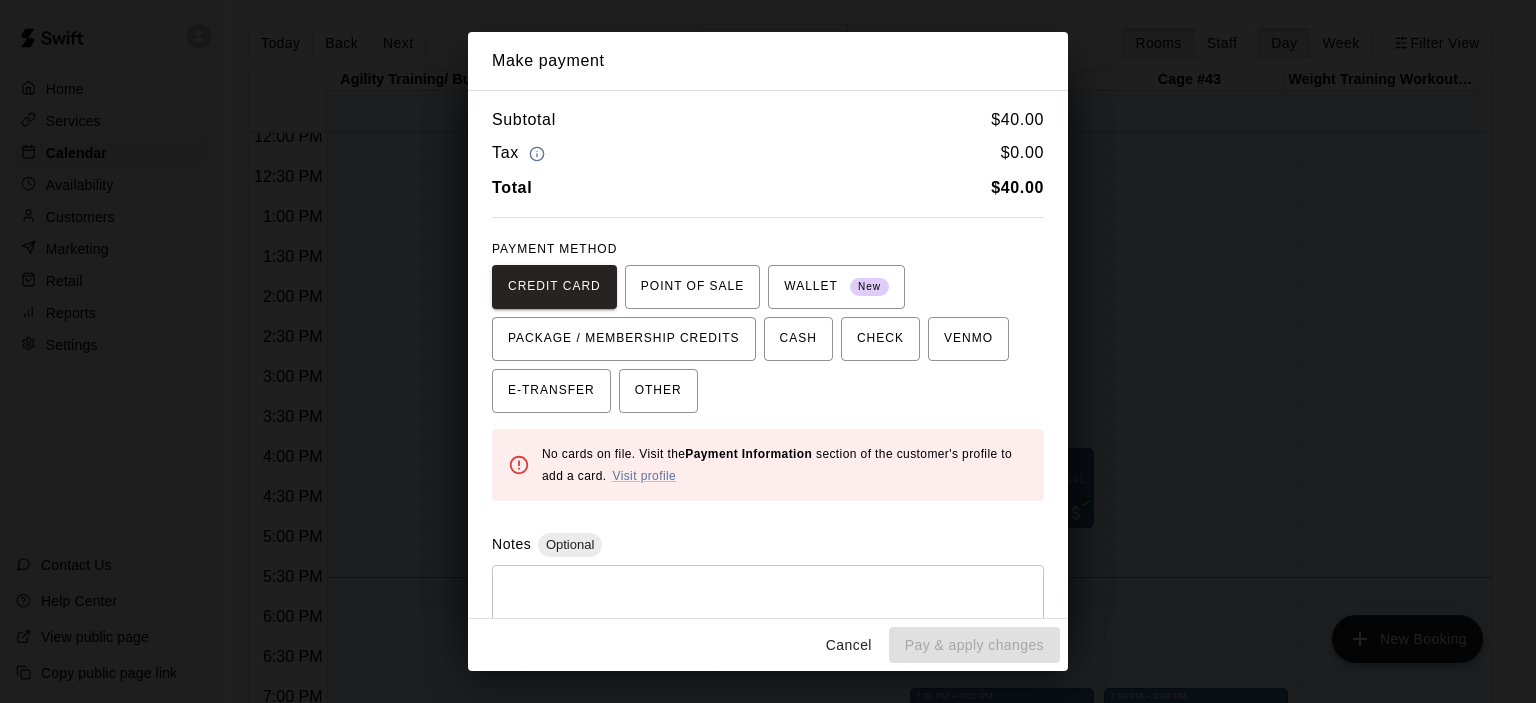 click on "Cancel" at bounding box center [849, 645] 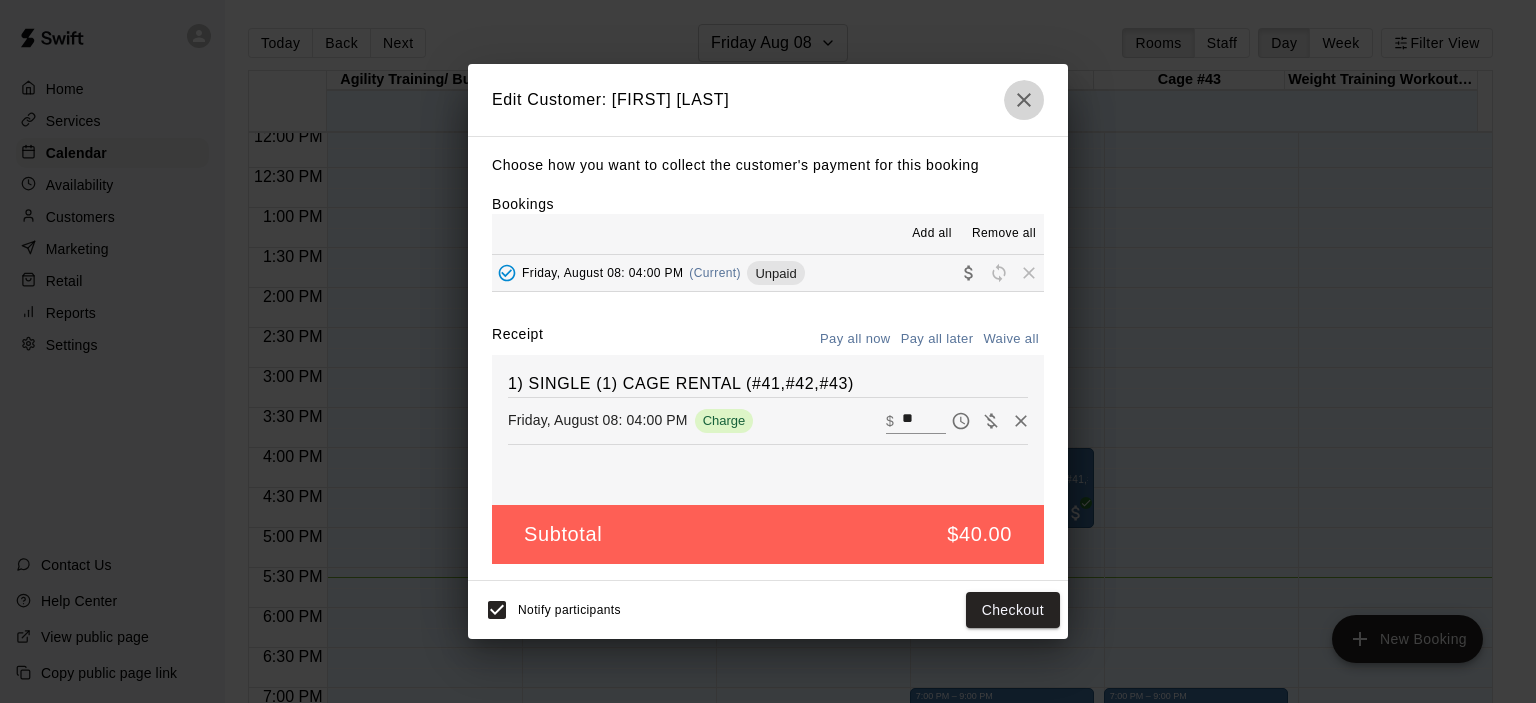 click 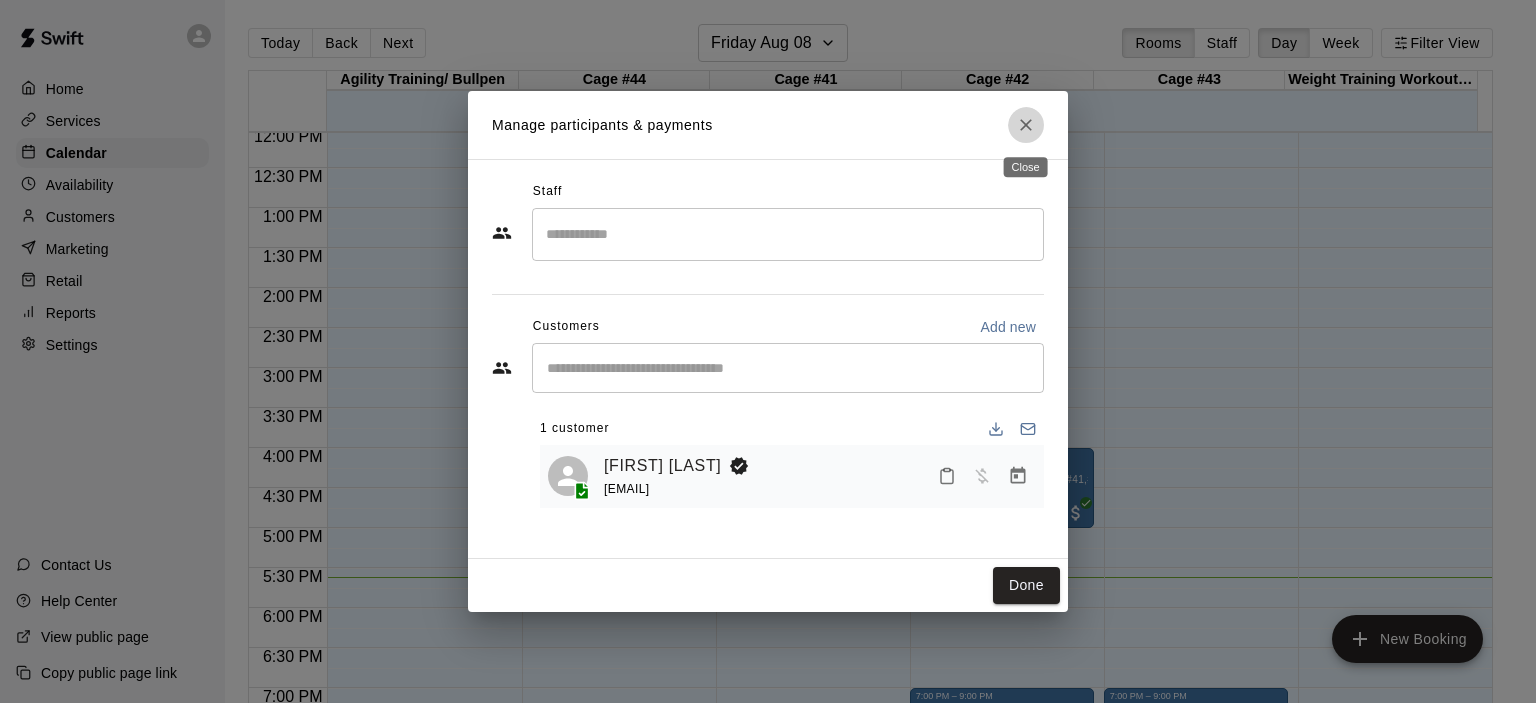 click 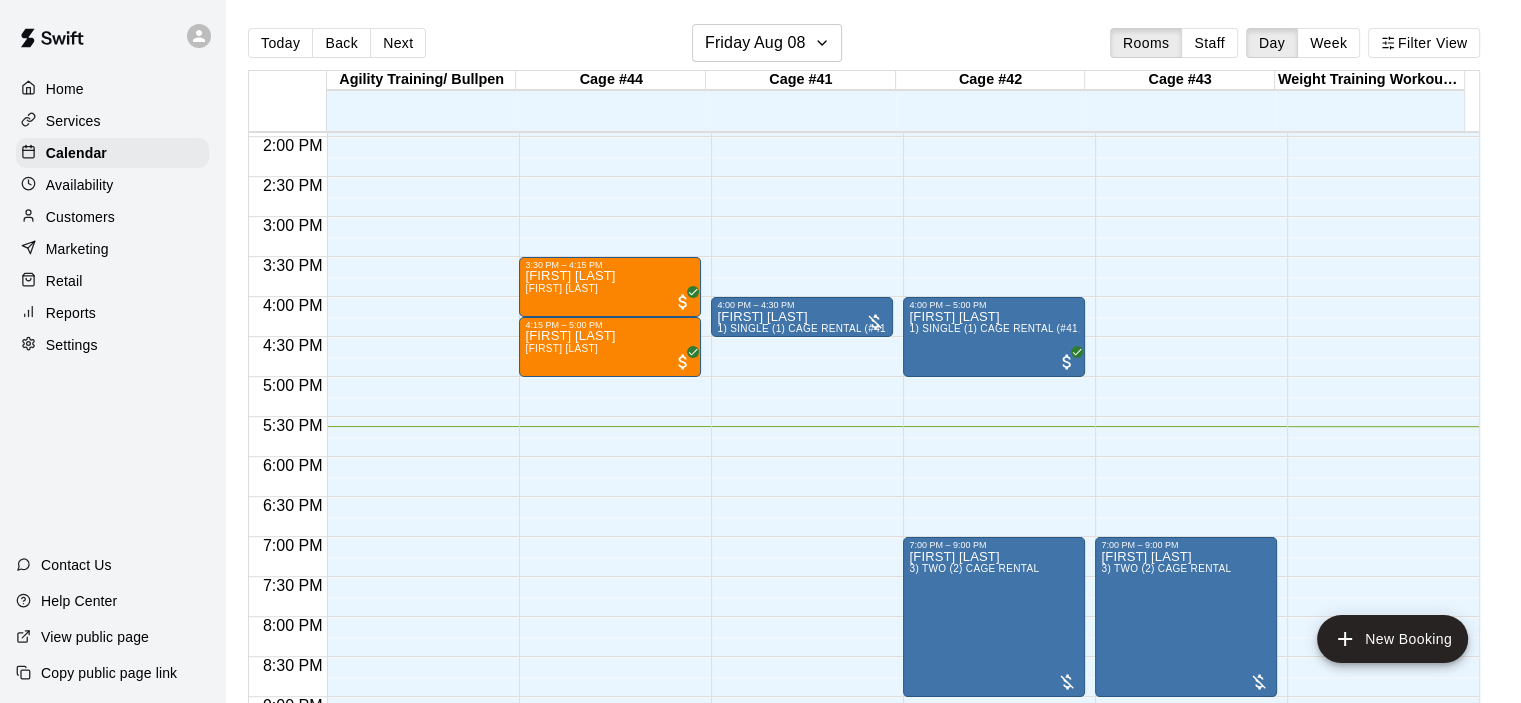 scroll, scrollTop: 1165, scrollLeft: 0, axis: vertical 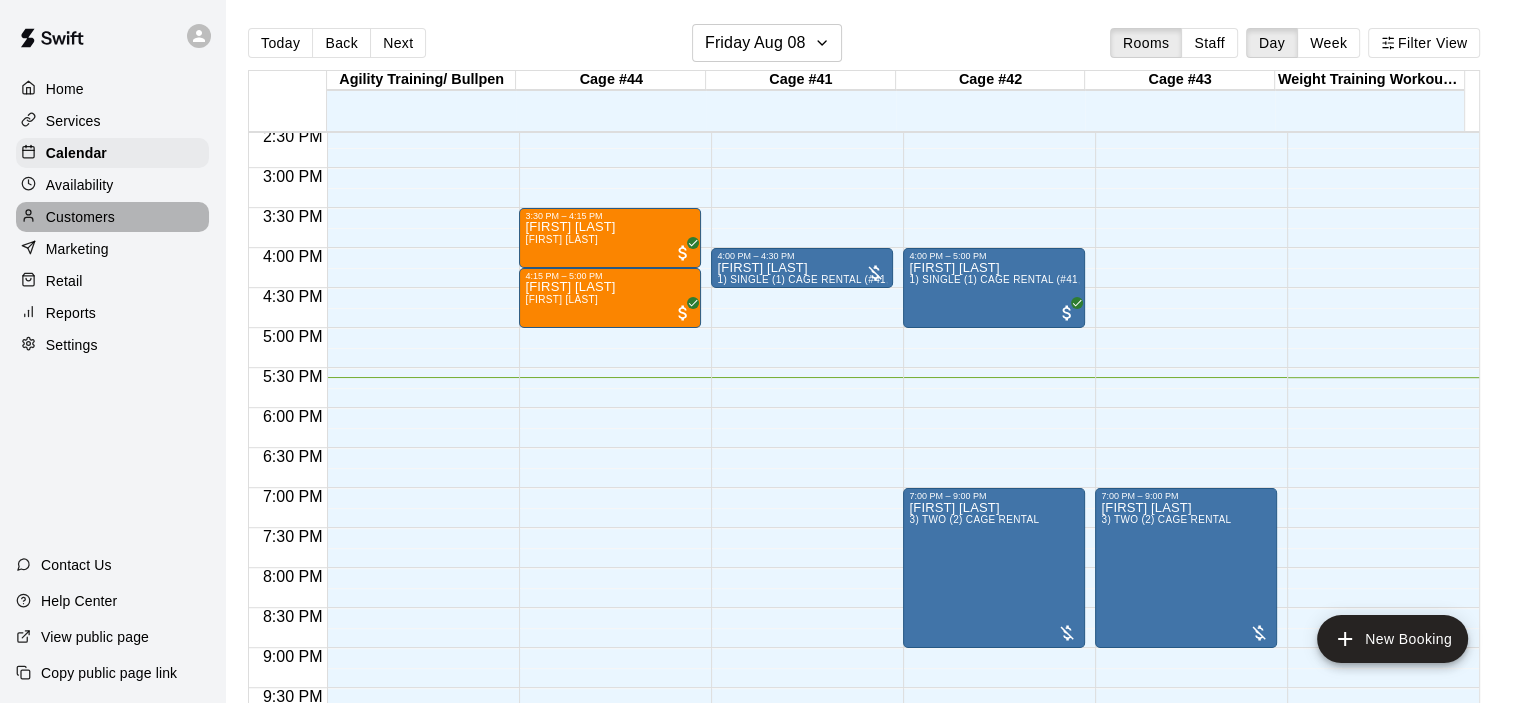 click on "Customers" at bounding box center (80, 217) 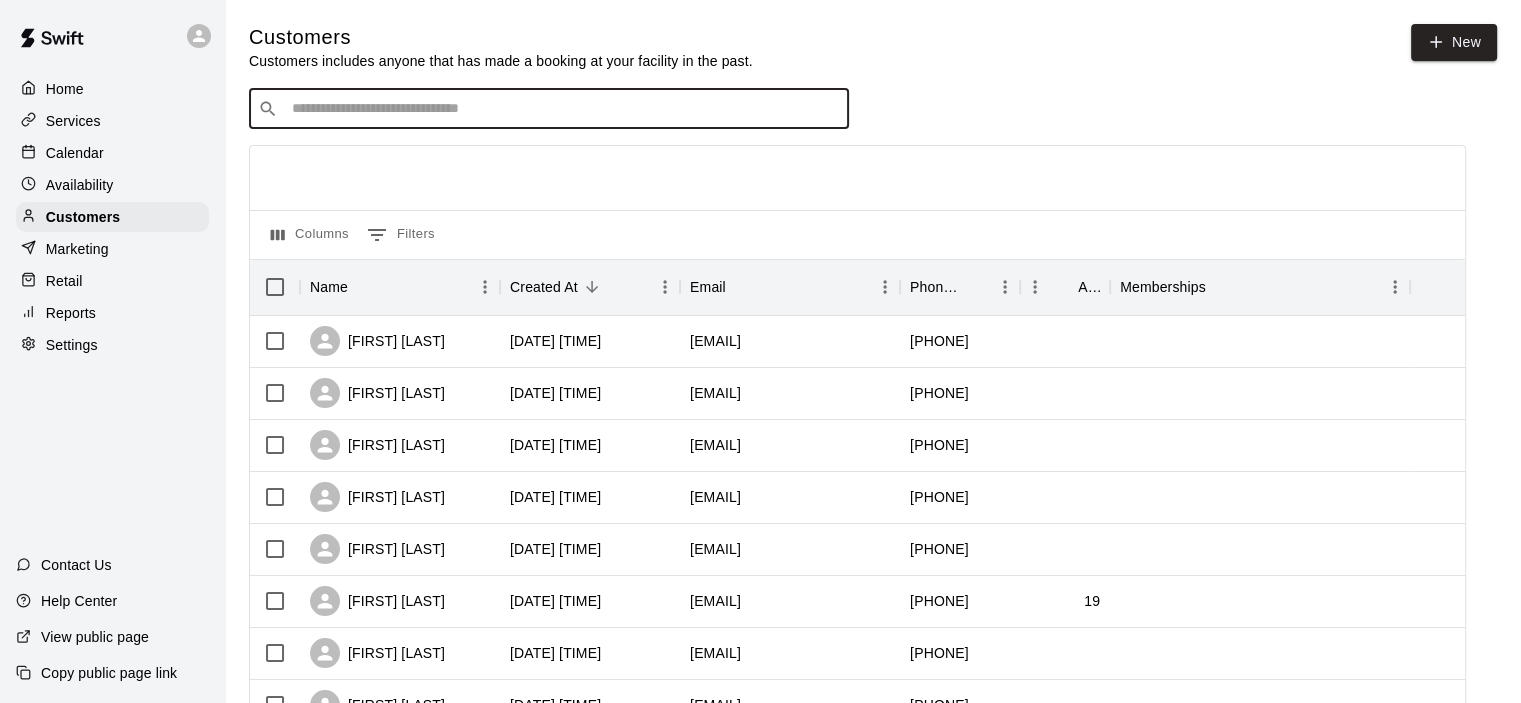click at bounding box center (563, 109) 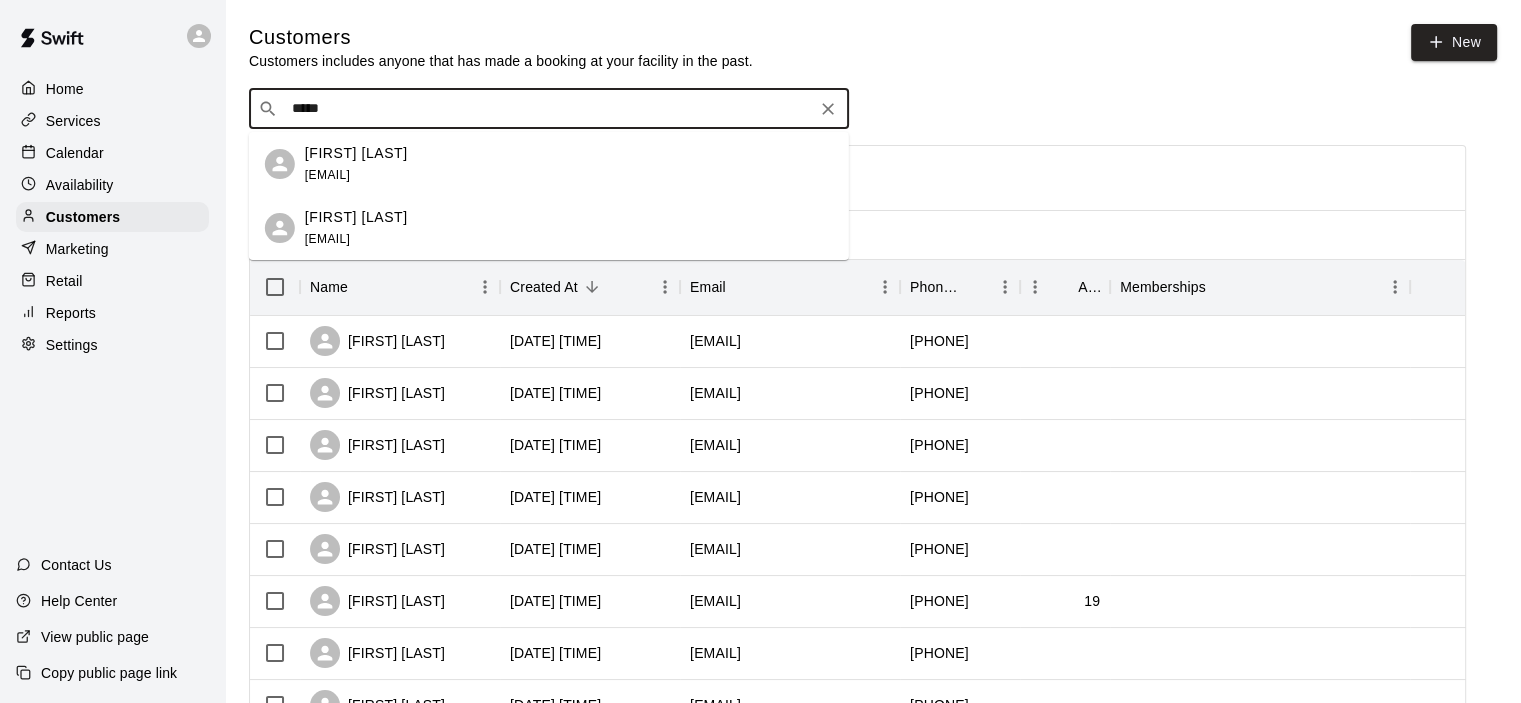 type on "******" 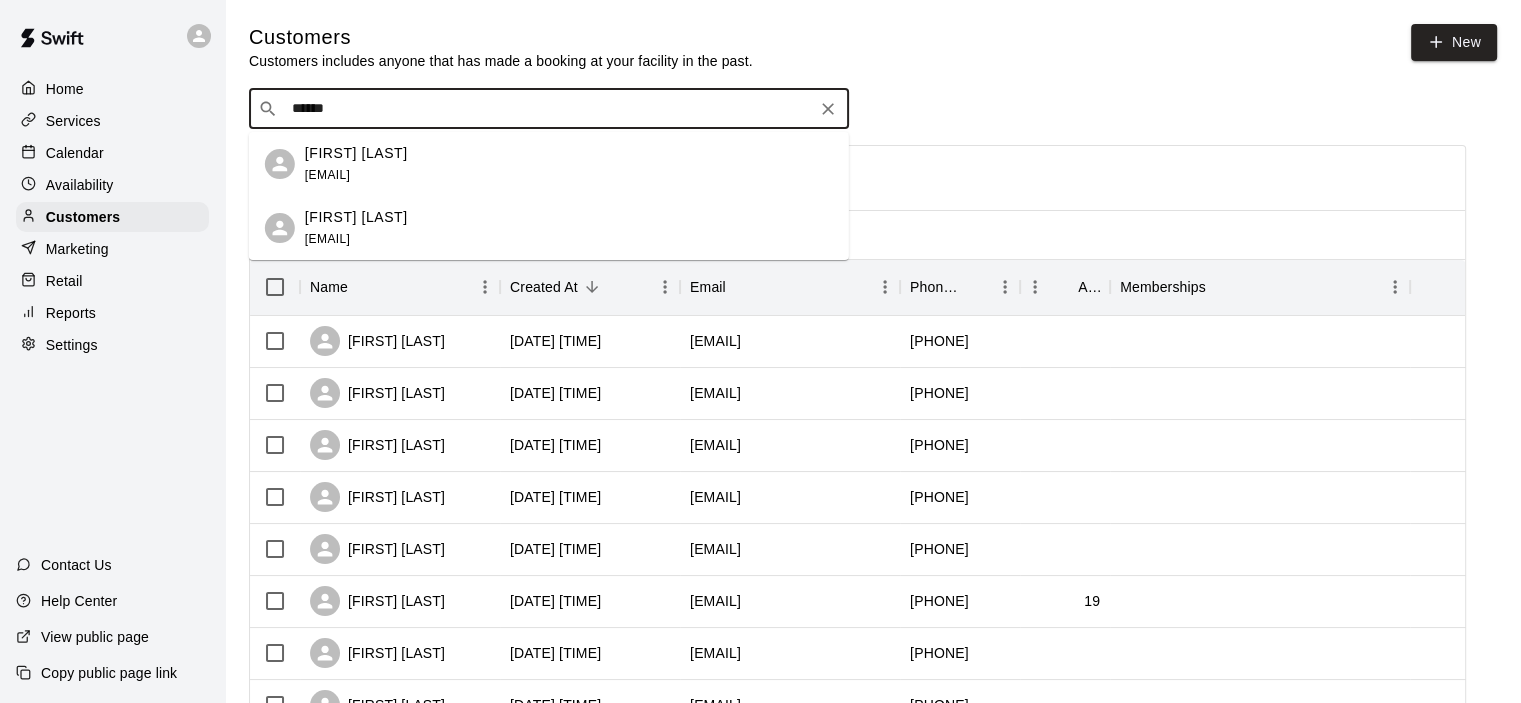 click on "[FIRST] [LAST] [EMAIL]" at bounding box center (356, 164) 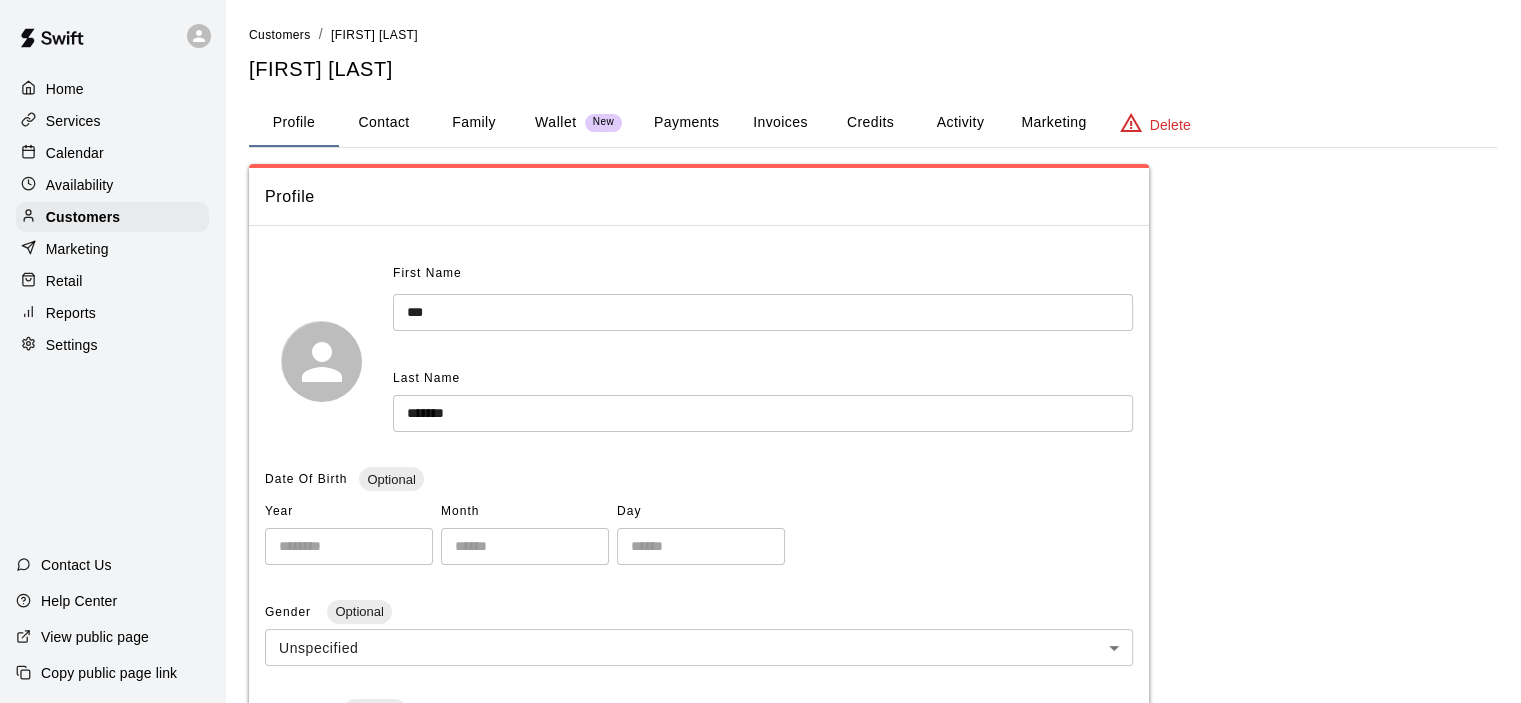 click on "Payments" at bounding box center [686, 123] 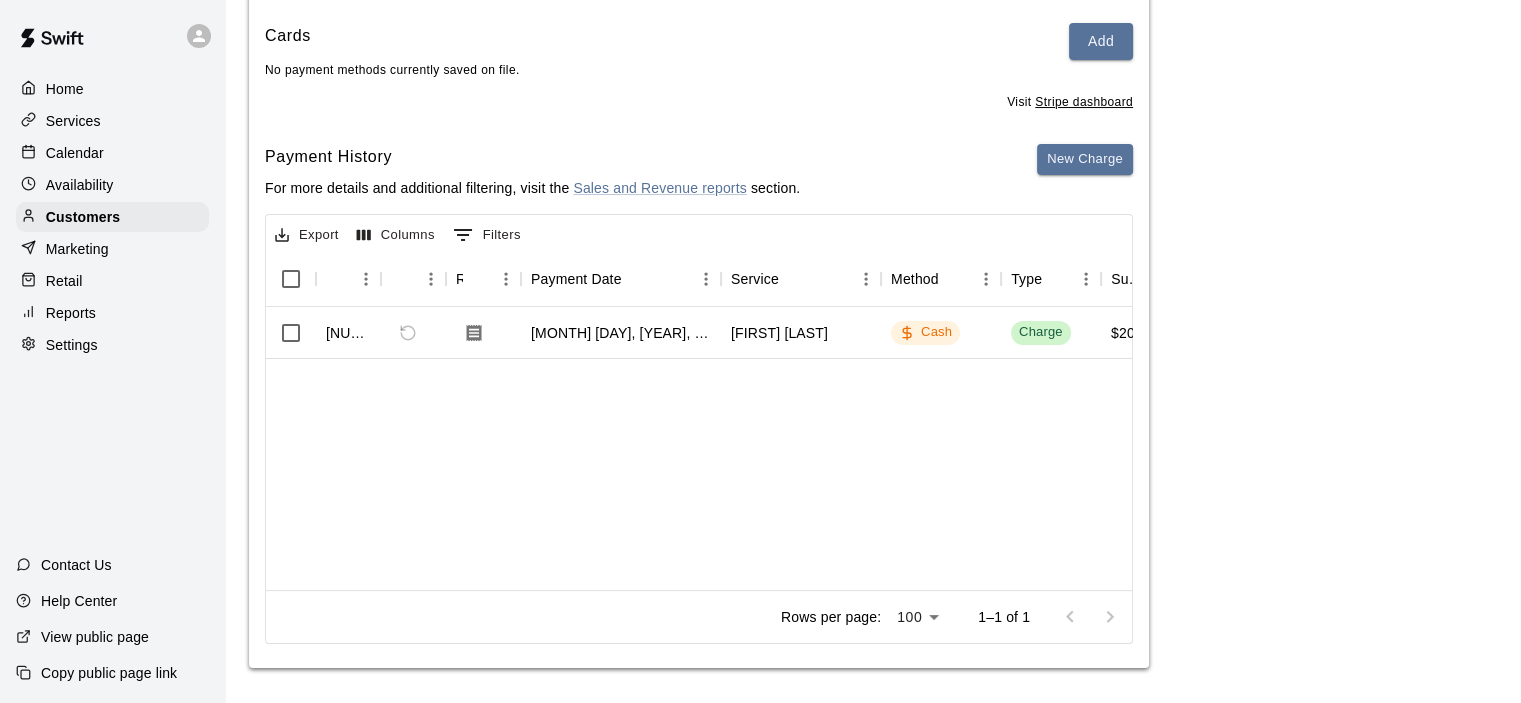 scroll, scrollTop: 242, scrollLeft: 0, axis: vertical 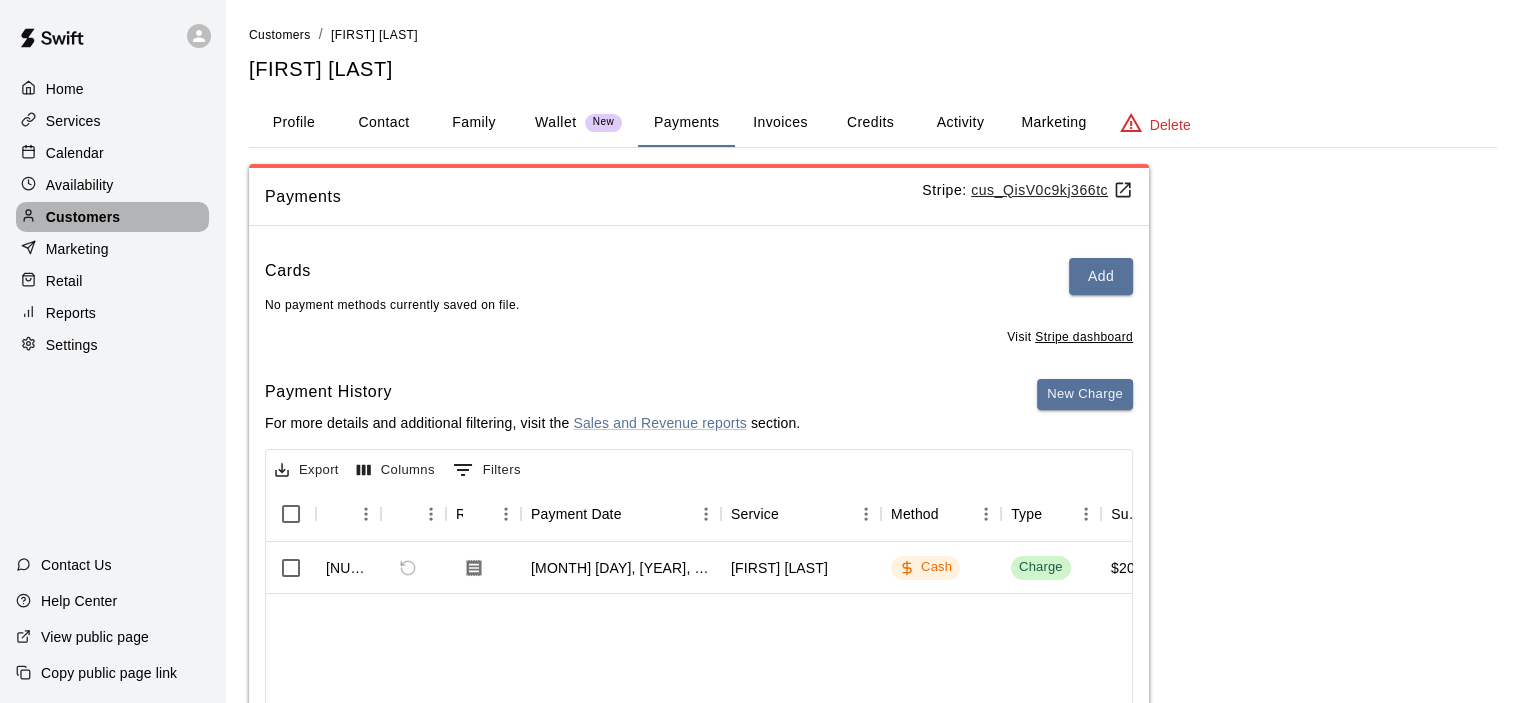 click on "Customers" at bounding box center (83, 217) 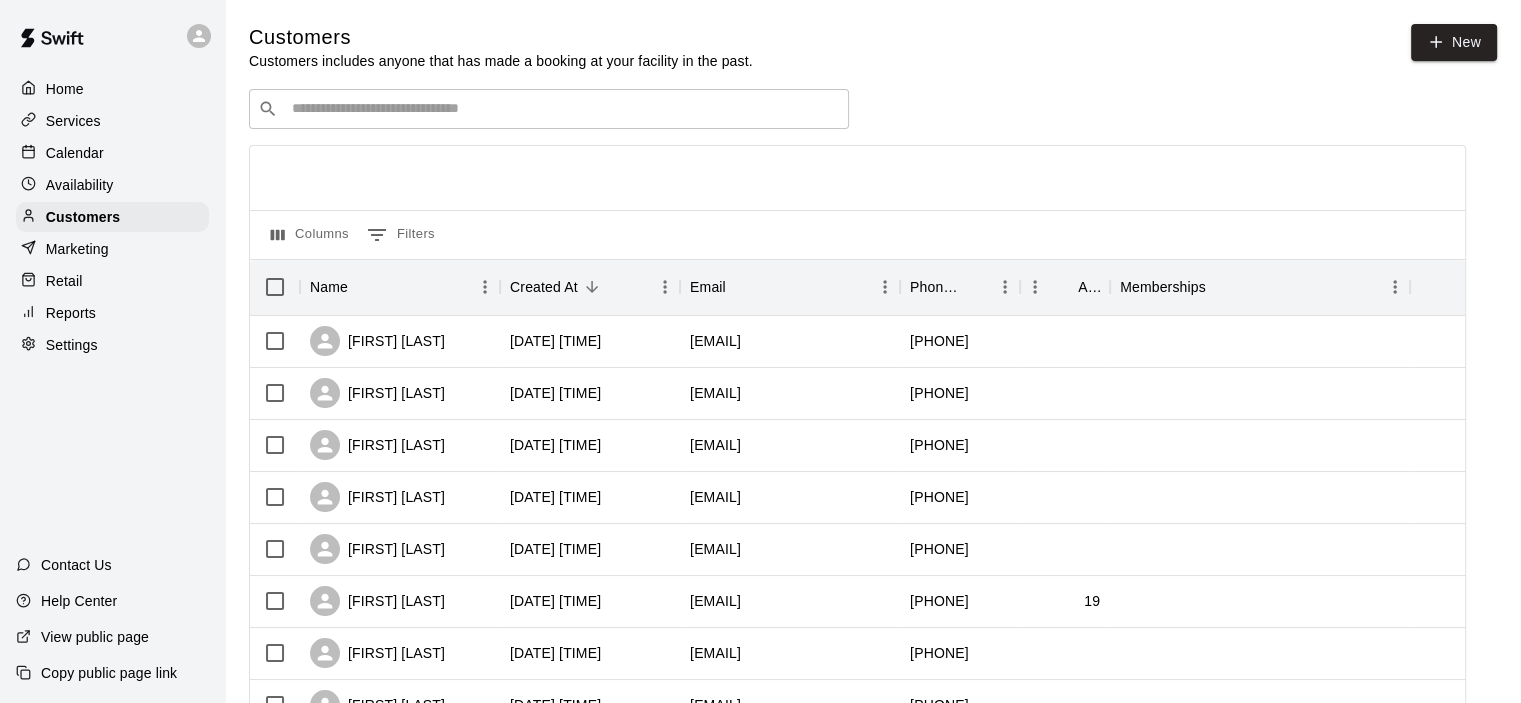 click at bounding box center [563, 109] 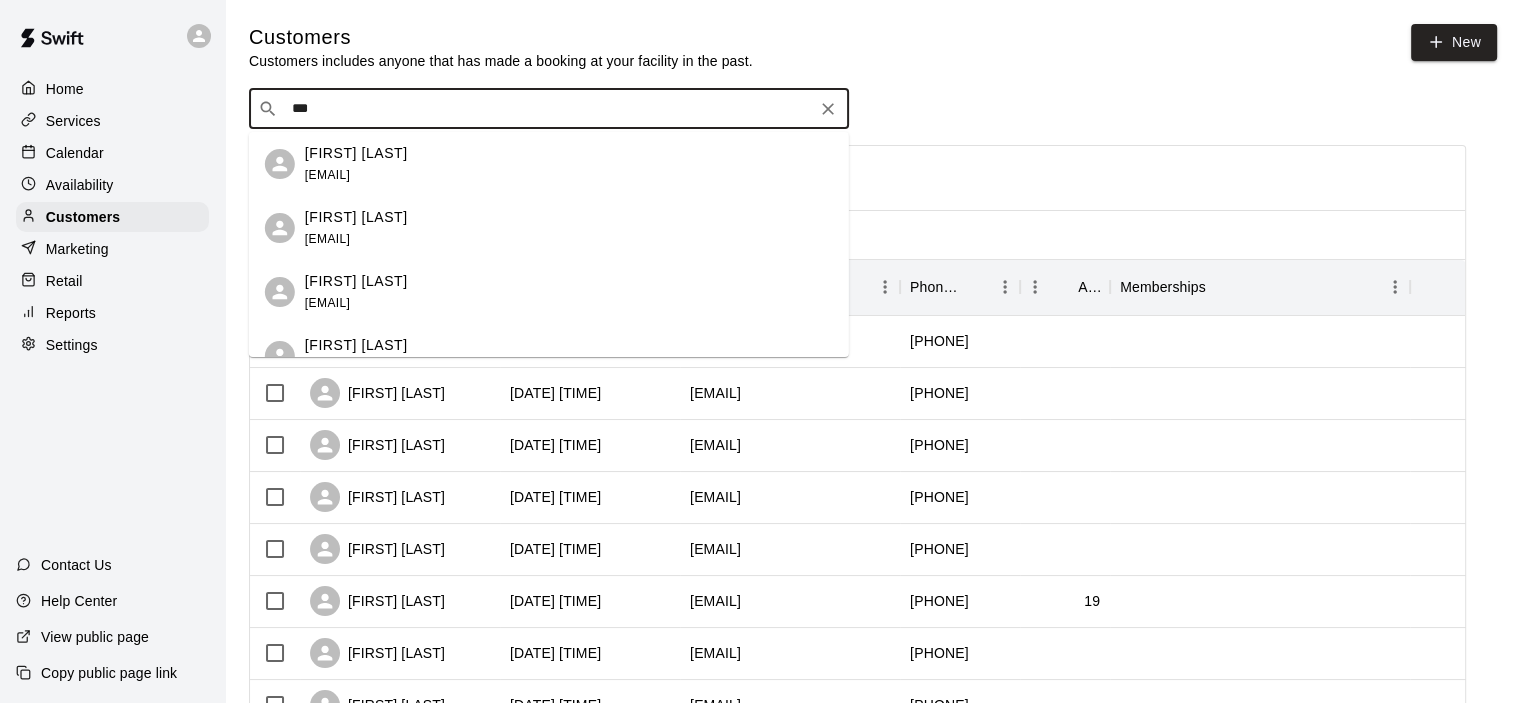 scroll, scrollTop: 31, scrollLeft: 0, axis: vertical 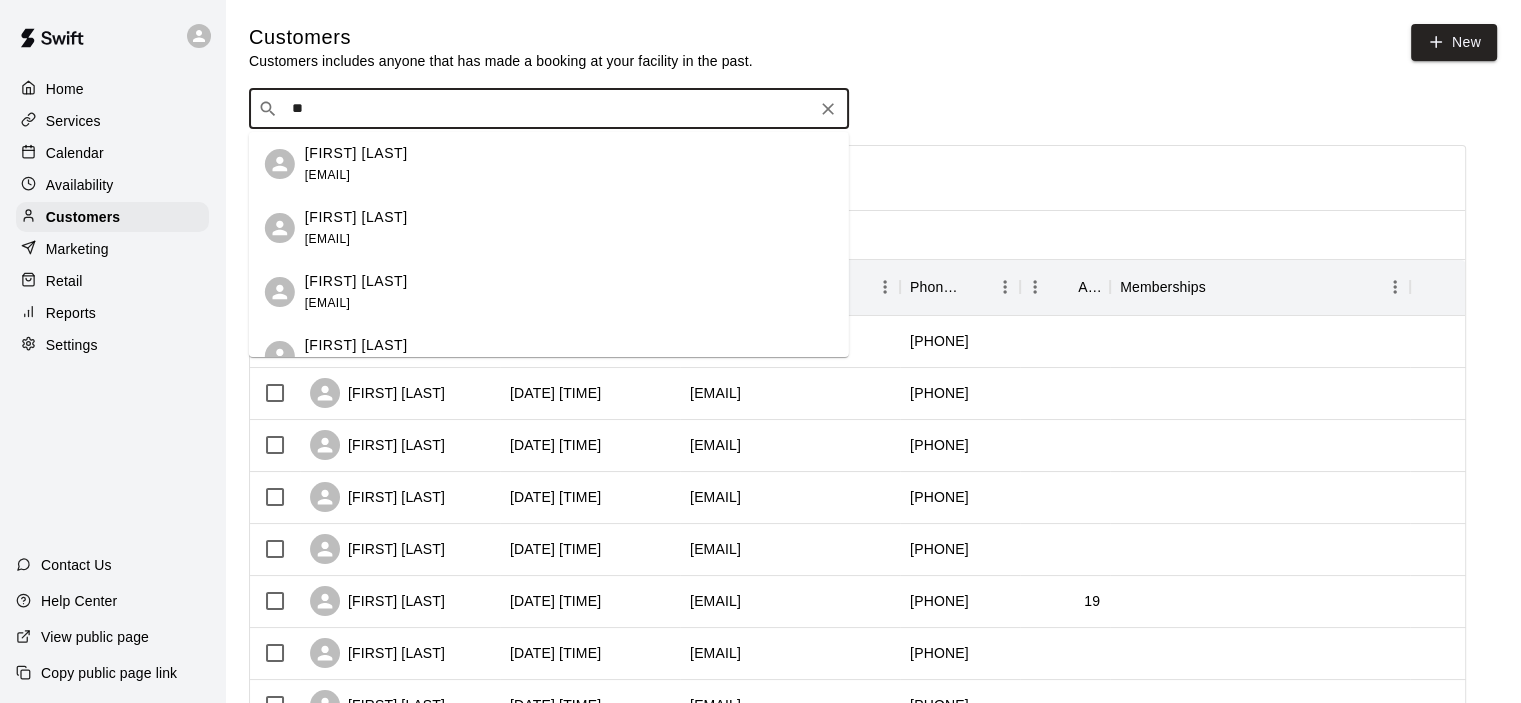 type on "*" 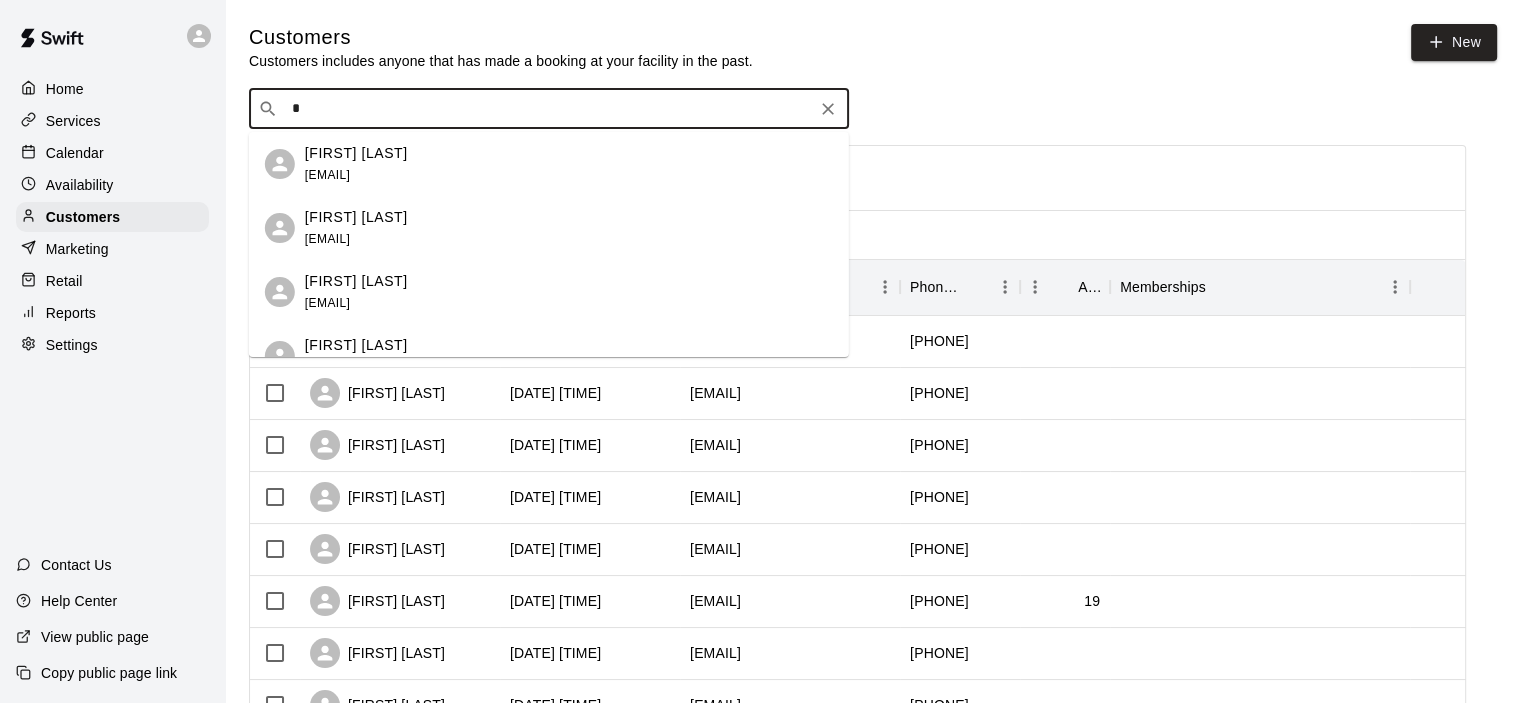 type 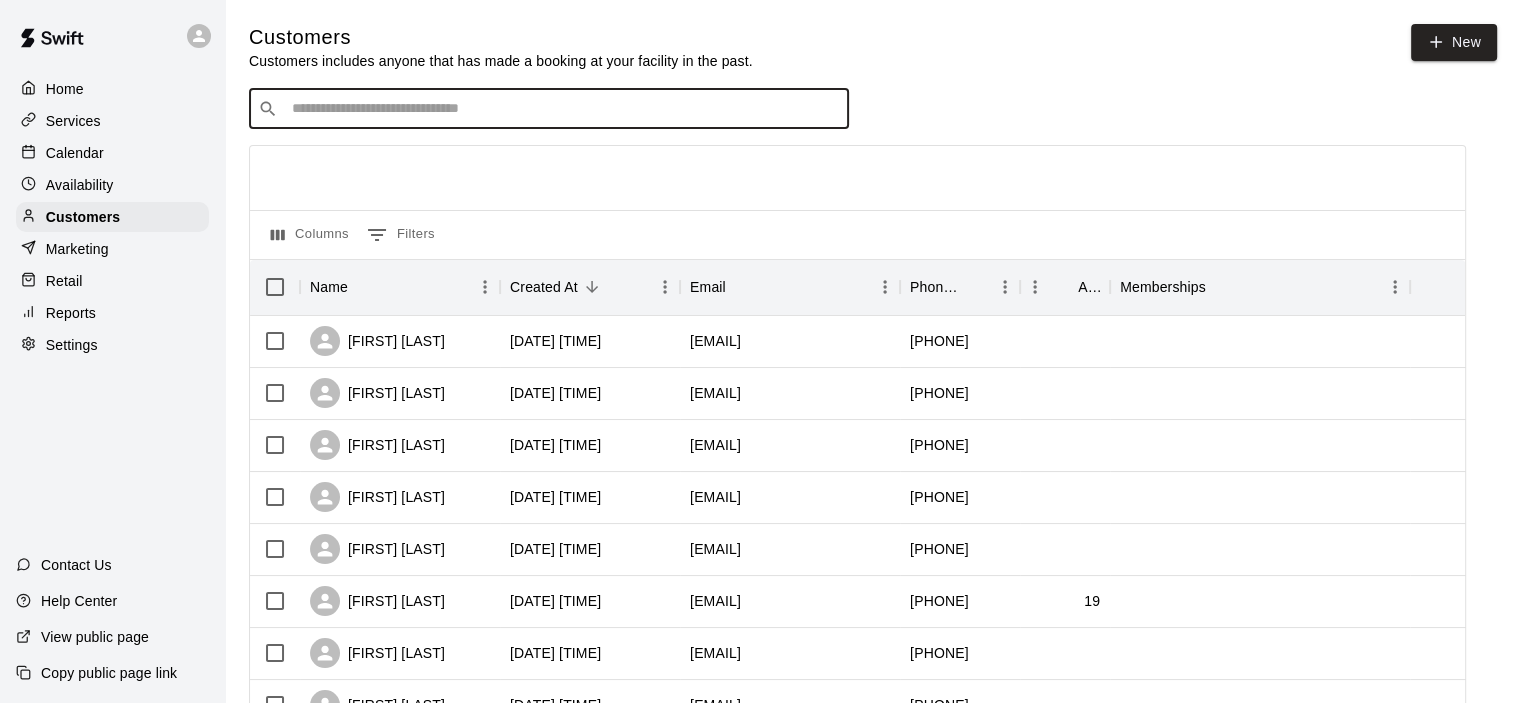 click on "Calendar" at bounding box center (112, 153) 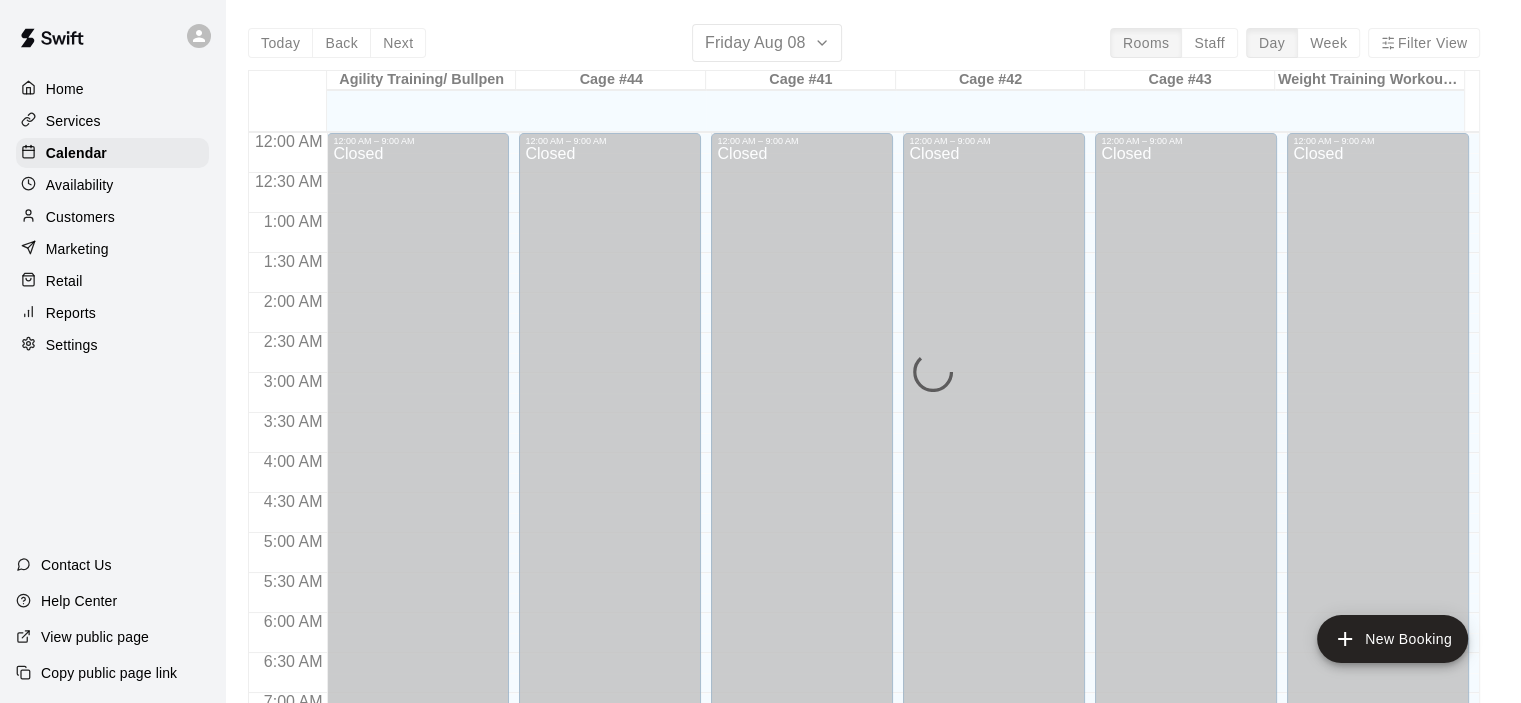 scroll, scrollTop: 1265, scrollLeft: 0, axis: vertical 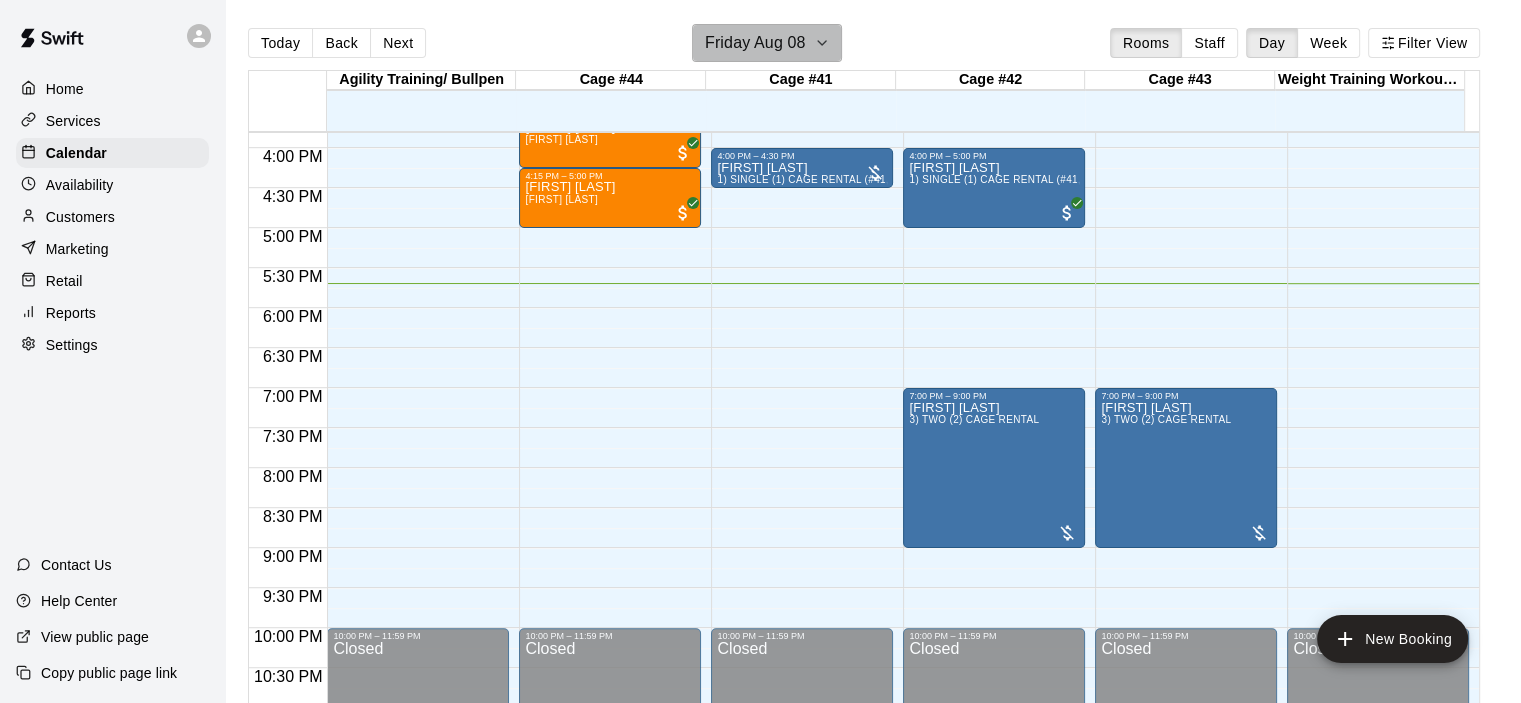 click 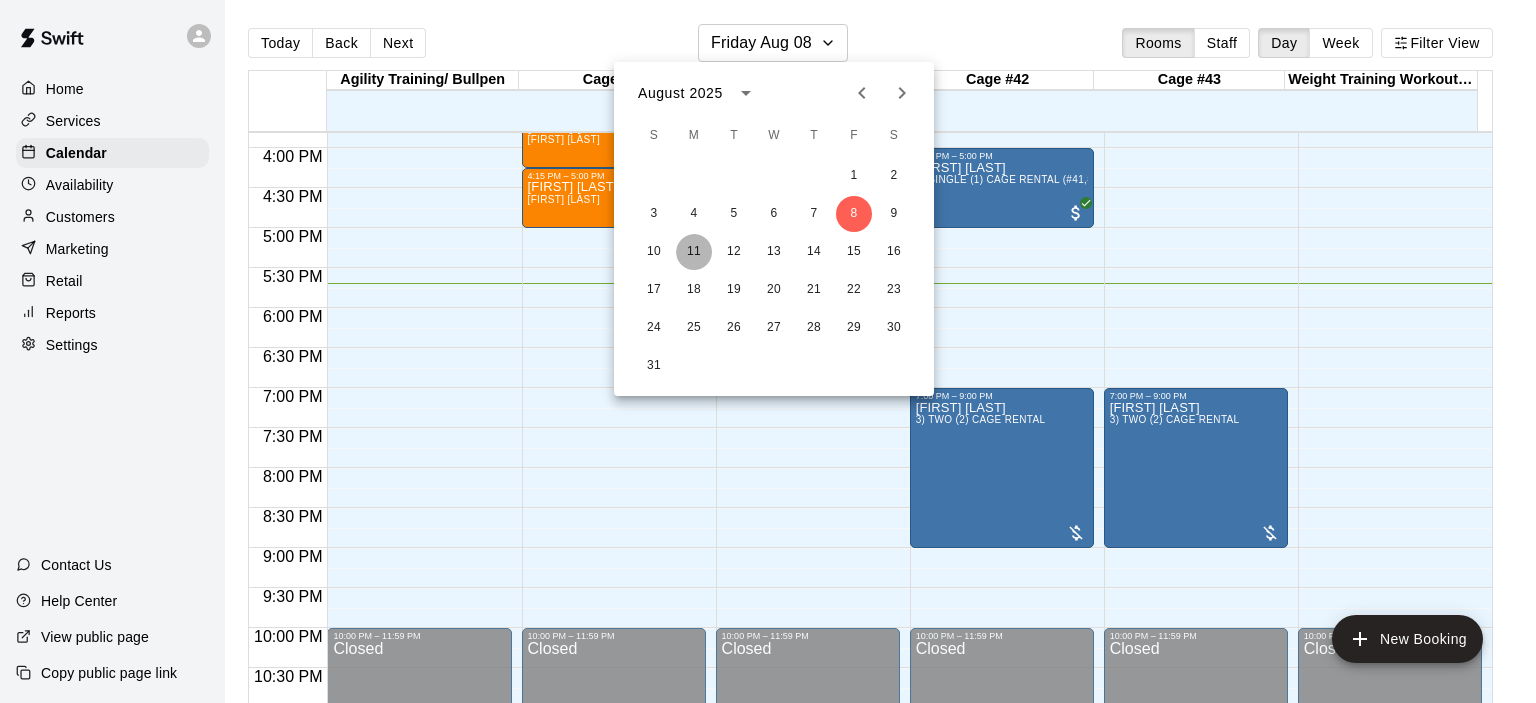 click on "11" at bounding box center (694, 252) 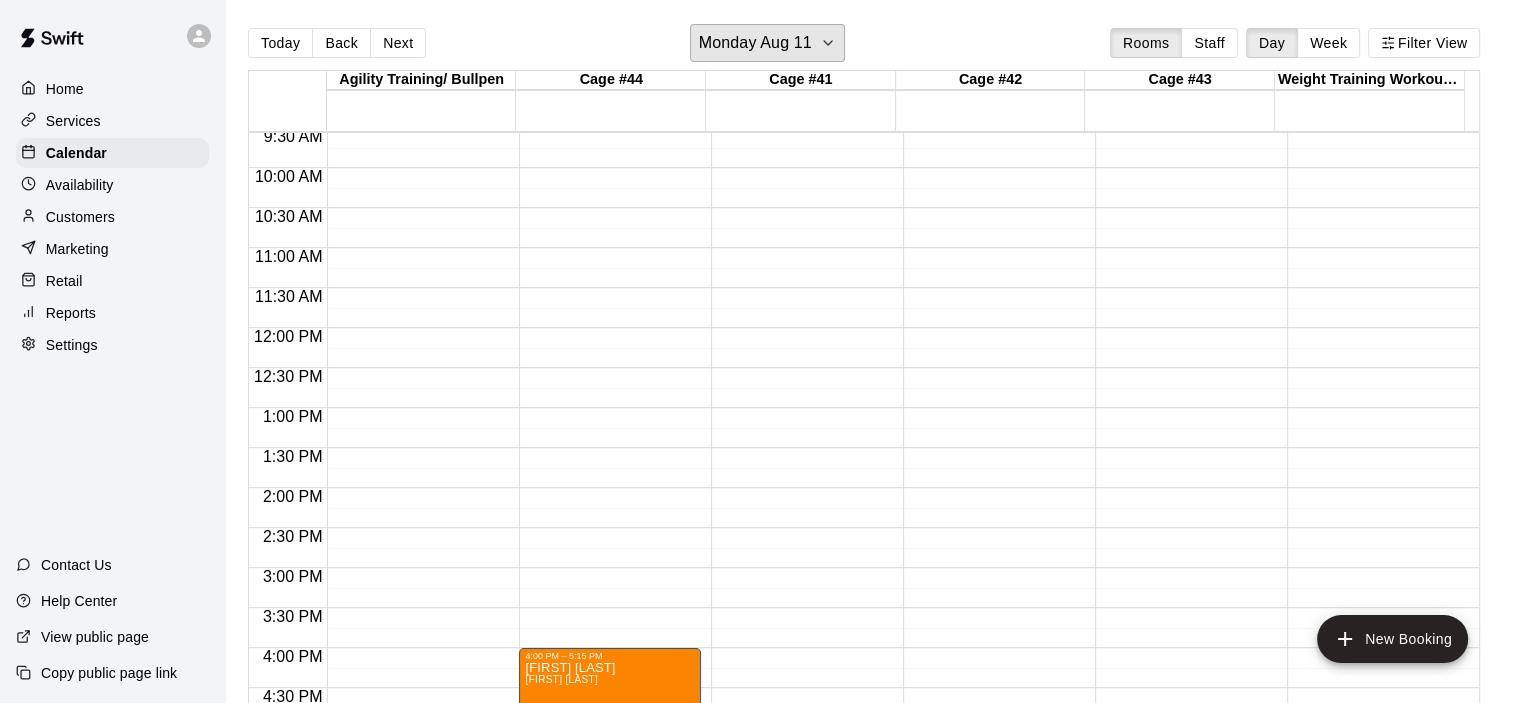 scroll, scrollTop: 465, scrollLeft: 0, axis: vertical 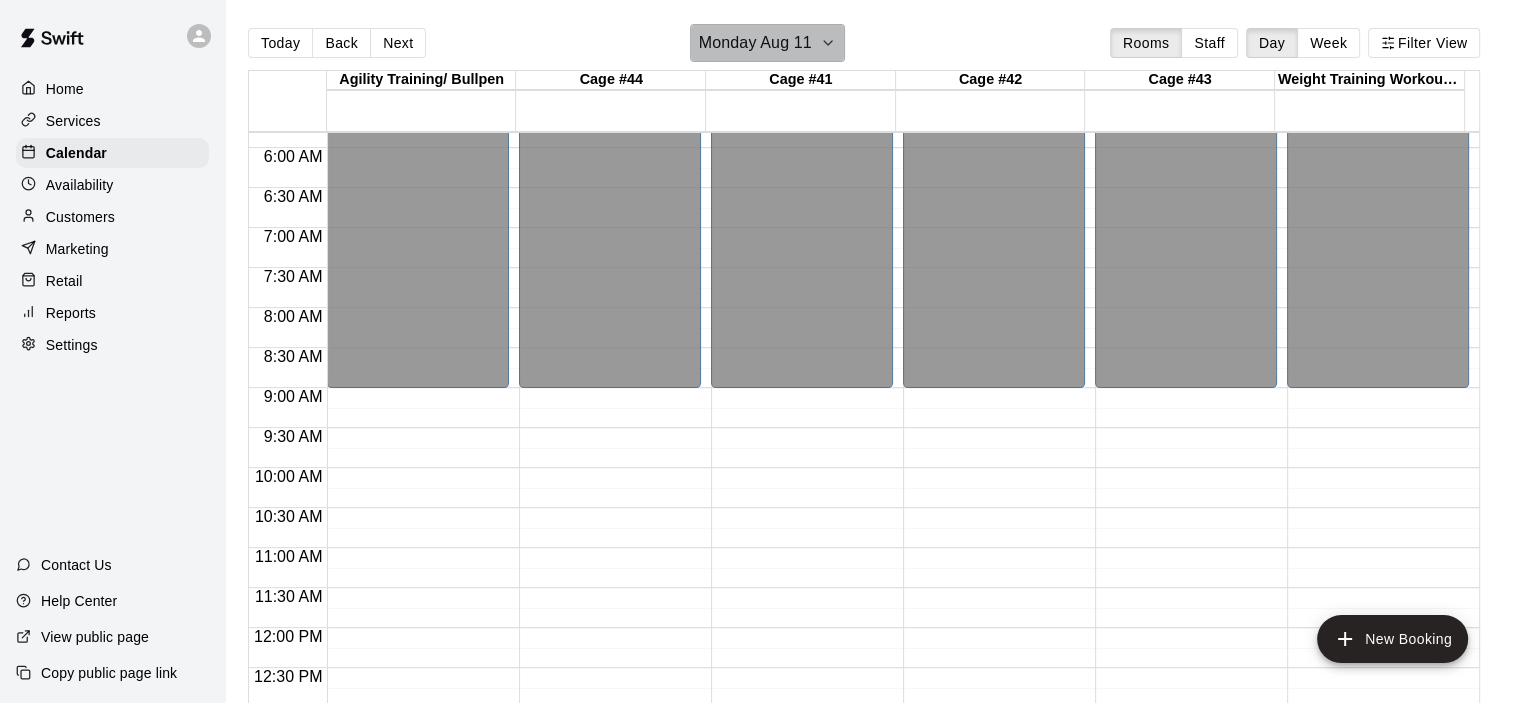 click 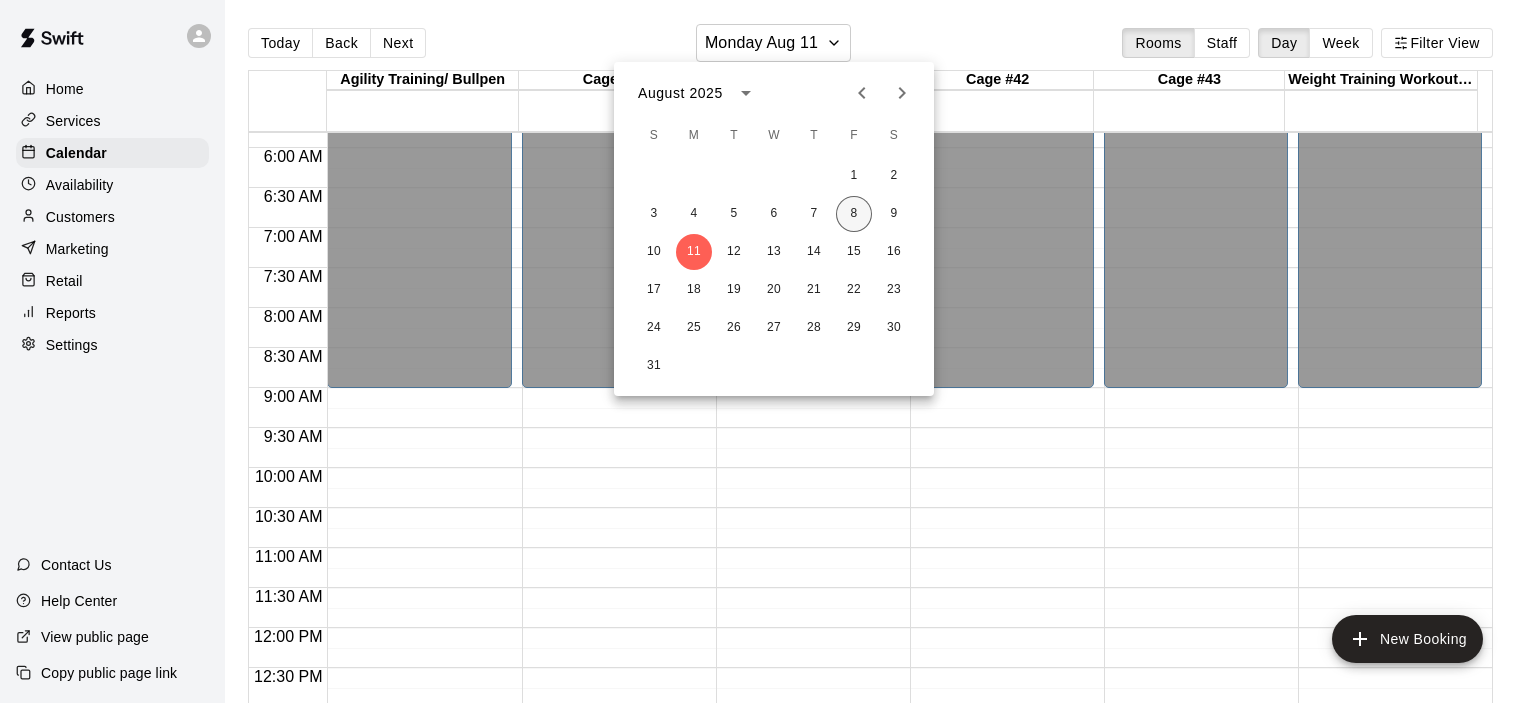 click on "8" at bounding box center (854, 214) 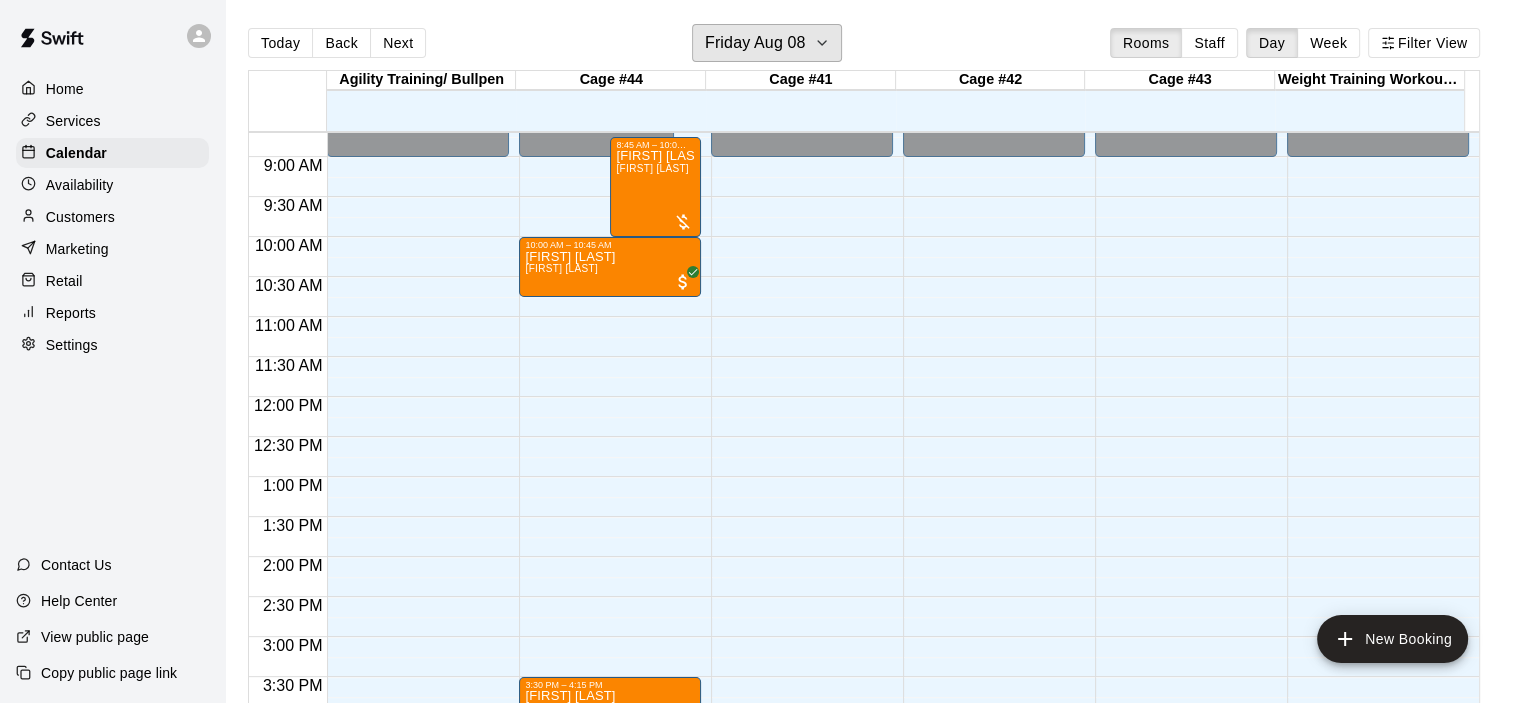 scroll, scrollTop: 865, scrollLeft: 0, axis: vertical 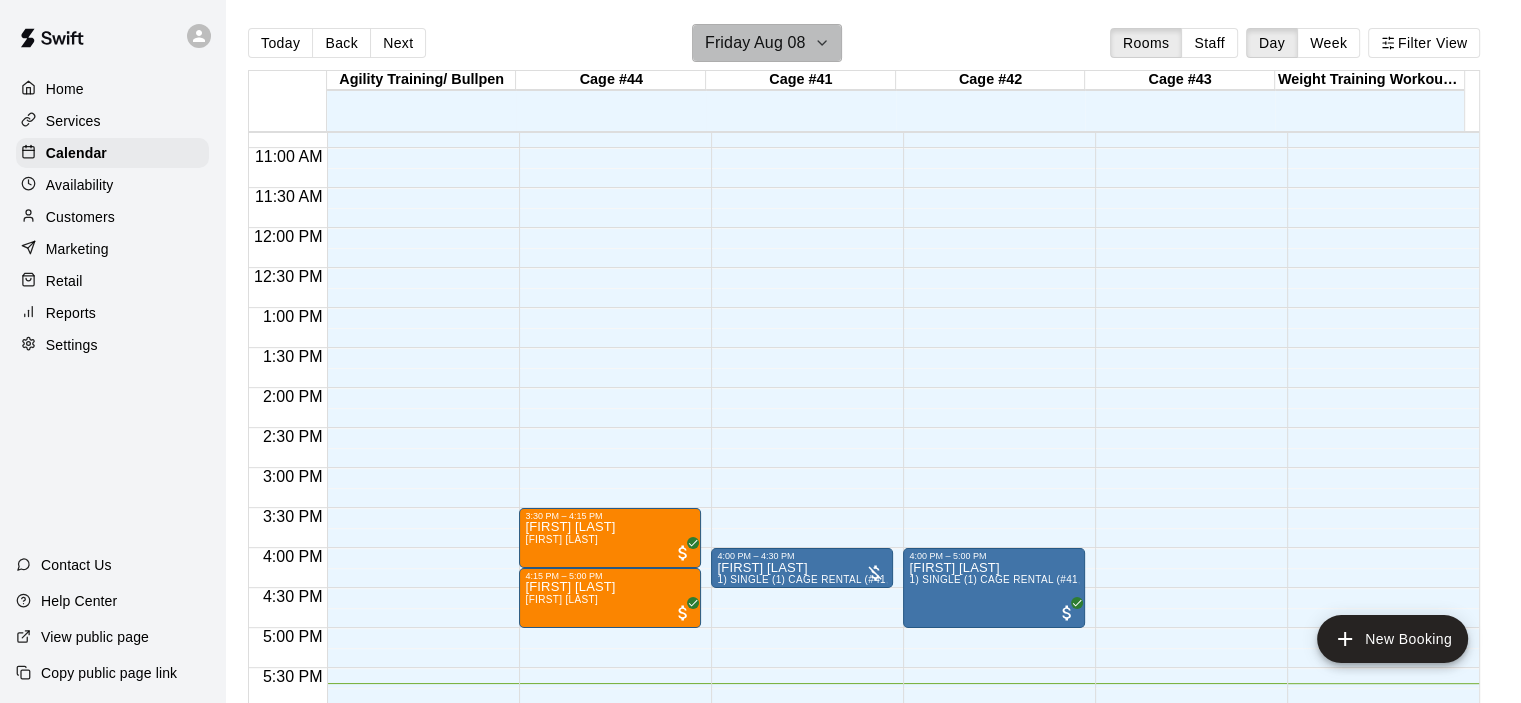 click 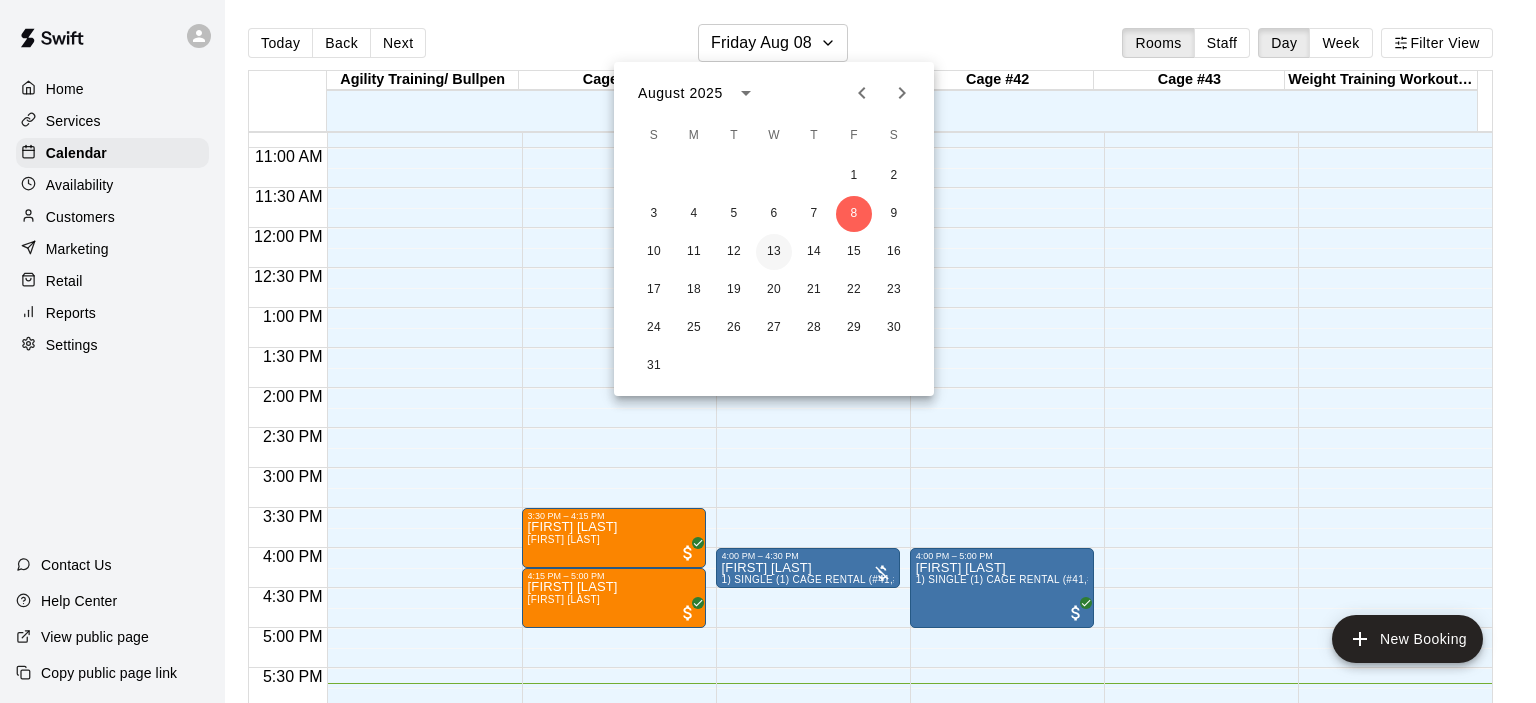 click on "13" at bounding box center (774, 252) 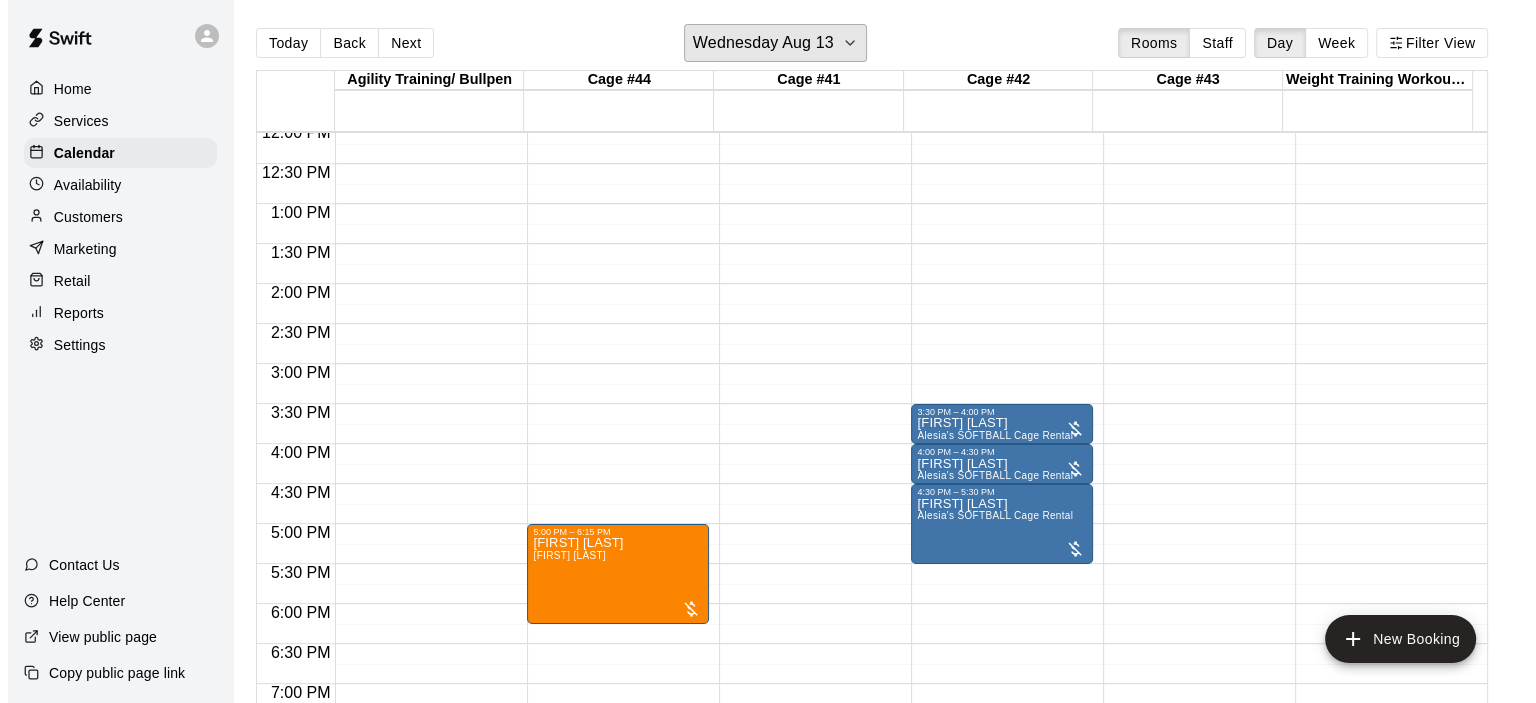scroll, scrollTop: 1165, scrollLeft: 0, axis: vertical 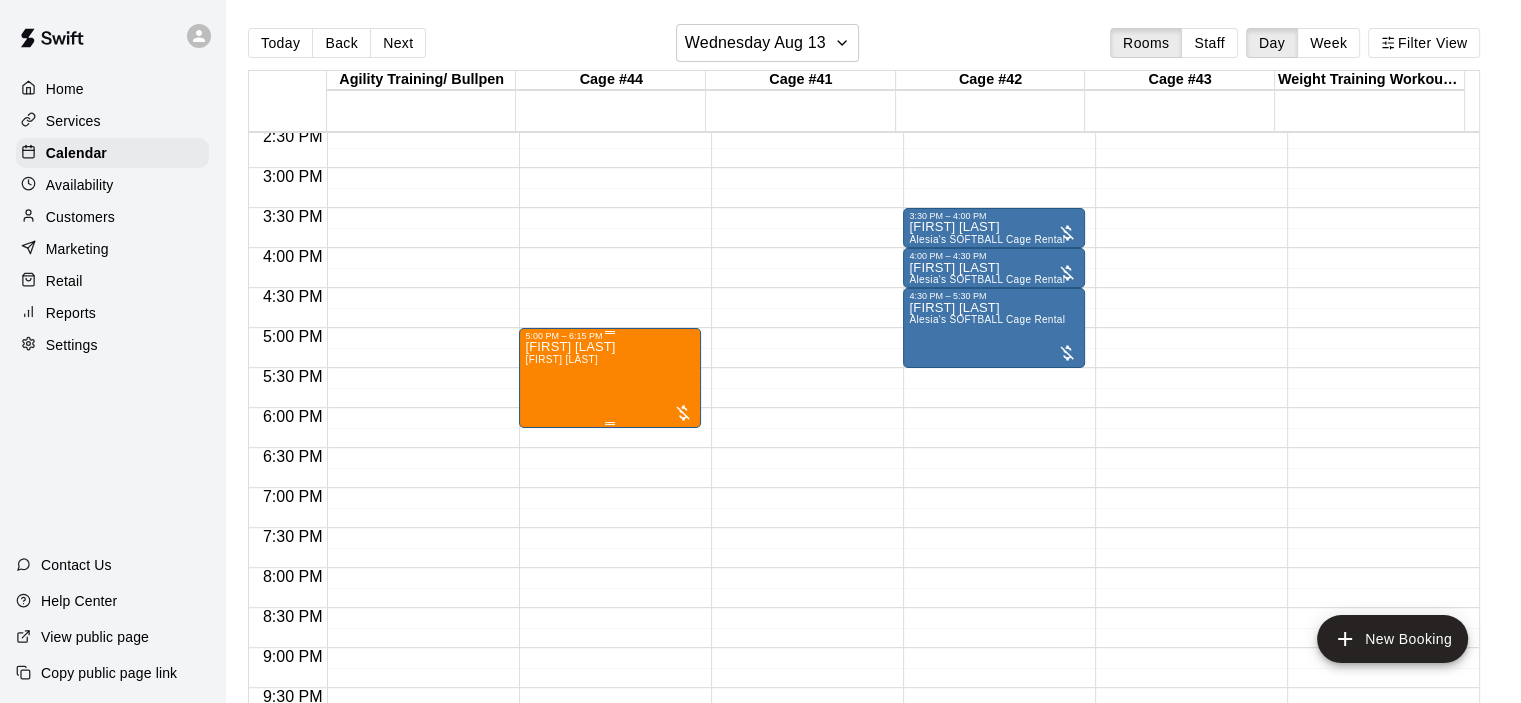 click on "[FIRST] [LAST] [FIRST] [LAST]" at bounding box center (610, 692) 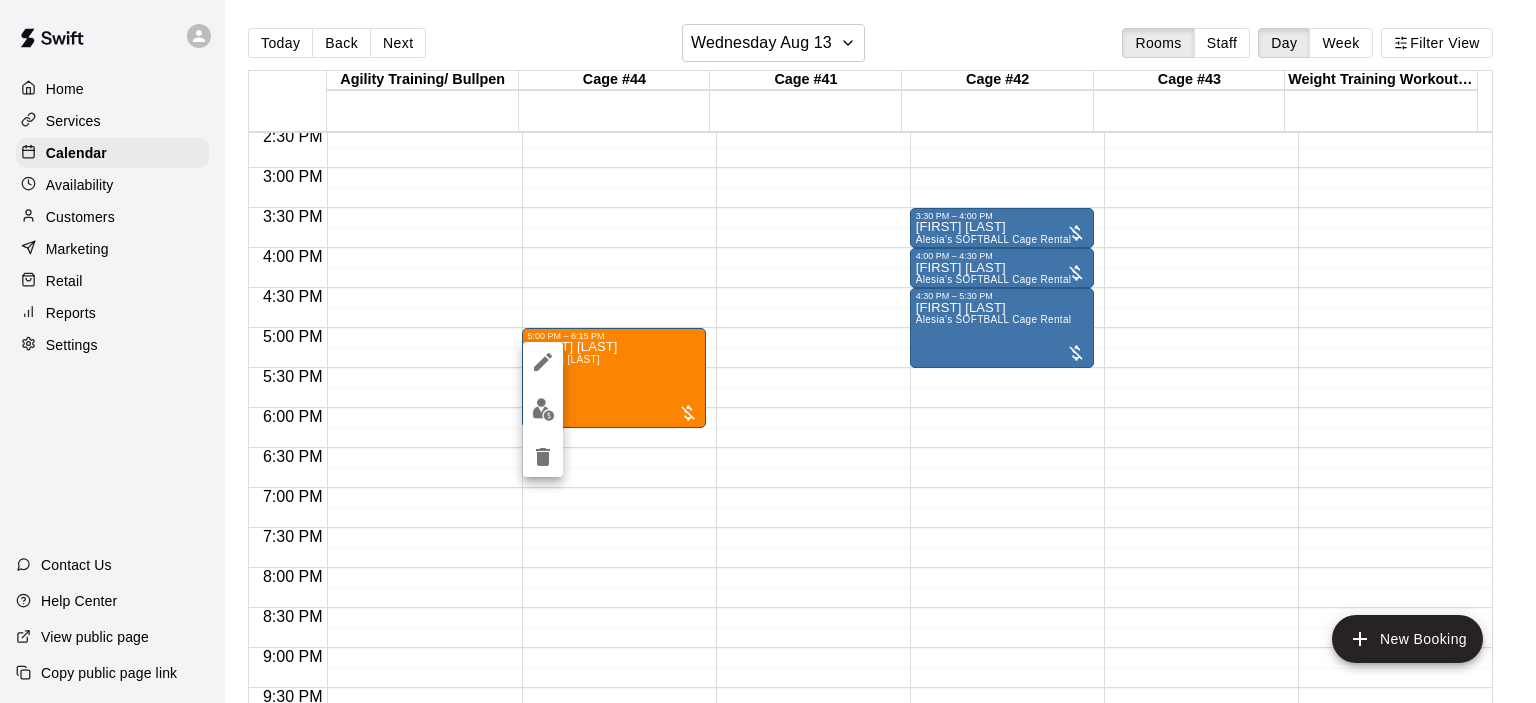 click at bounding box center (768, 351) 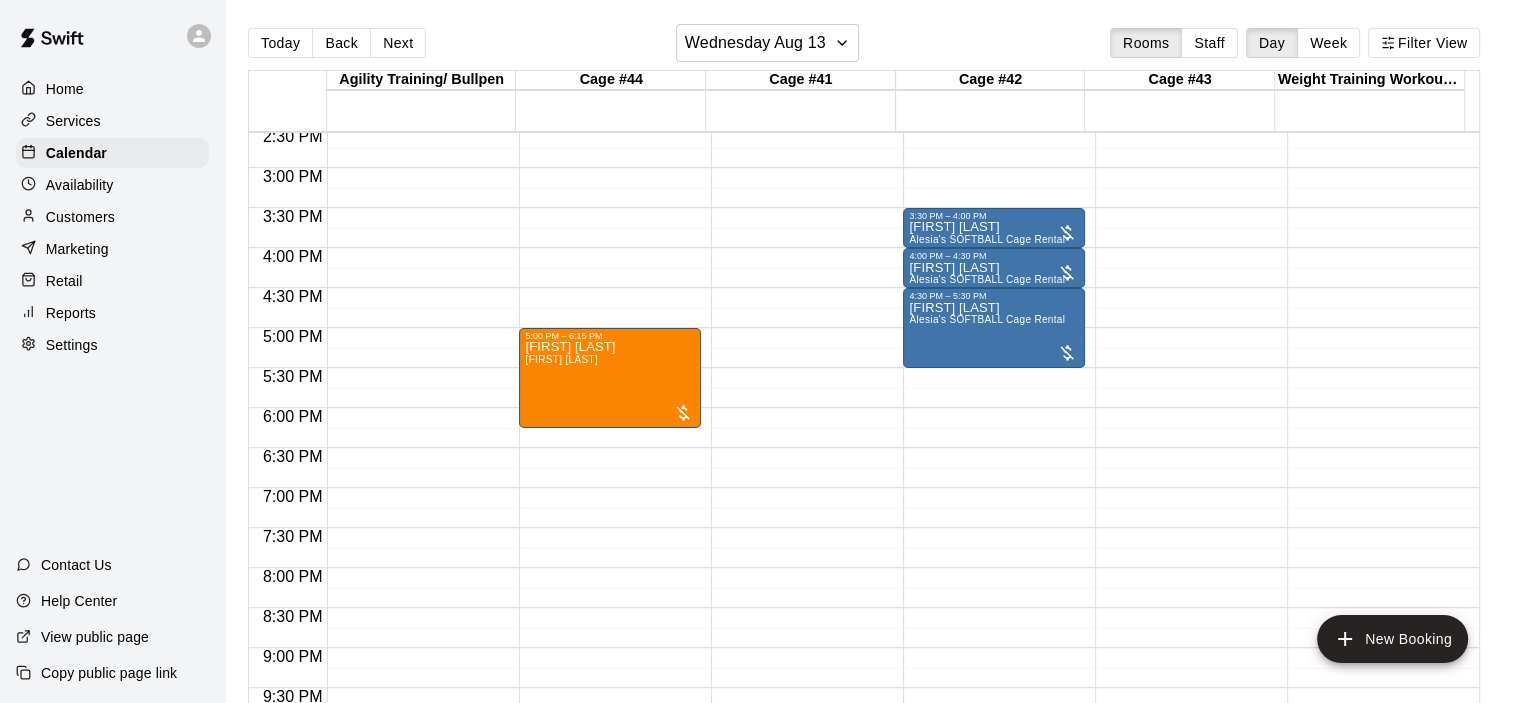 click on "Customers" at bounding box center [80, 217] 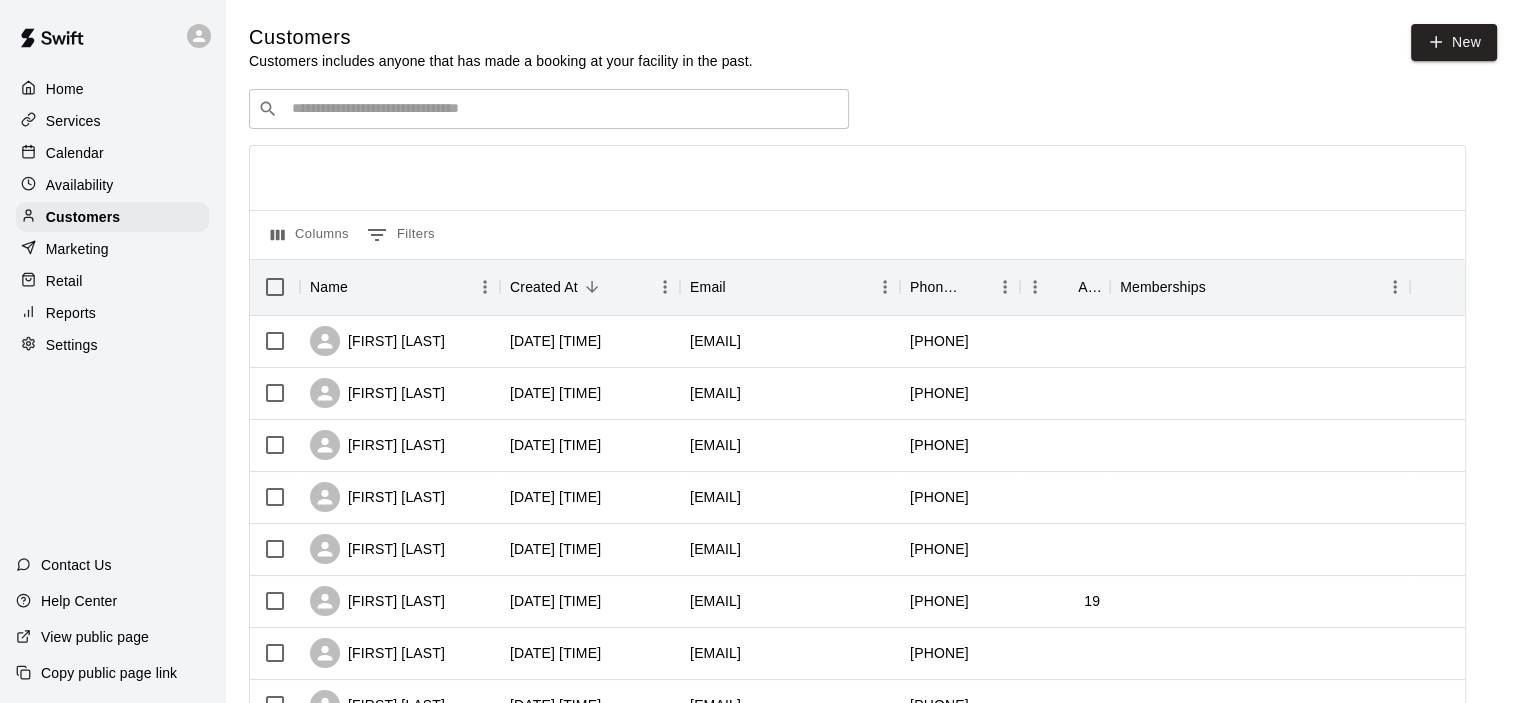 click on "​ ​" at bounding box center (549, 109) 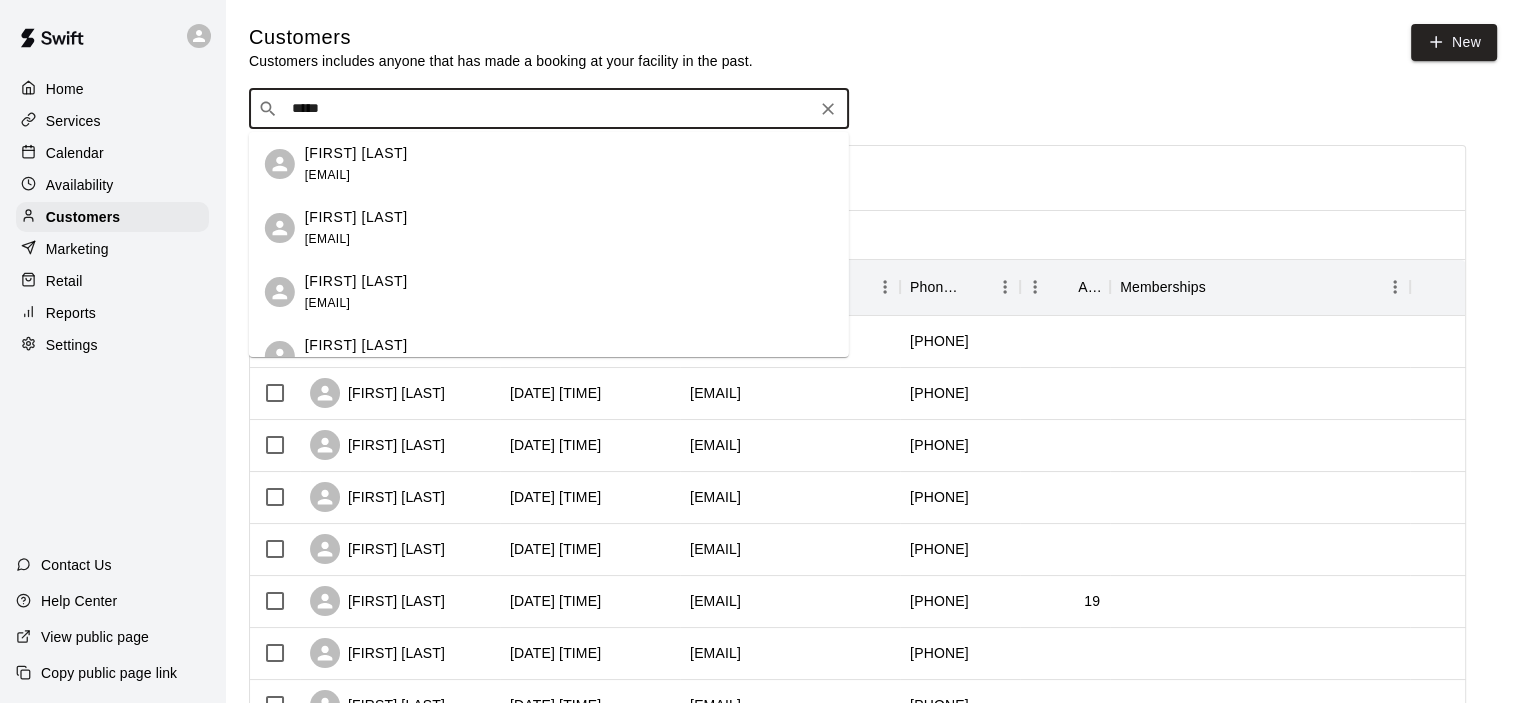 type on "******" 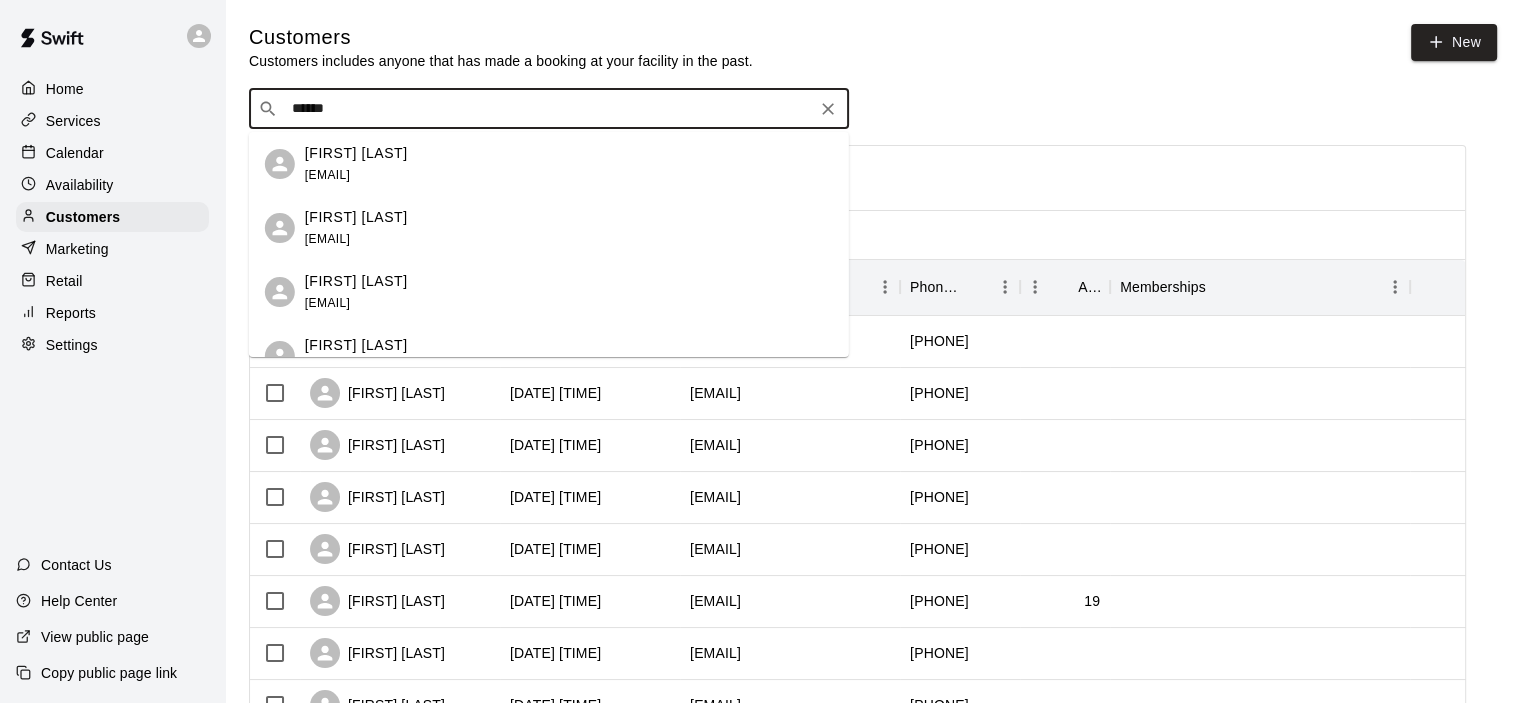 click on "[FIRST] [LAST]" at bounding box center (356, 153) 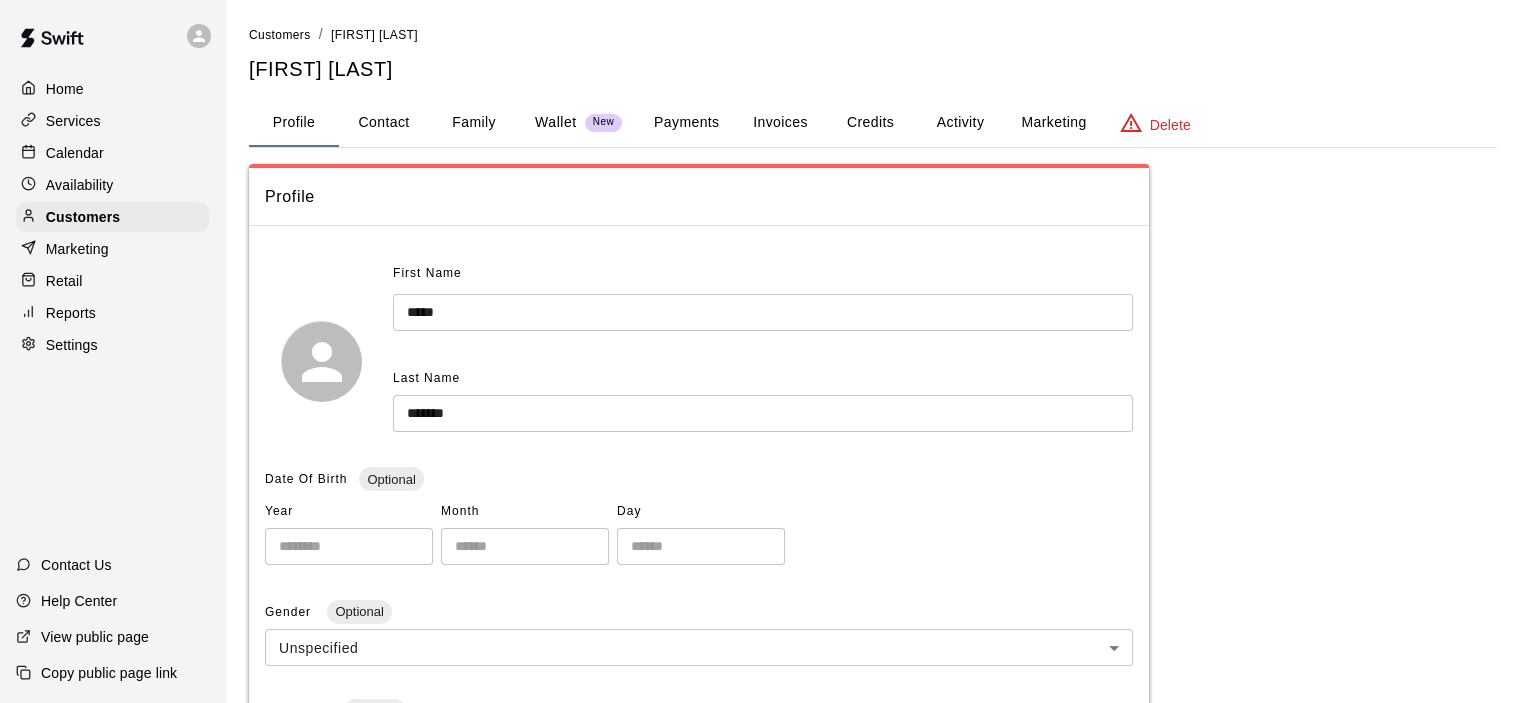 click on "Payments" at bounding box center [686, 123] 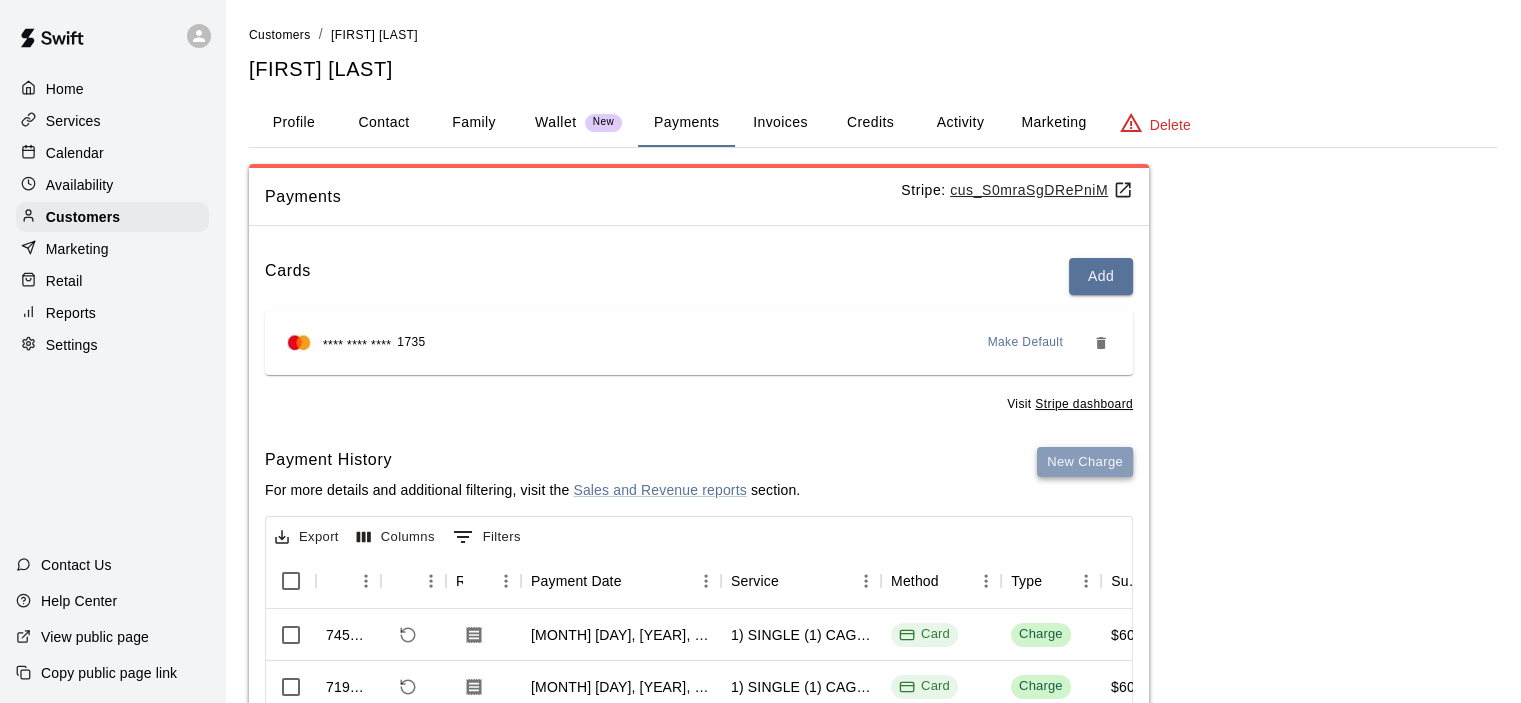 click on "New Charge" at bounding box center (1085, 462) 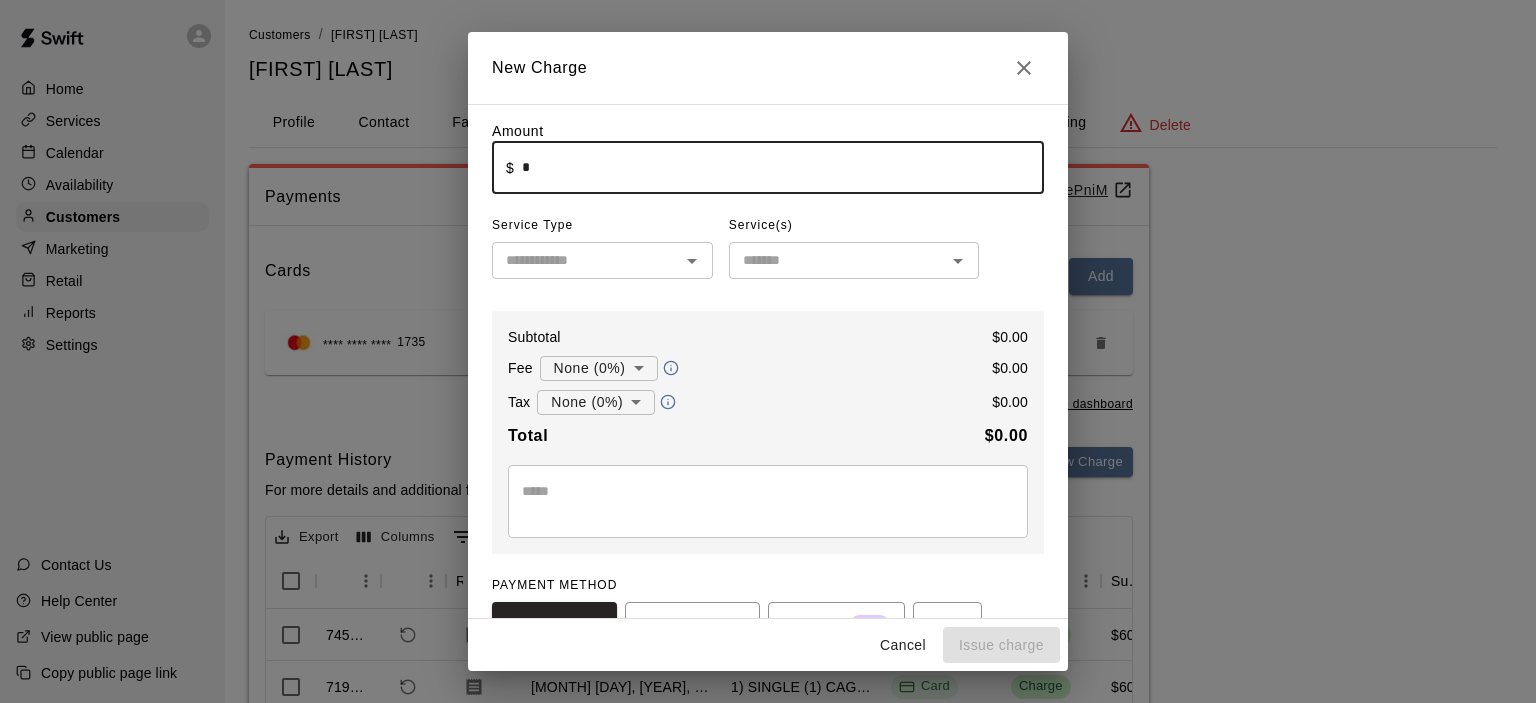 click on "*" at bounding box center [783, 167] 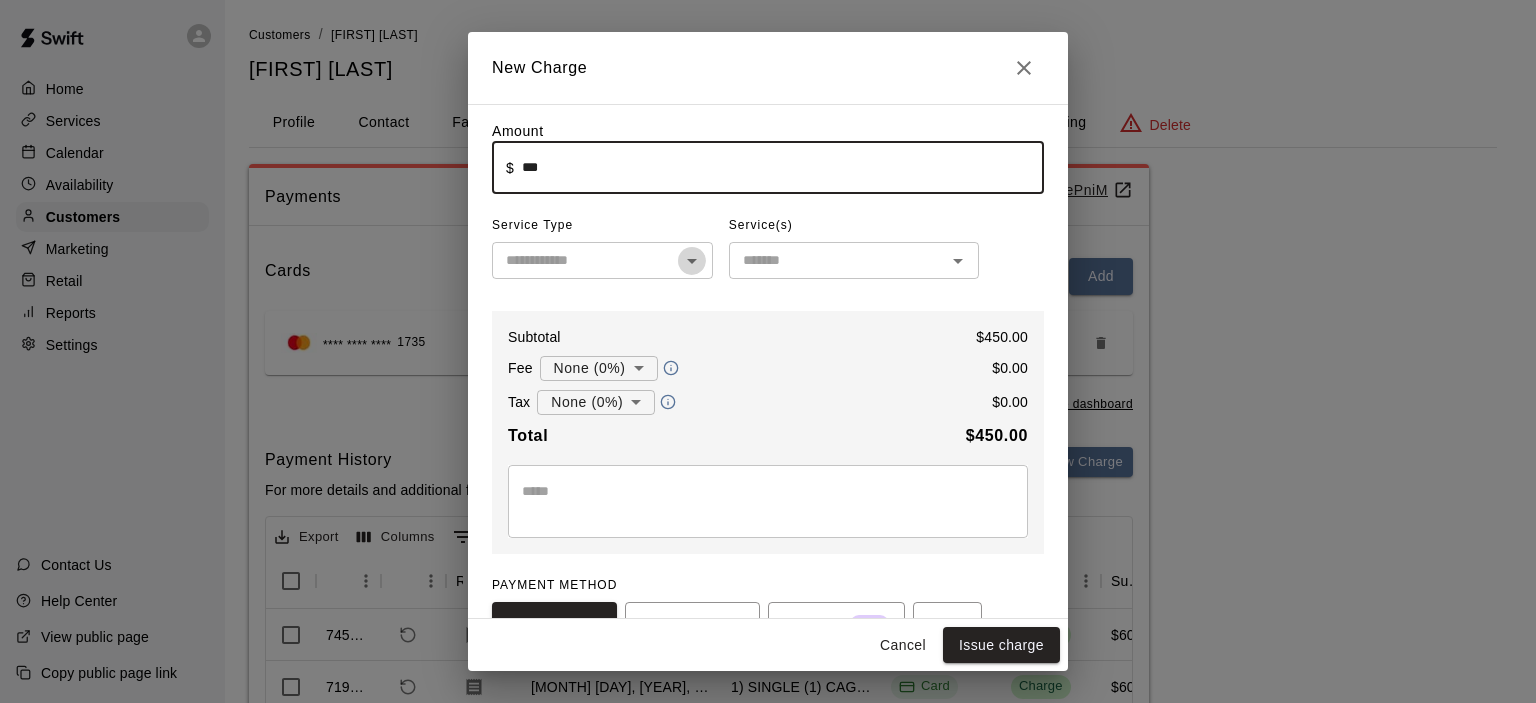 click 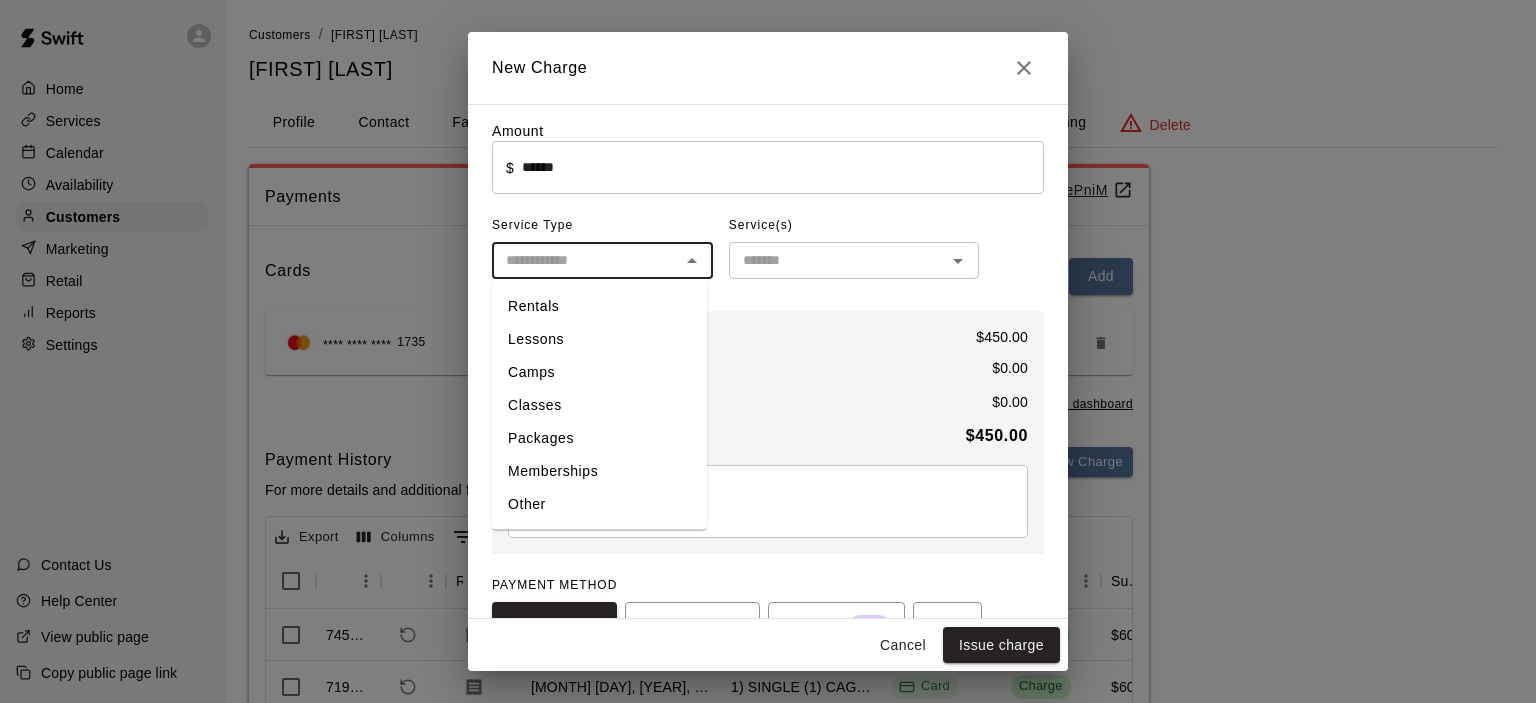 click on "Packages" at bounding box center [599, 438] 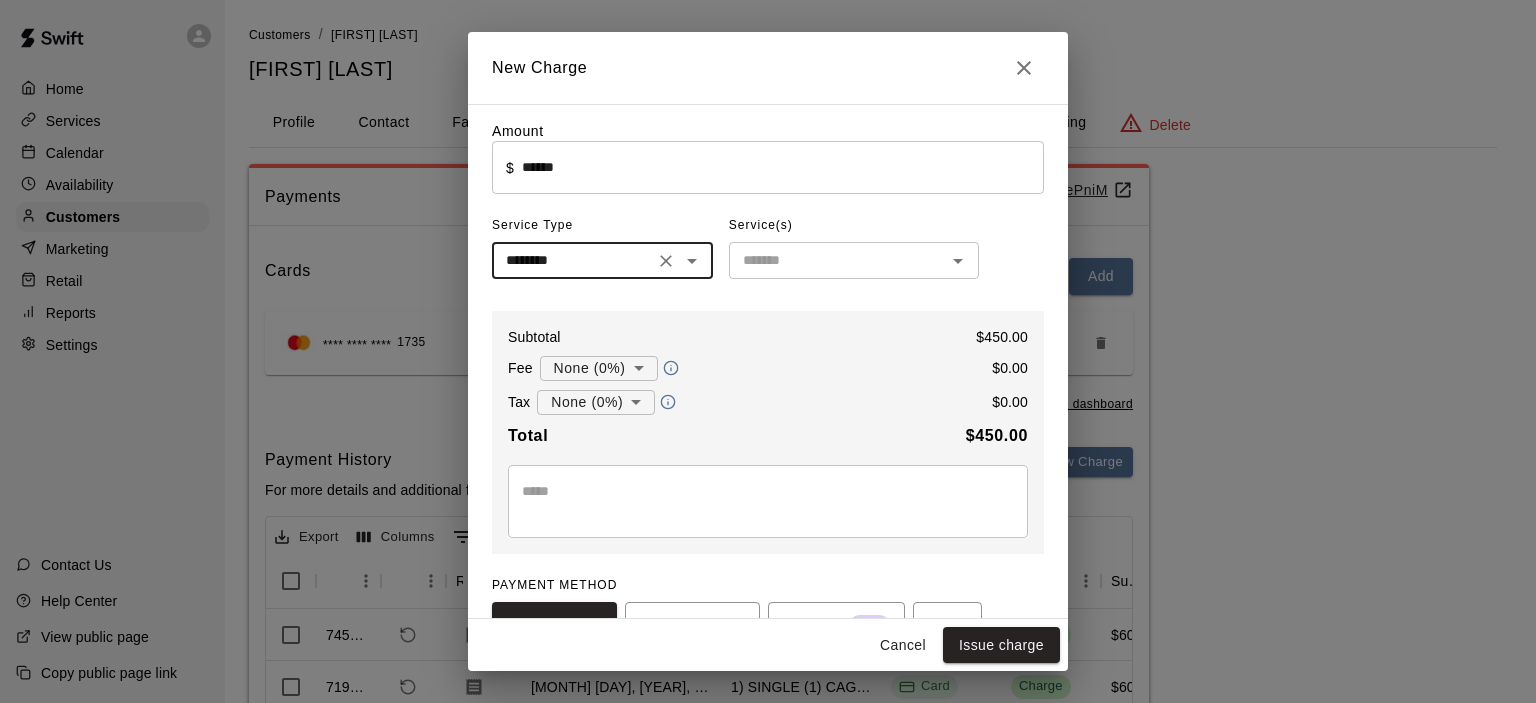 click 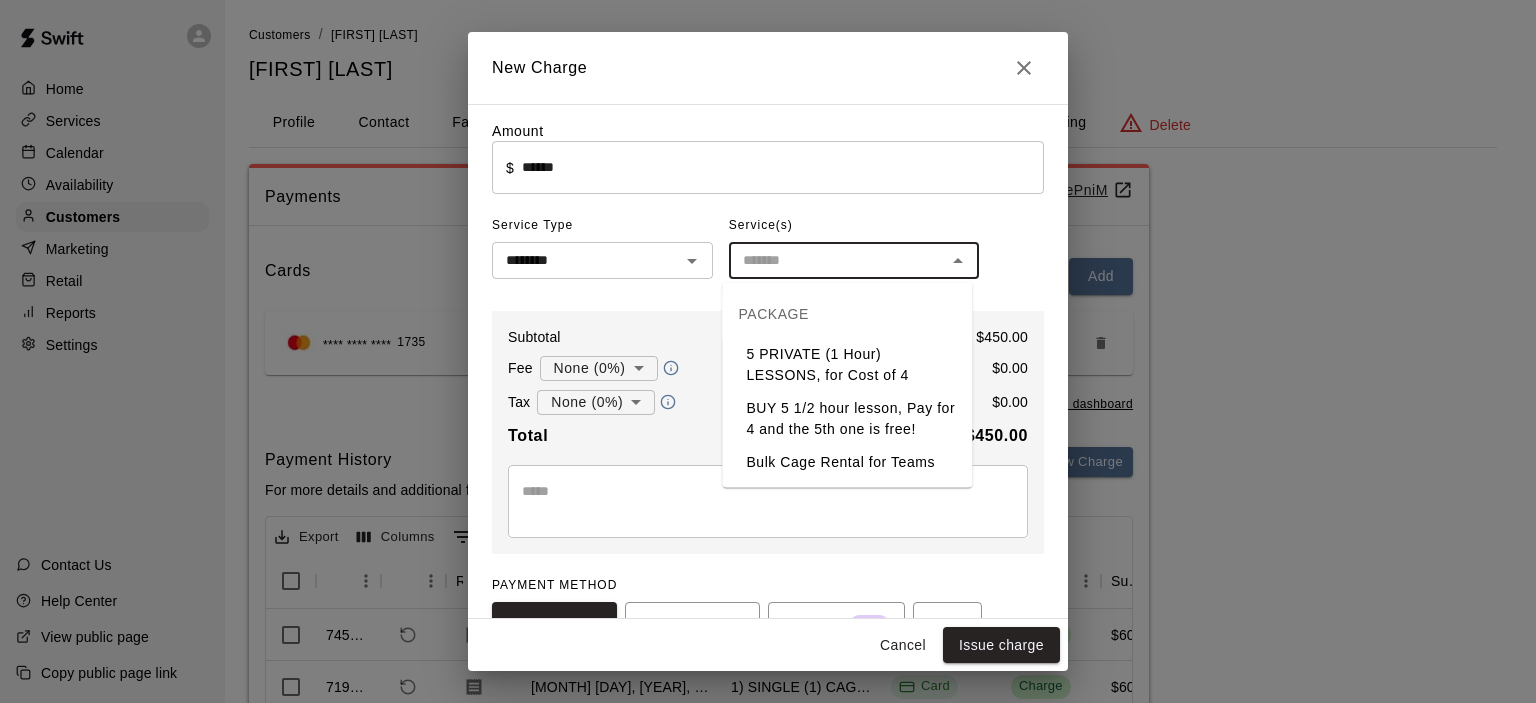 click on "5 PRIVATE (1 Hour) LESSONS, for Cost of 4" at bounding box center (847, 365) 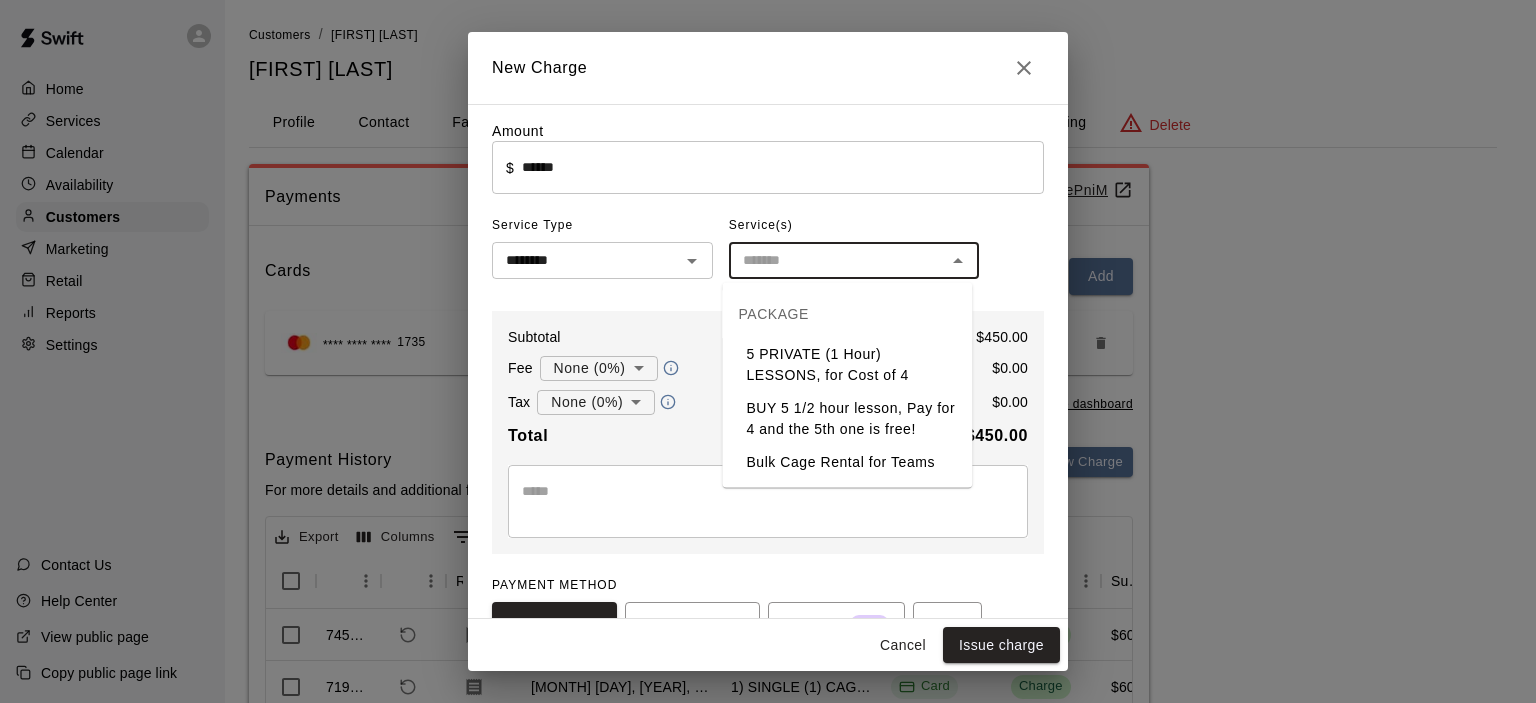 type on "**********" 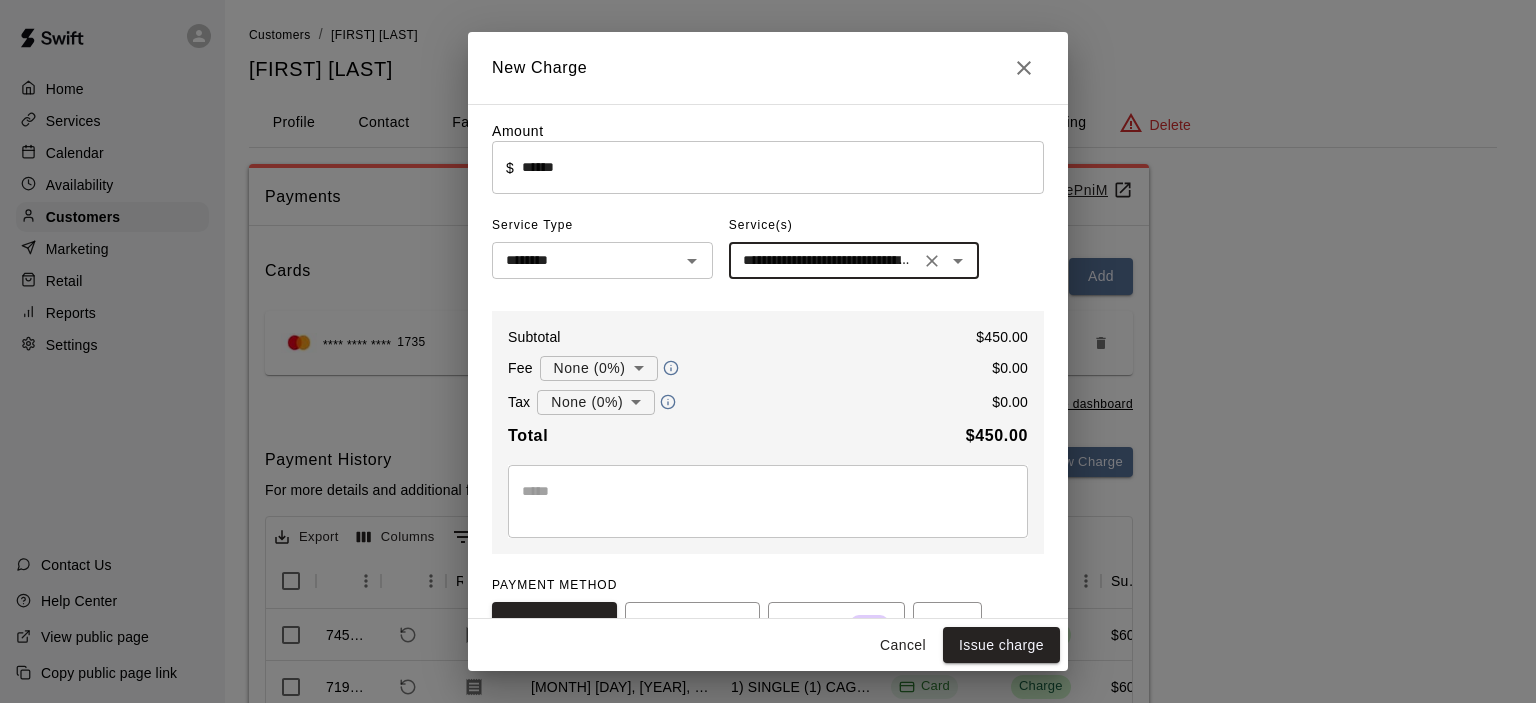 click at bounding box center (768, 501) 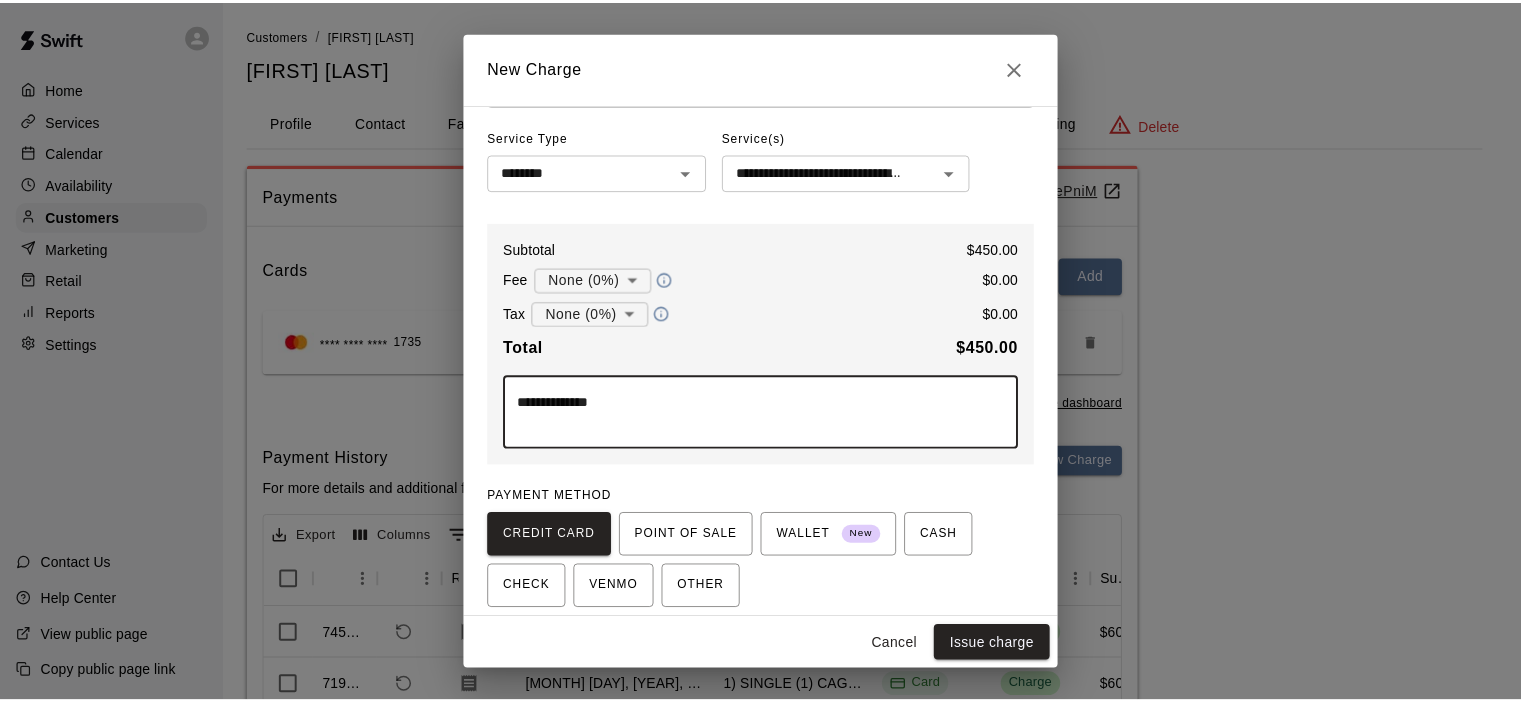 scroll, scrollTop: 163, scrollLeft: 0, axis: vertical 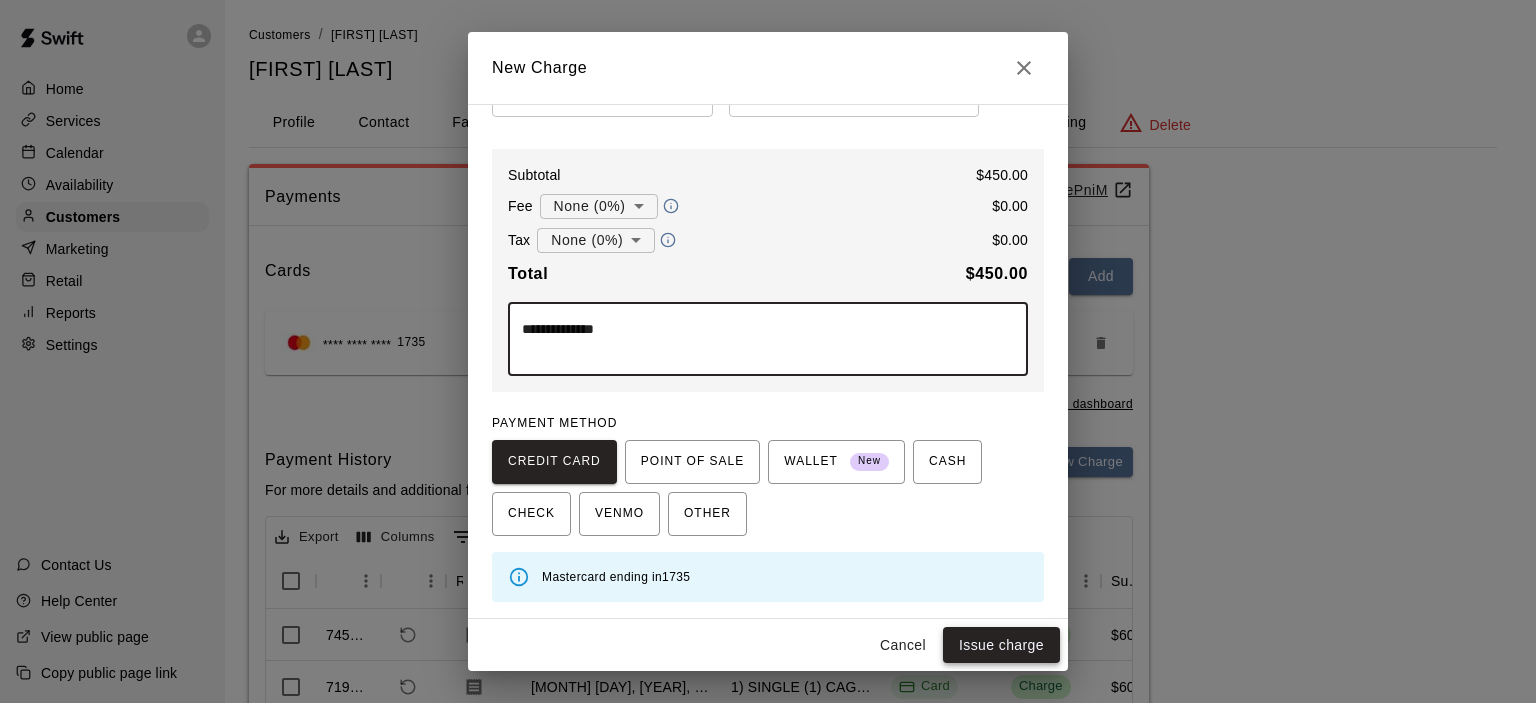 type on "**********" 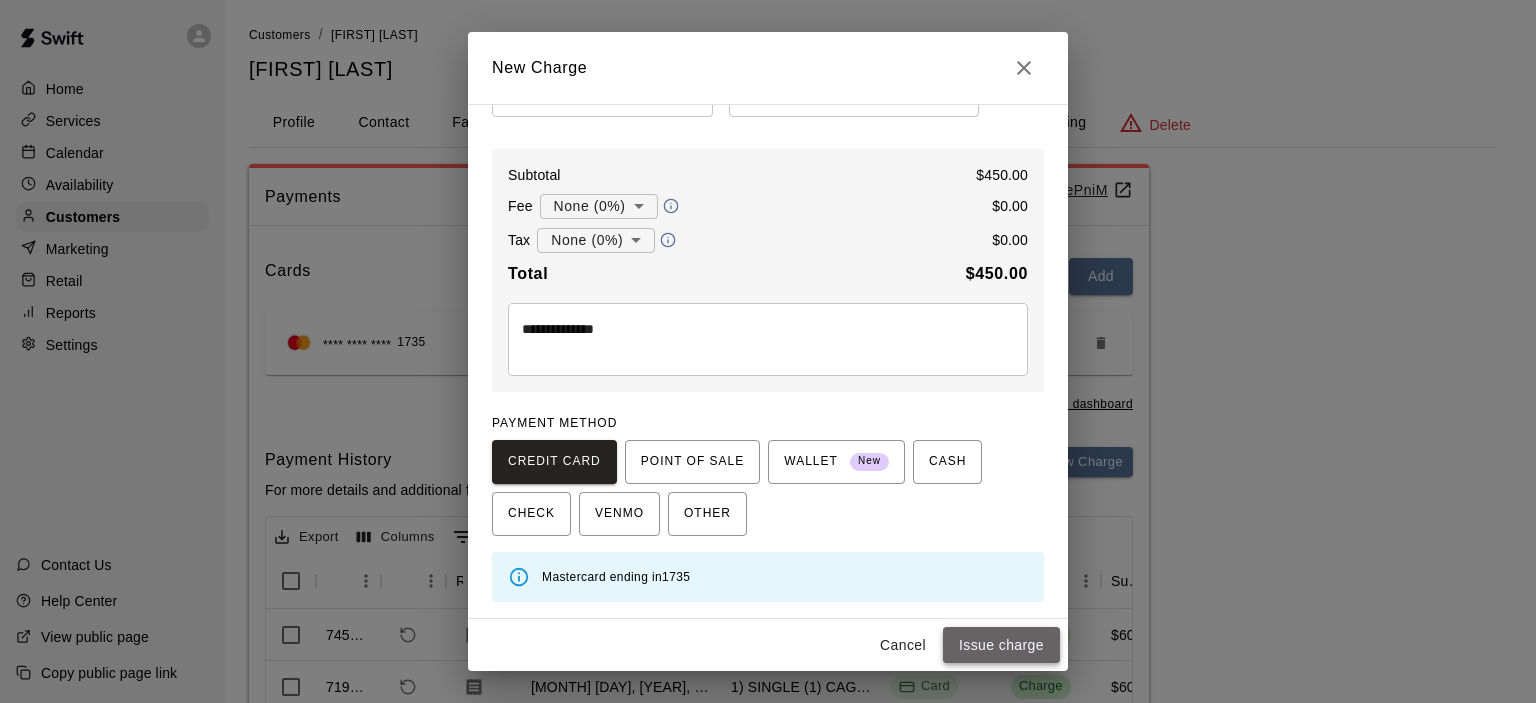 click on "Issue charge" at bounding box center [1001, 645] 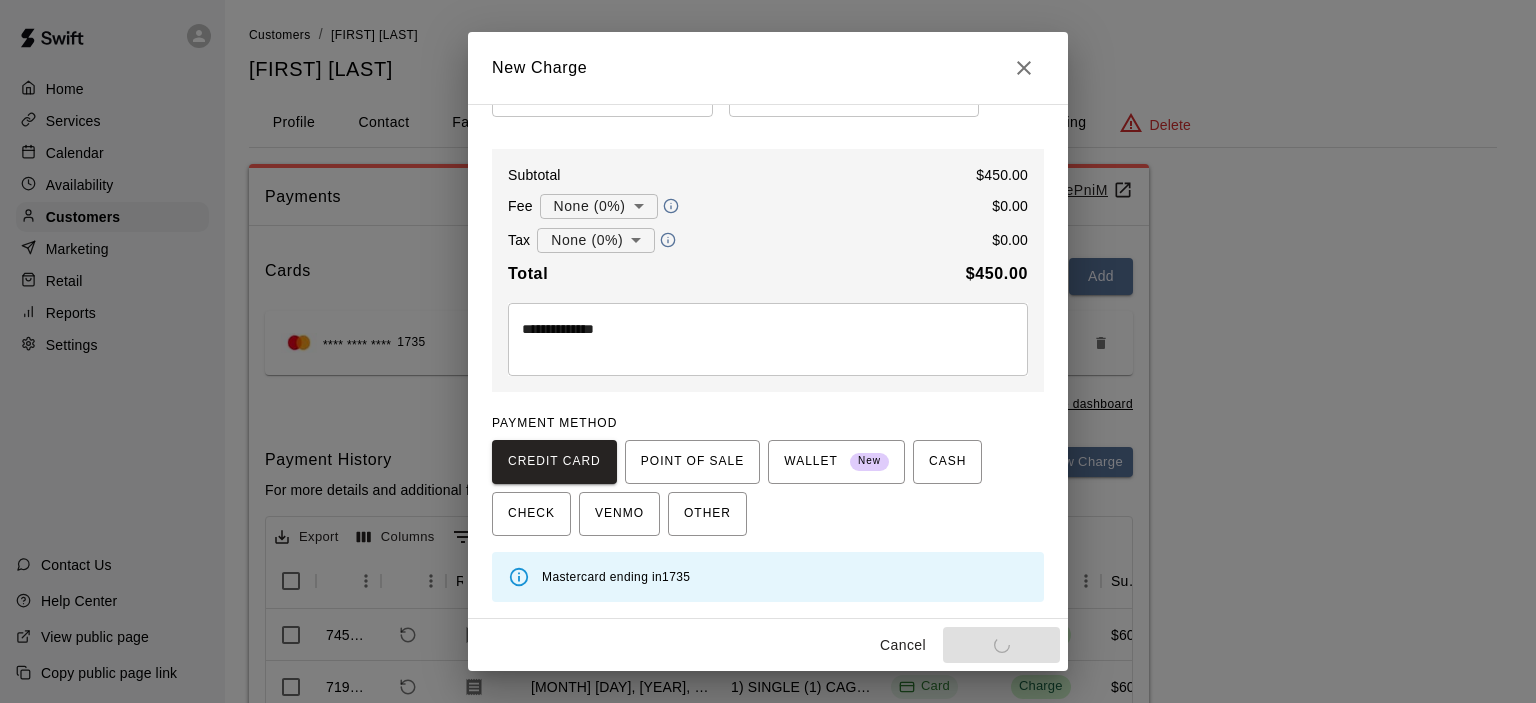 type on "*" 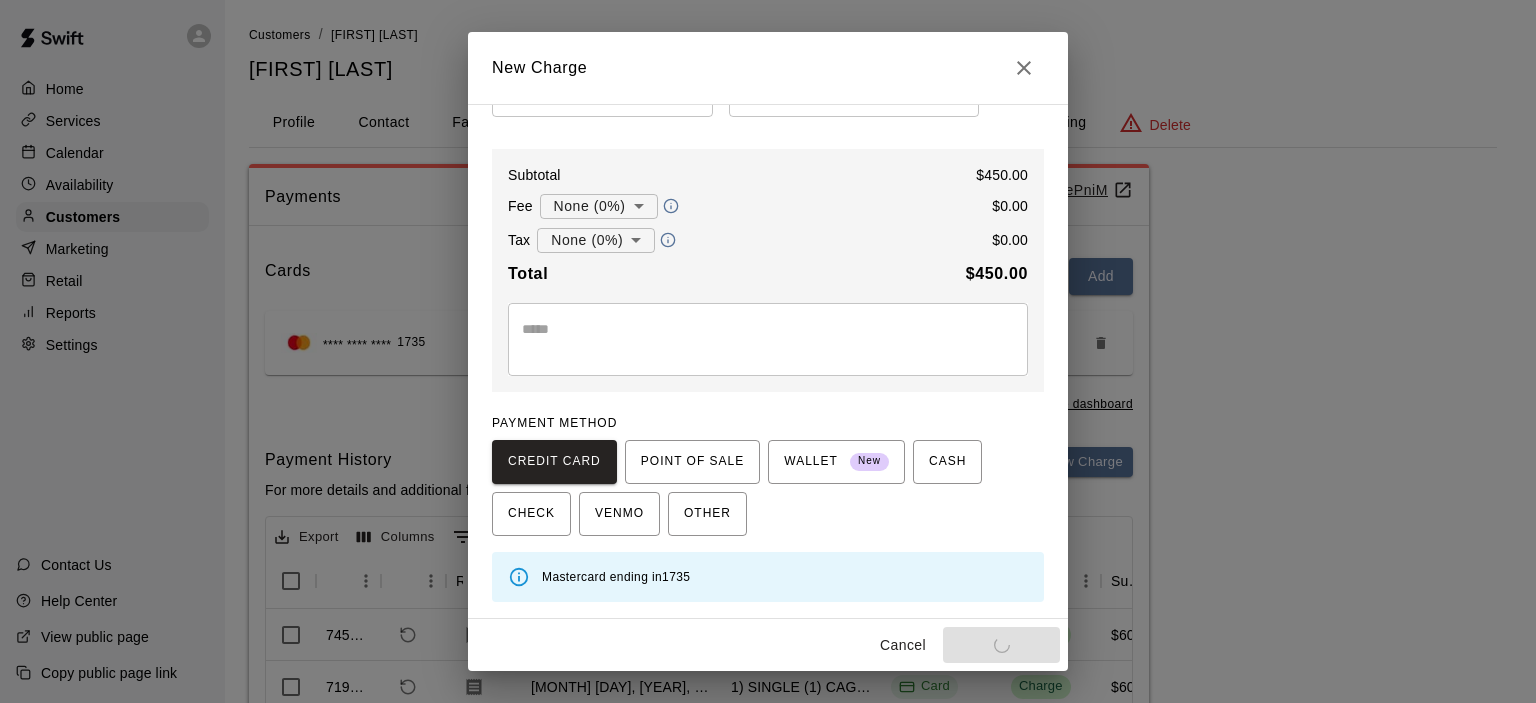type 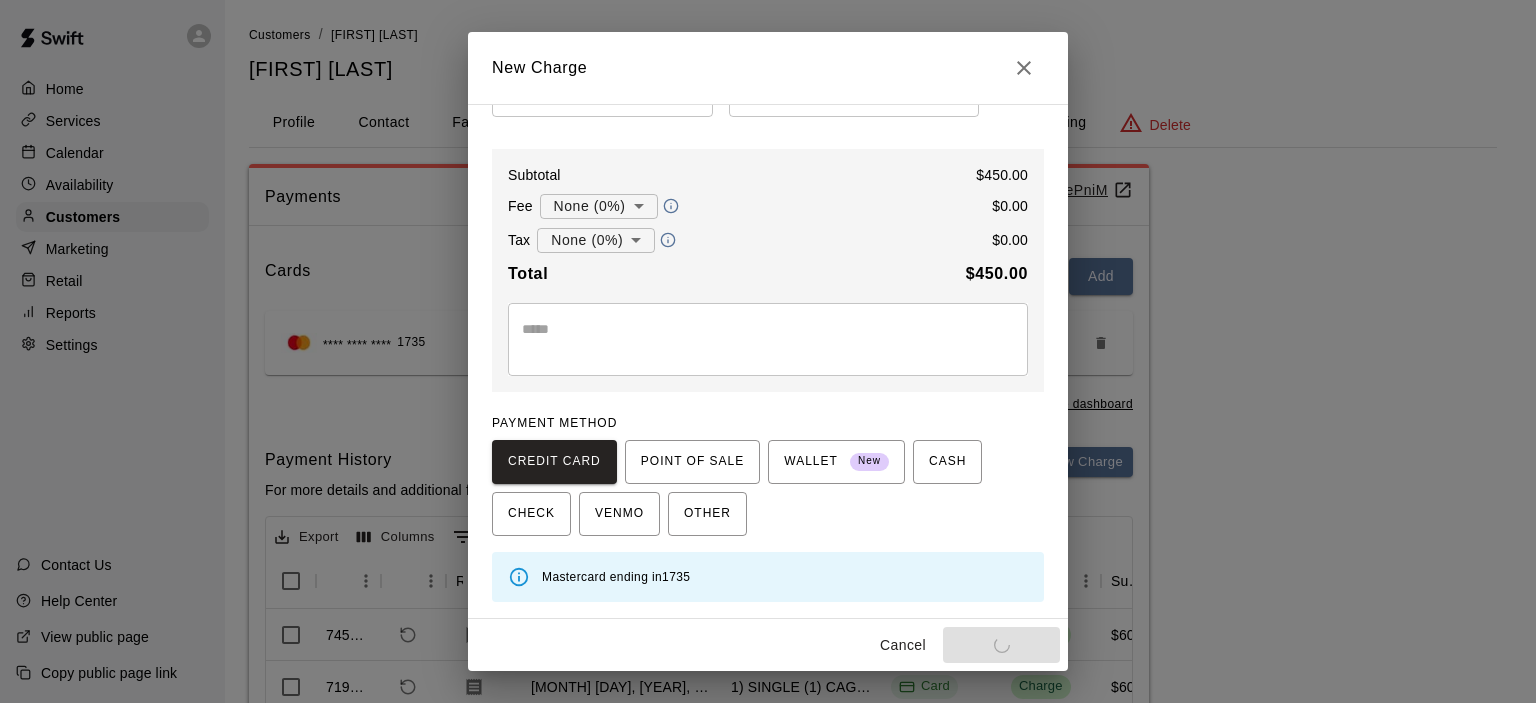 type 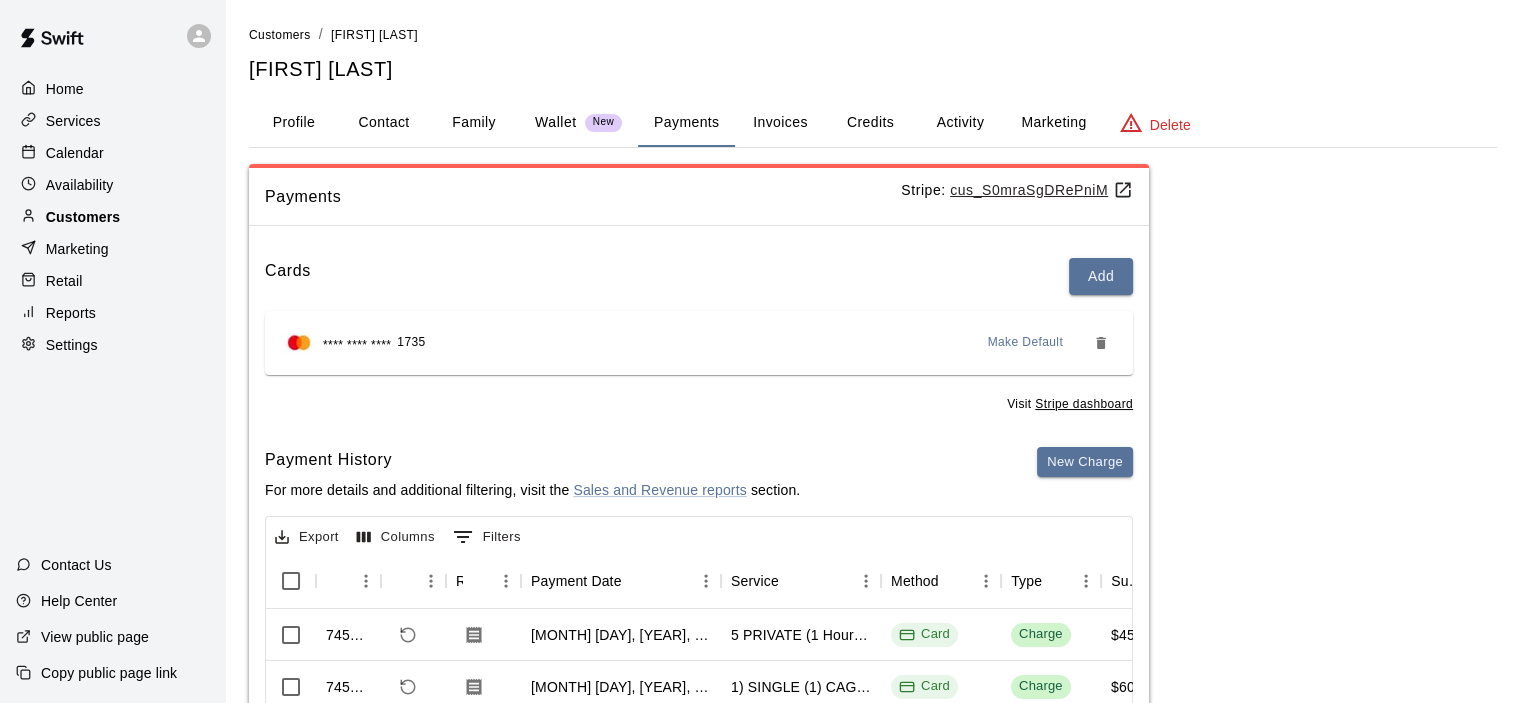 click on "Customers" at bounding box center [83, 217] 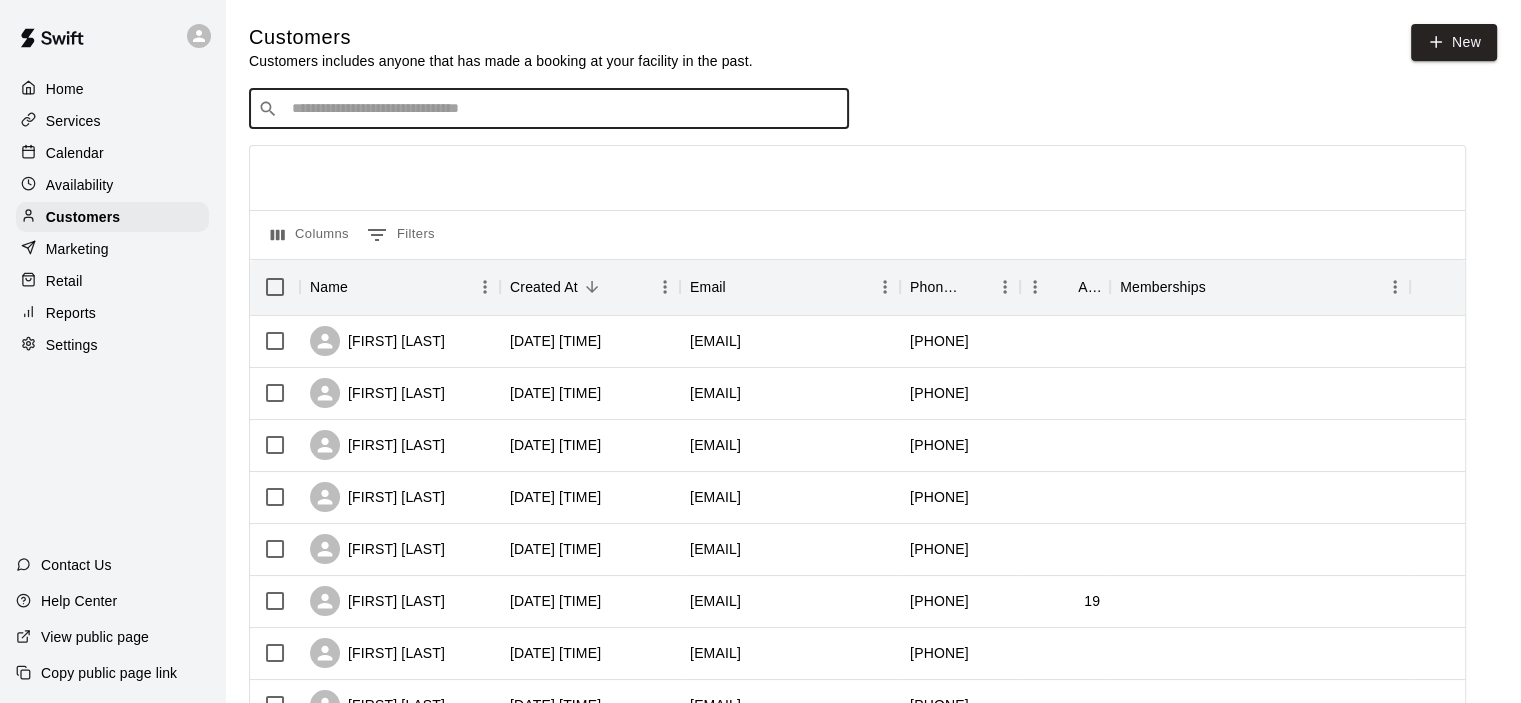 click at bounding box center [563, 109] 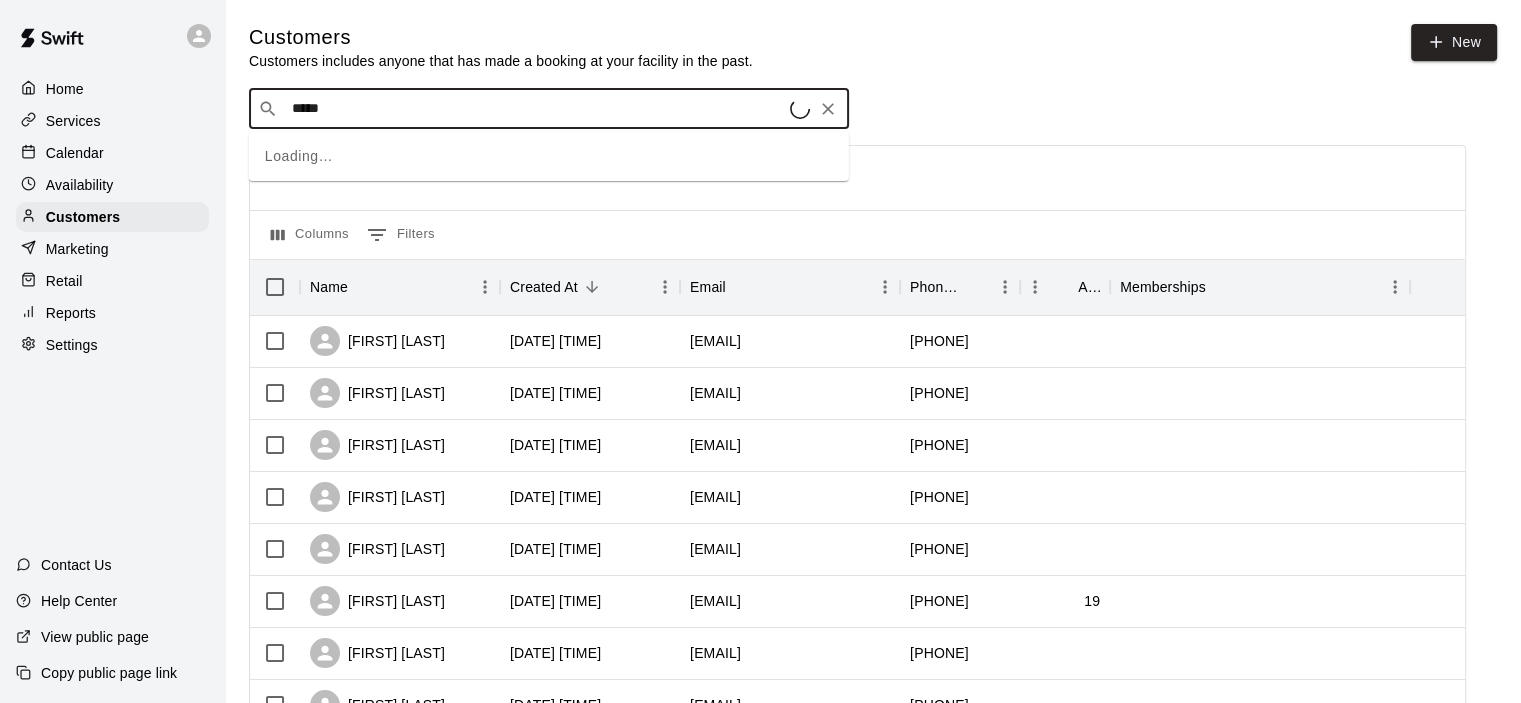 type on "******" 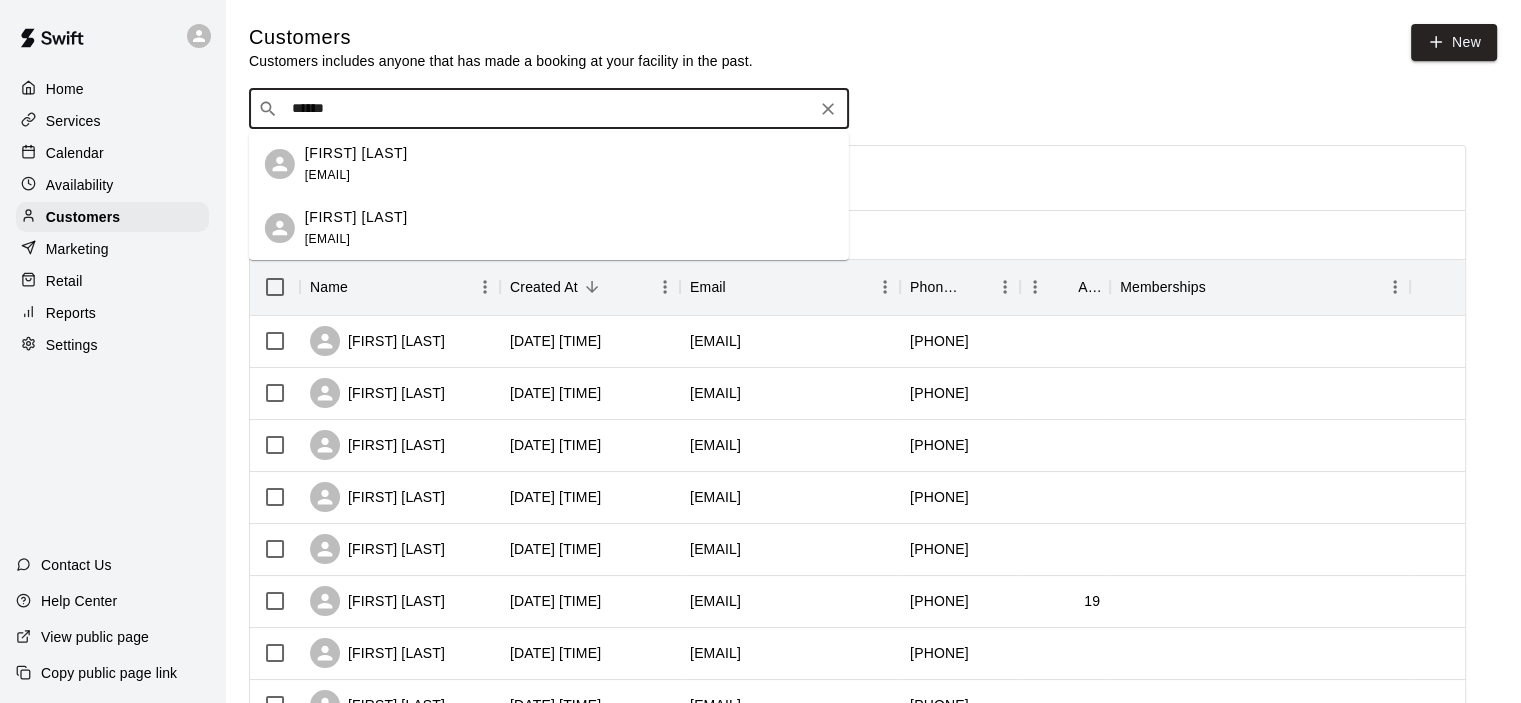 click on "[EMAIL]" at bounding box center (327, 175) 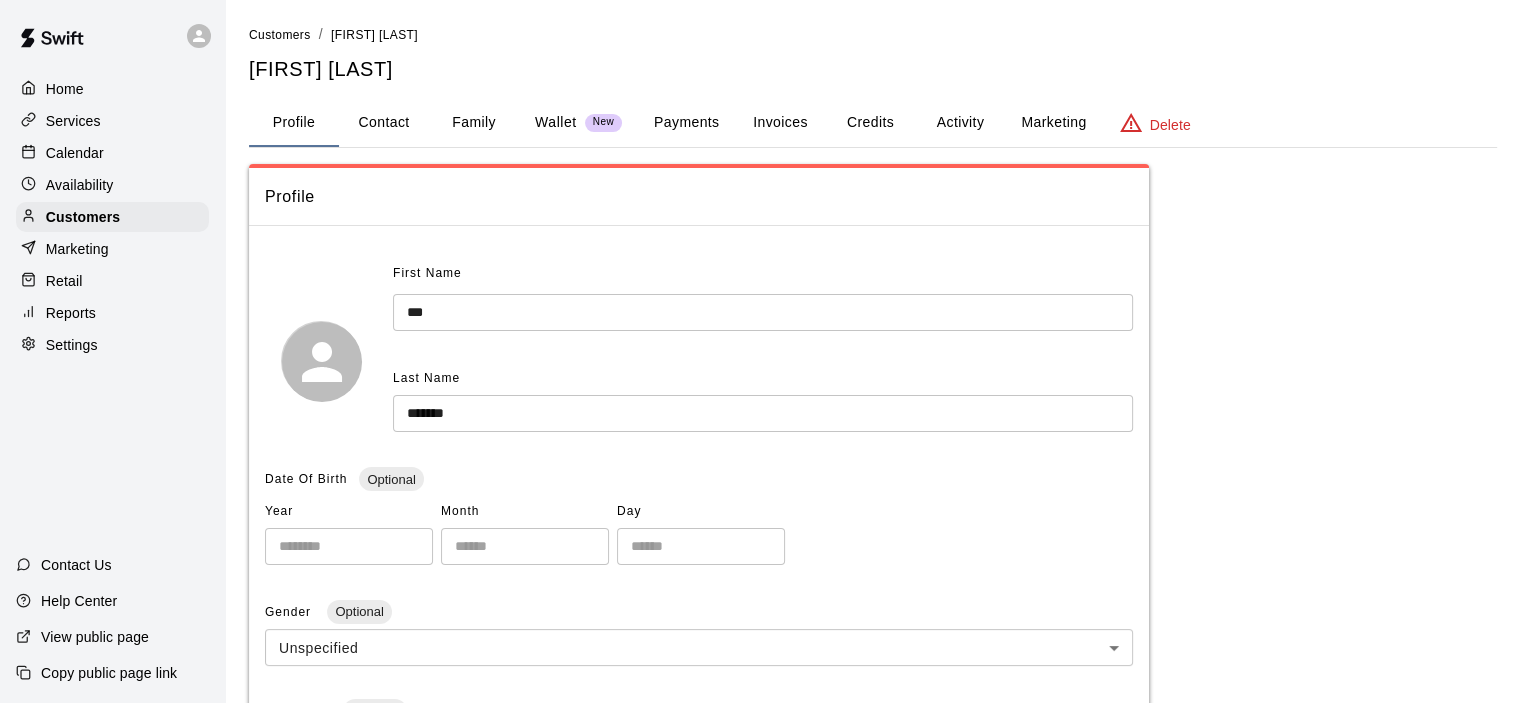 click on "Payments" at bounding box center (686, 123) 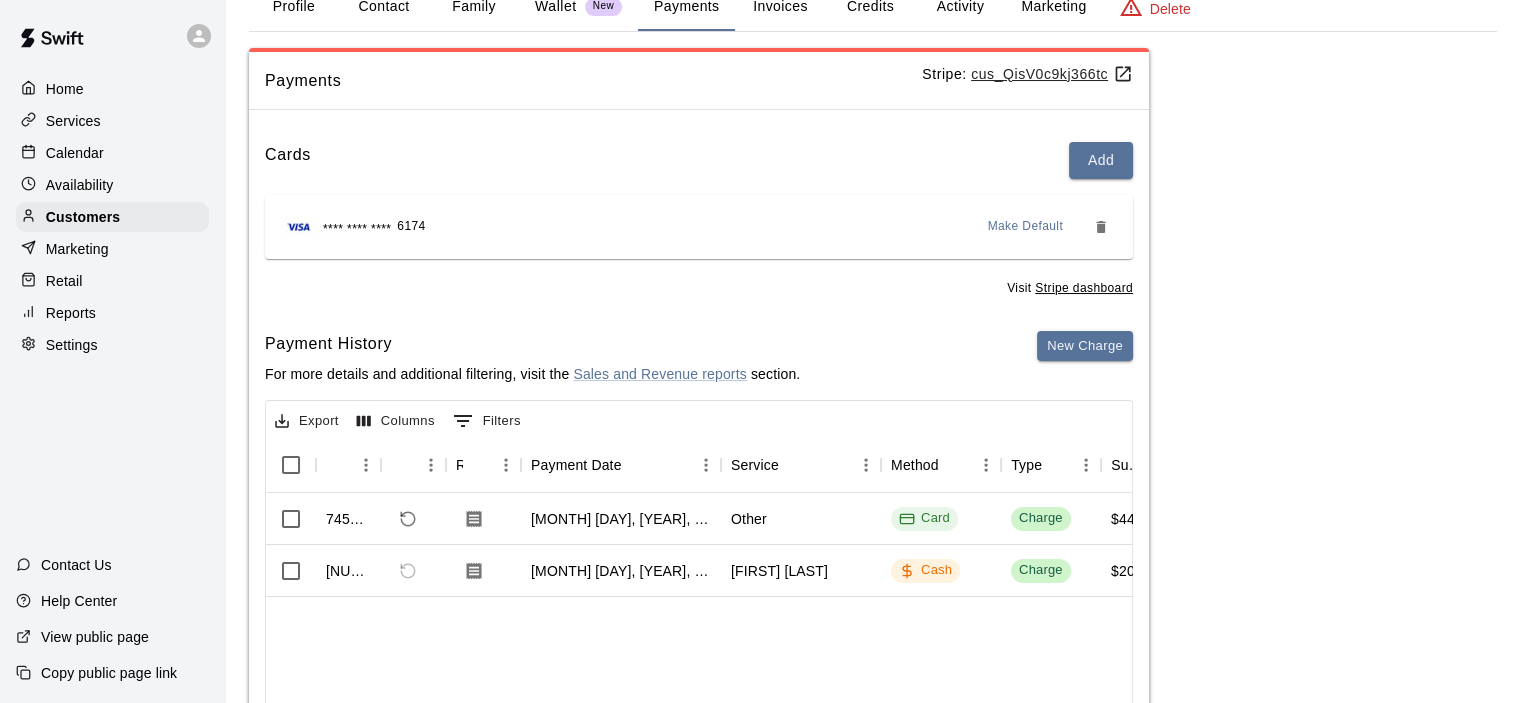 scroll, scrollTop: 300, scrollLeft: 0, axis: vertical 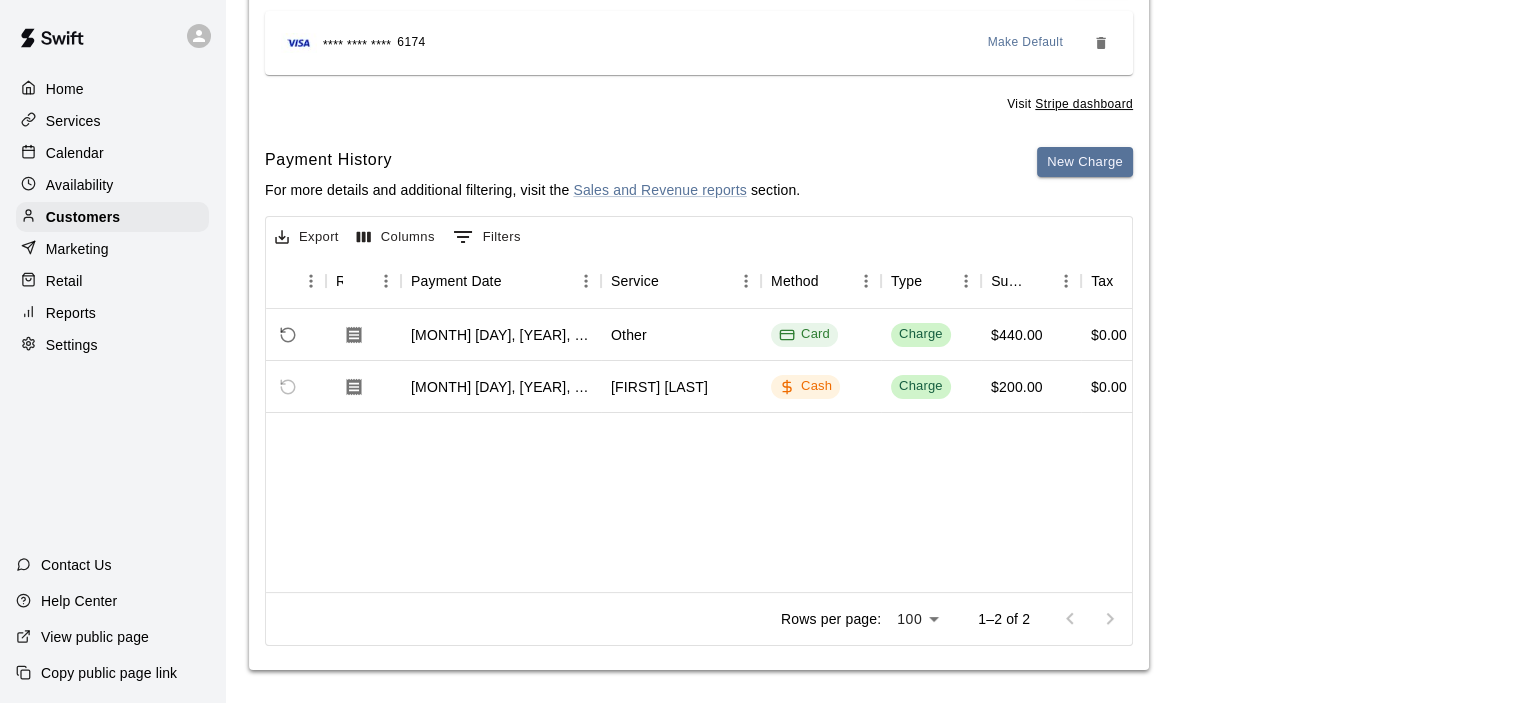 click on "Reports" at bounding box center [112, 313] 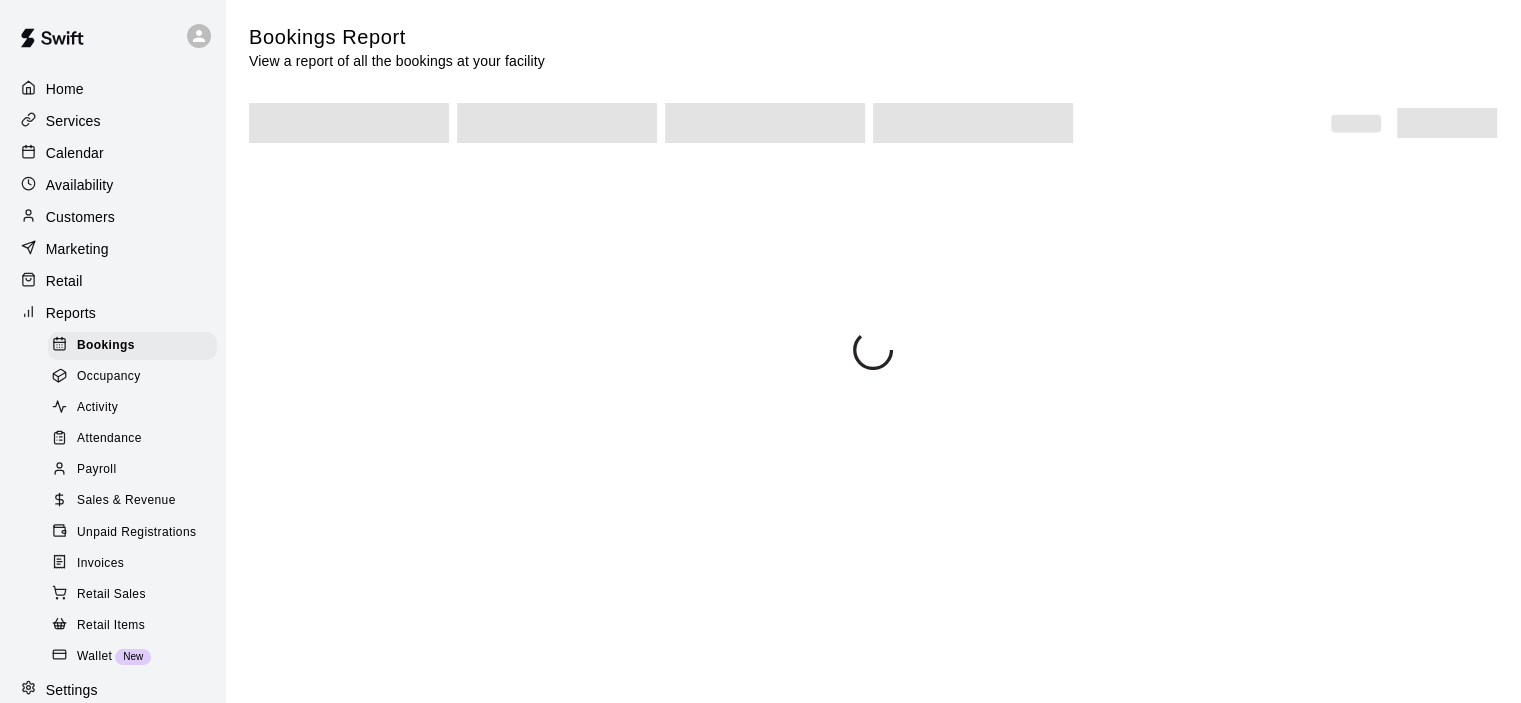 scroll, scrollTop: 0, scrollLeft: 0, axis: both 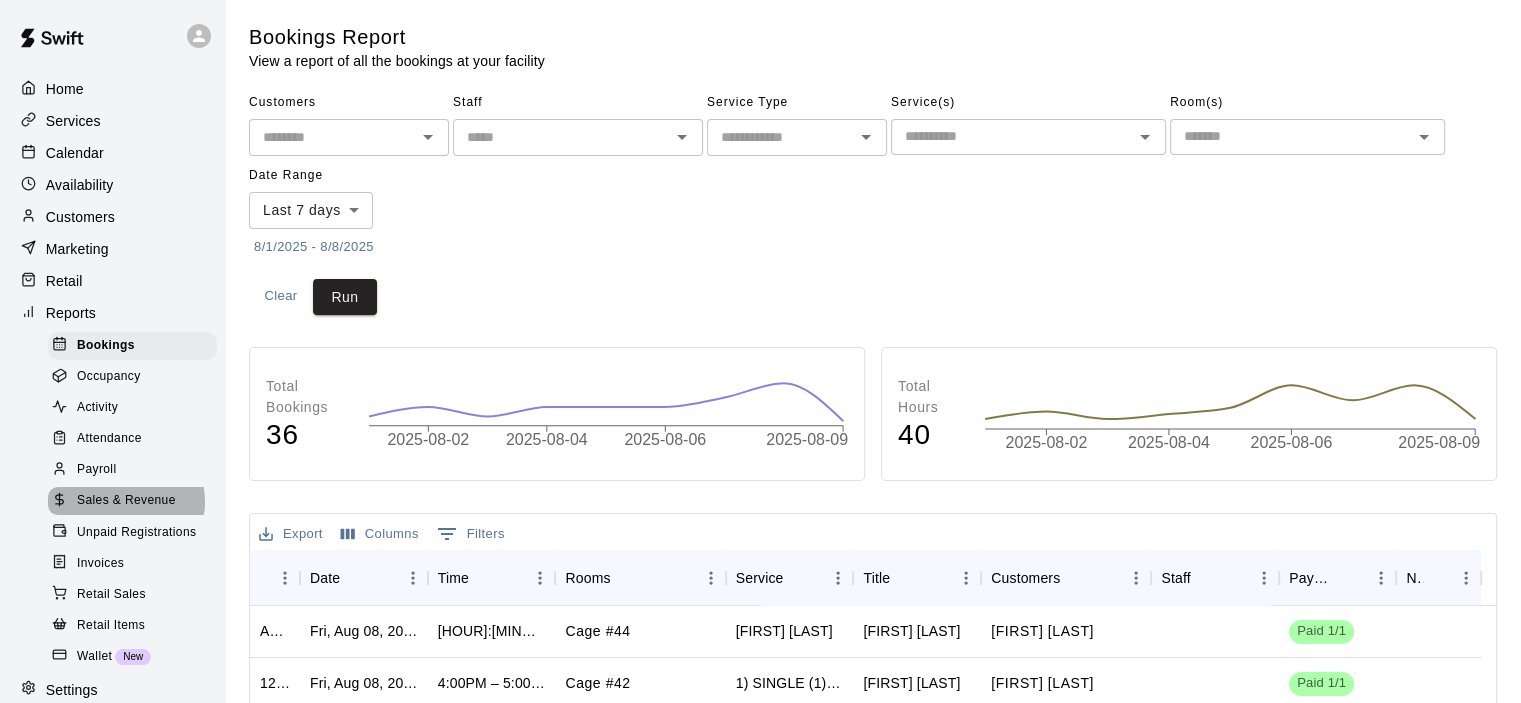 click on "Sales & Revenue" at bounding box center (126, 501) 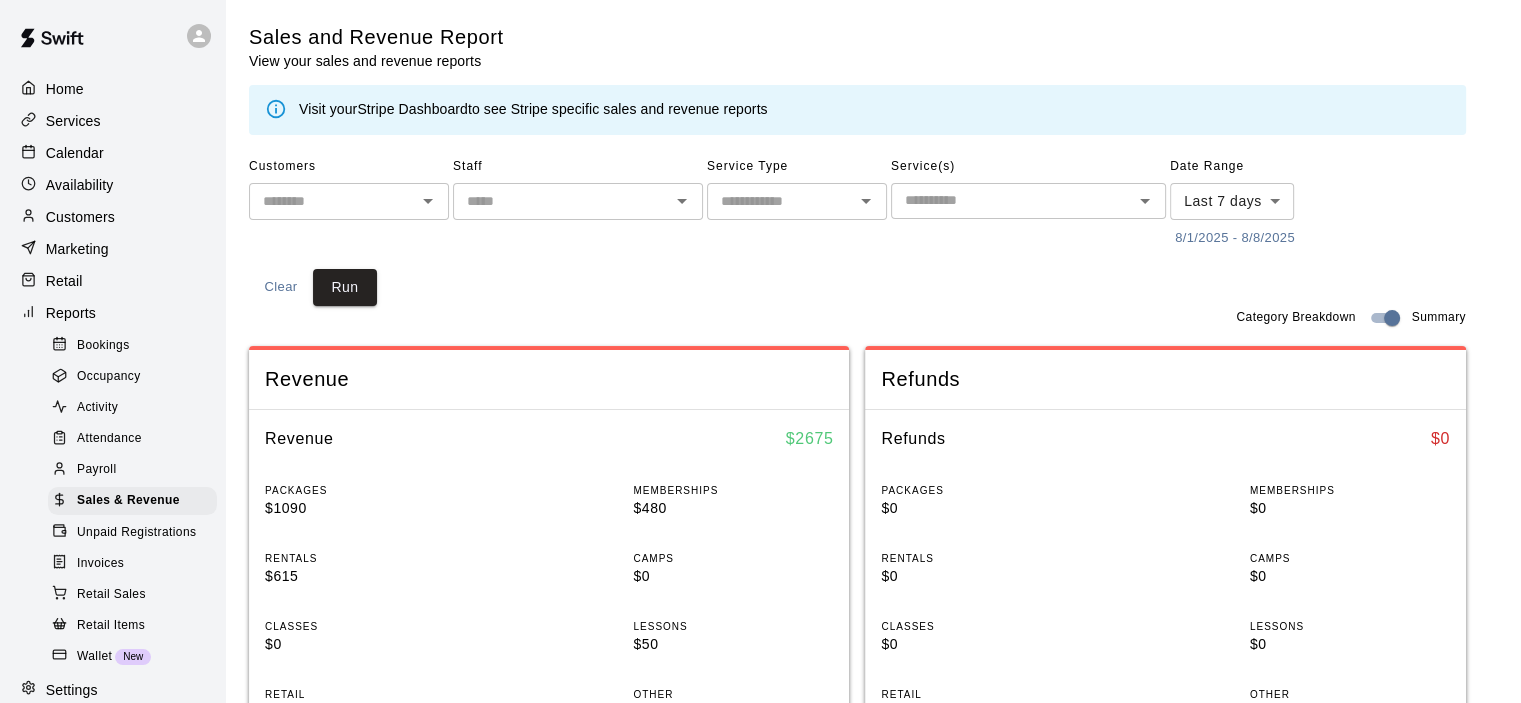 click on "Stripe Dashboard" at bounding box center (412, 109) 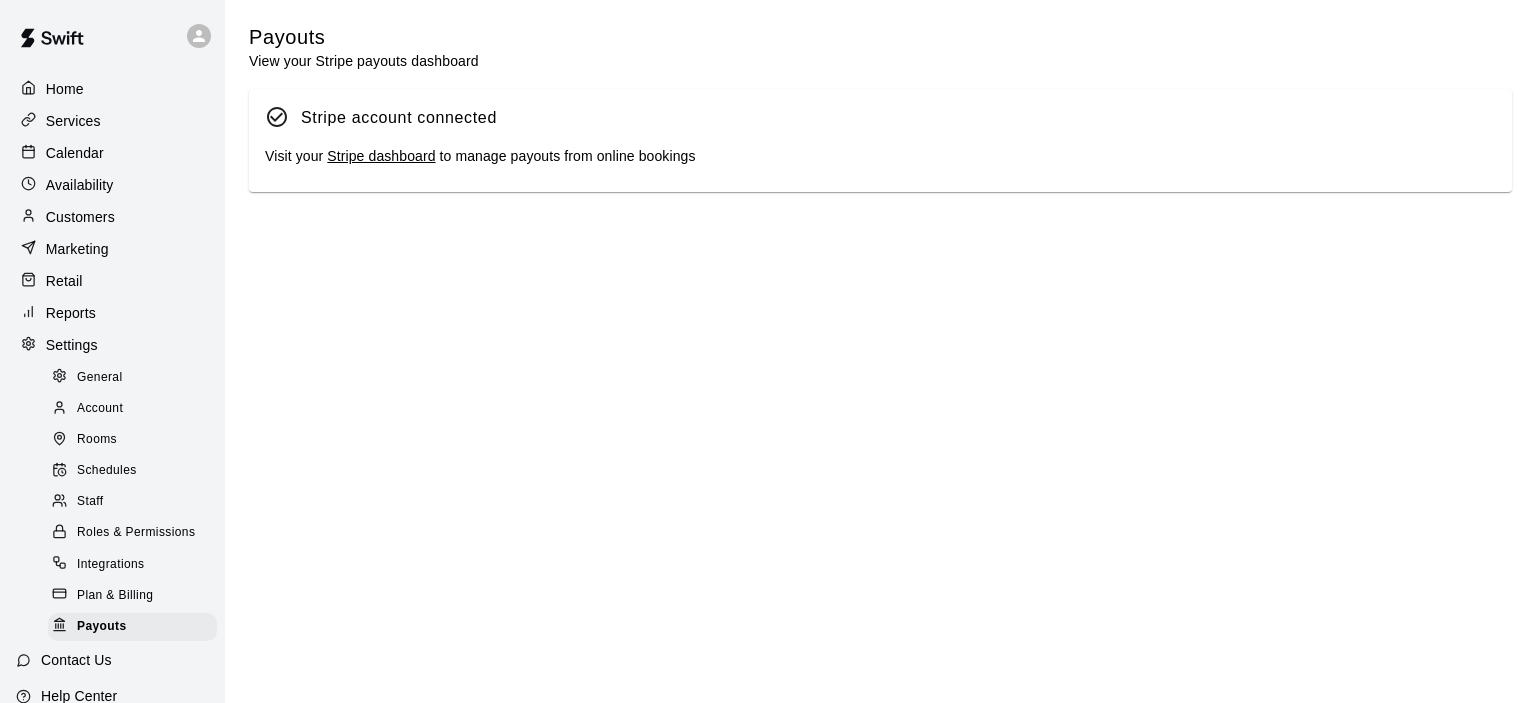 click on "Stripe dashboard" at bounding box center [381, 156] 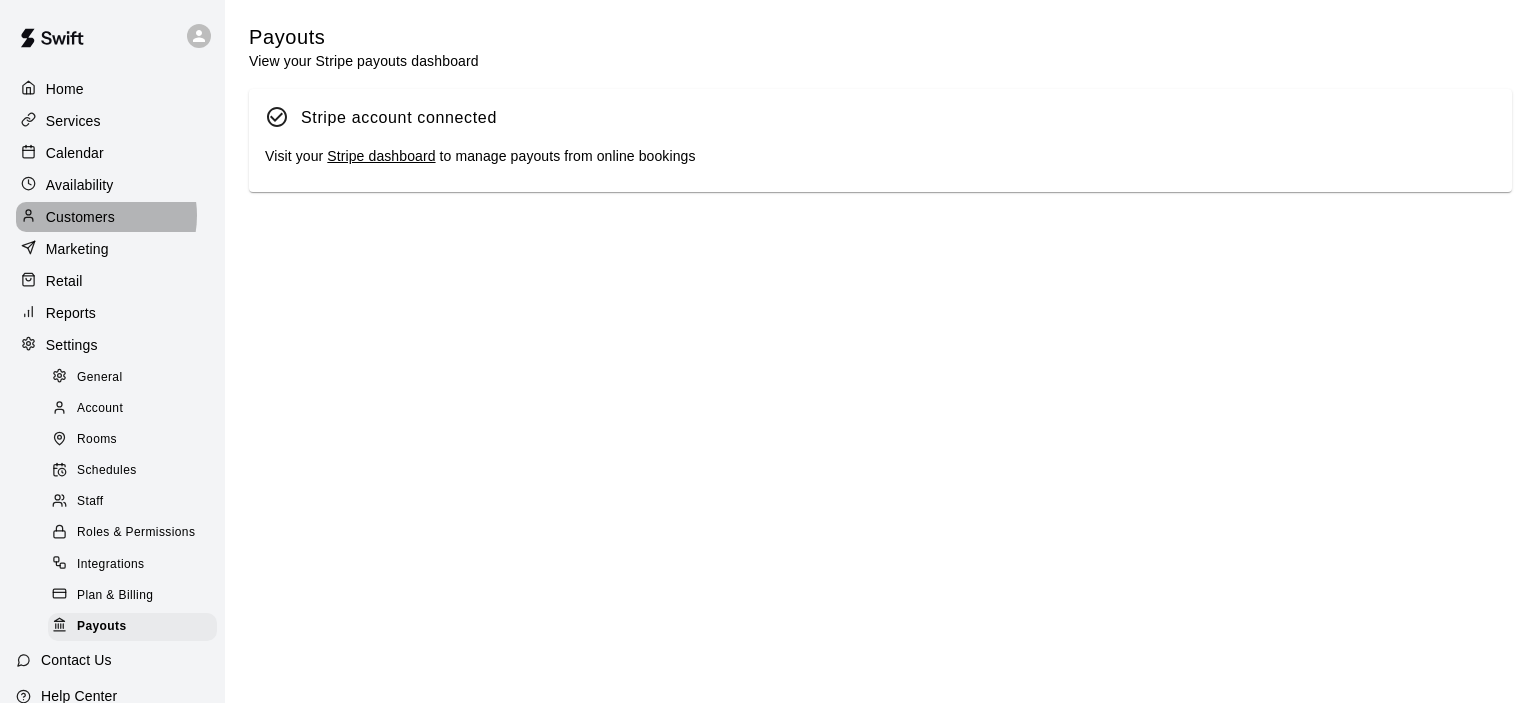 click on "Customers" at bounding box center [80, 217] 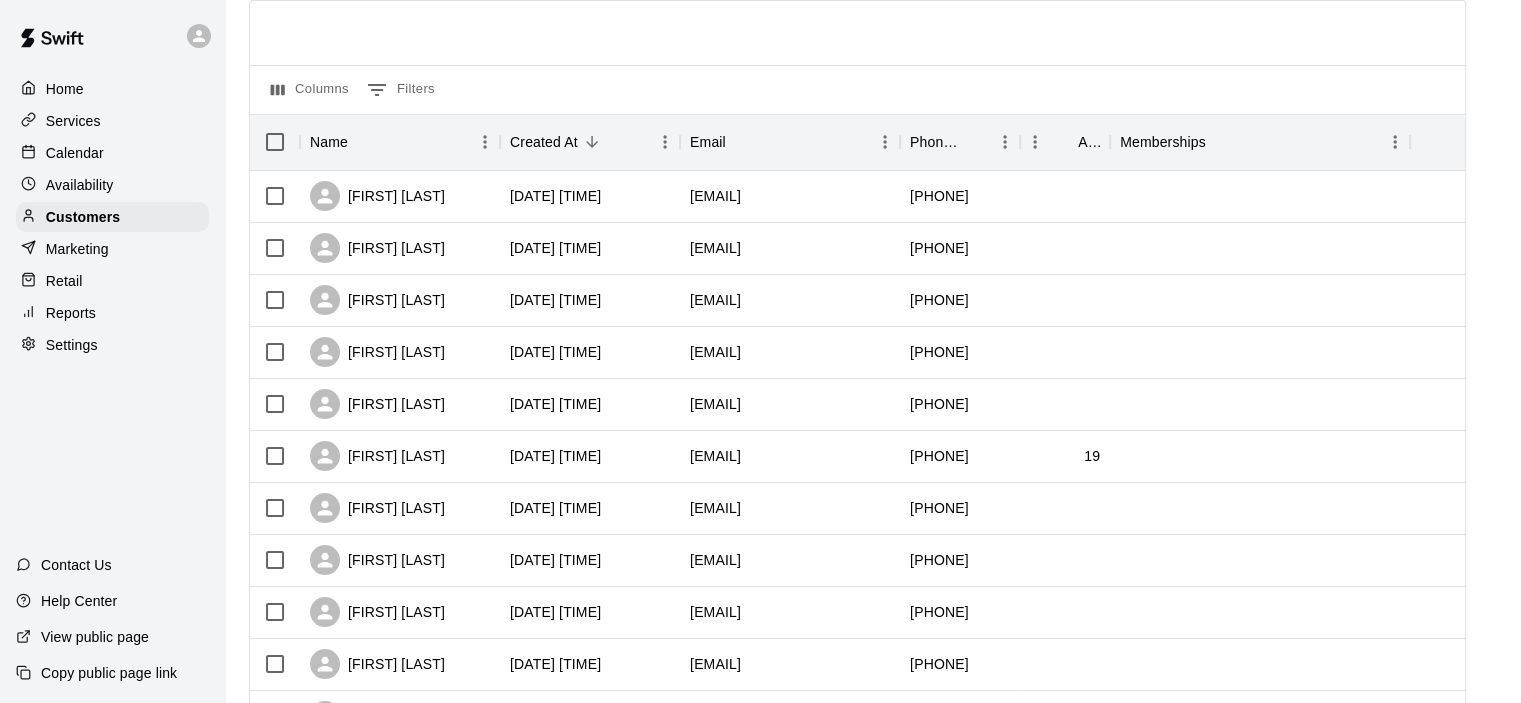 scroll, scrollTop: 0, scrollLeft: 0, axis: both 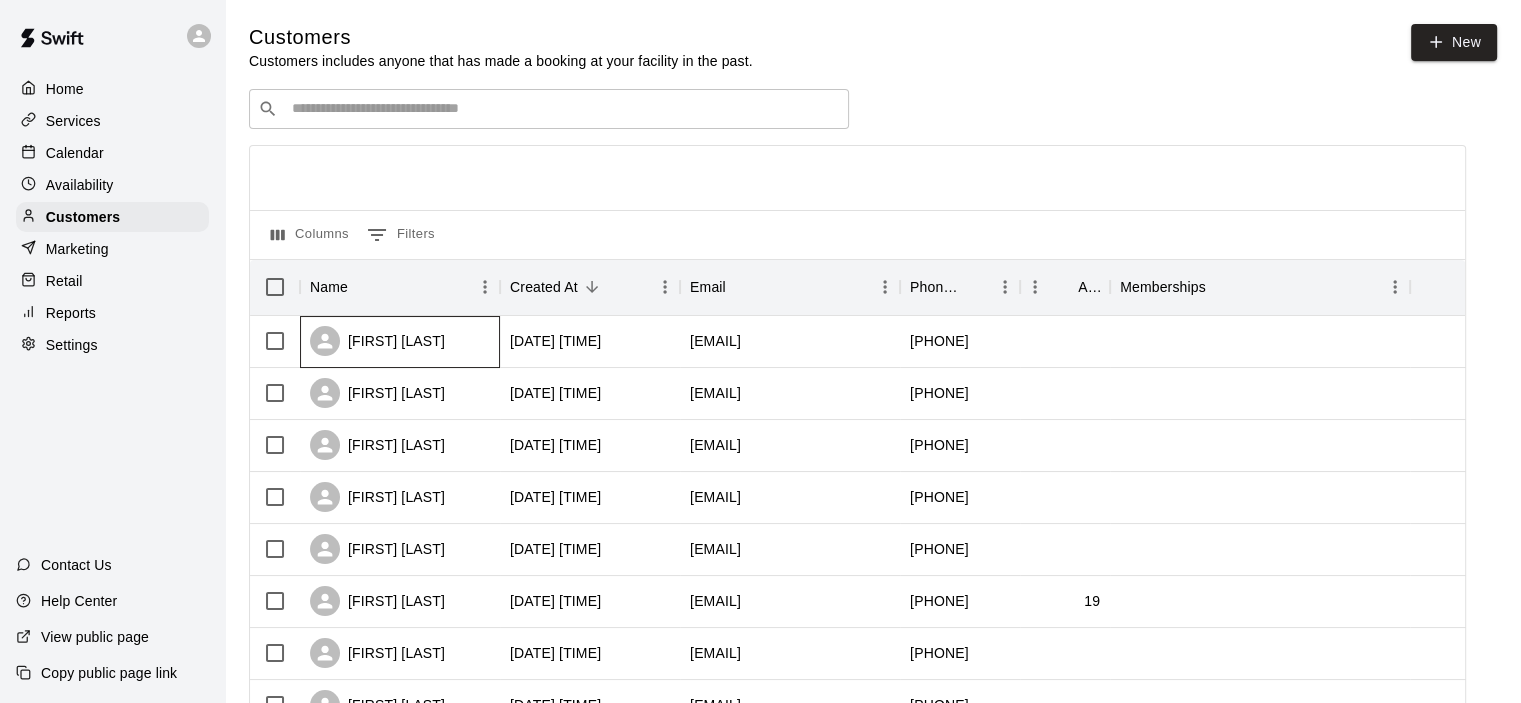 click on "[FIRST] [LAST]" at bounding box center (377, 341) 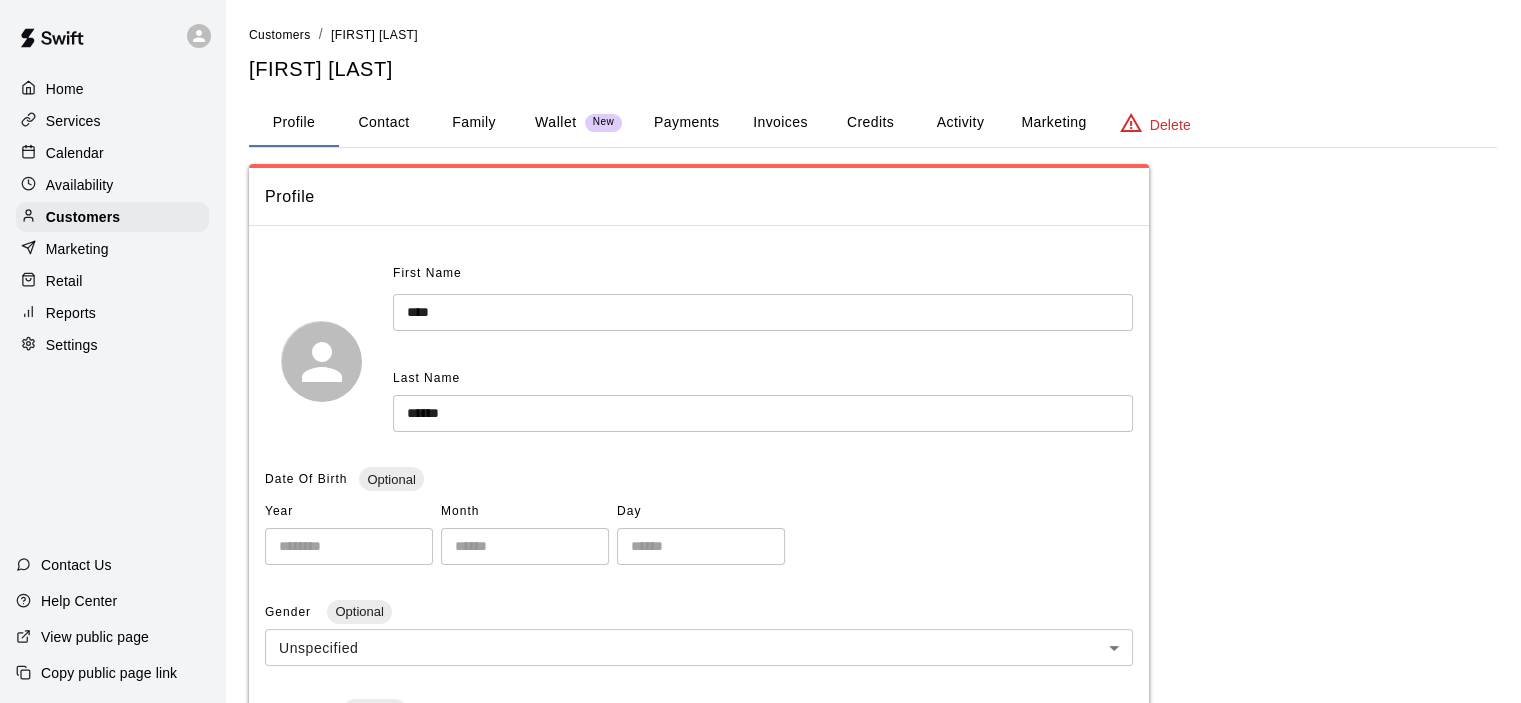 click on "Payments" at bounding box center (686, 123) 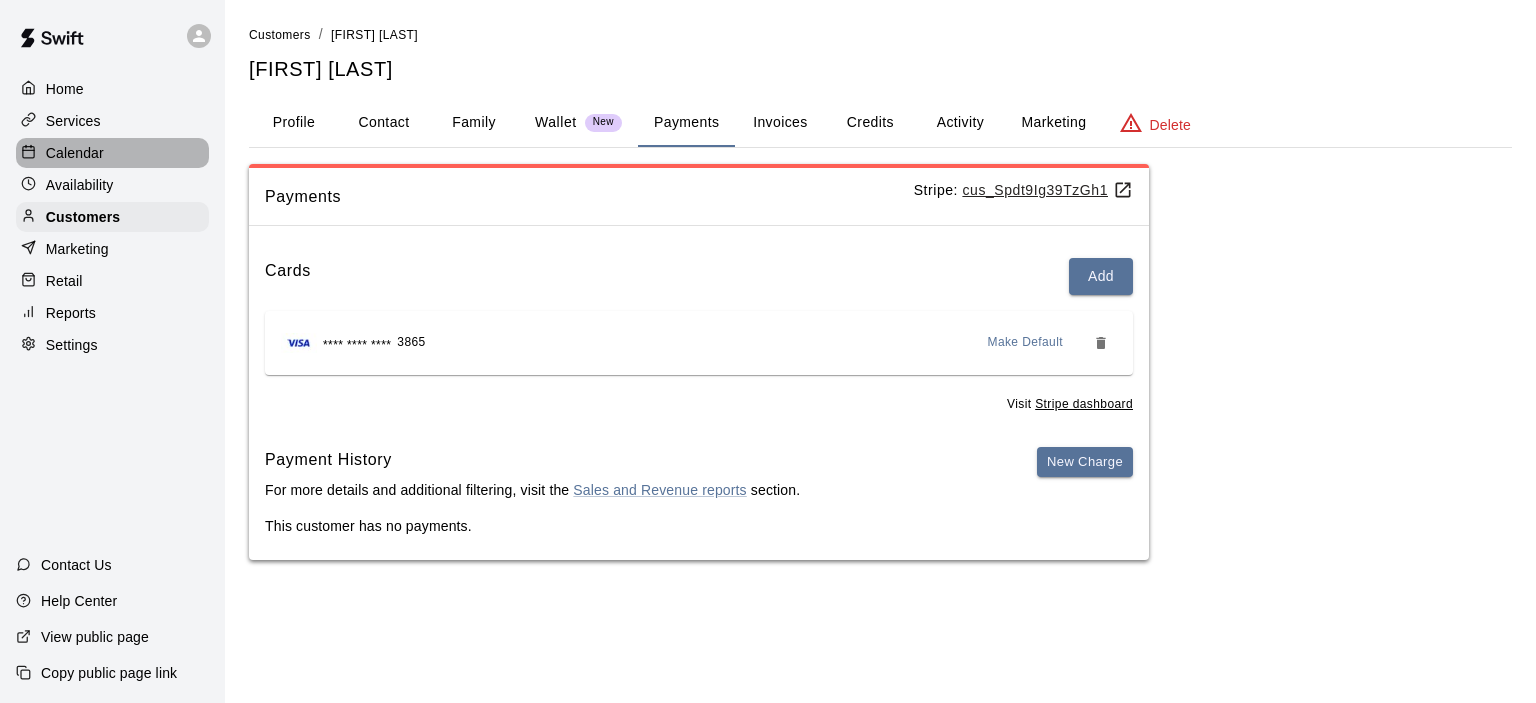 click on "Calendar" at bounding box center [75, 153] 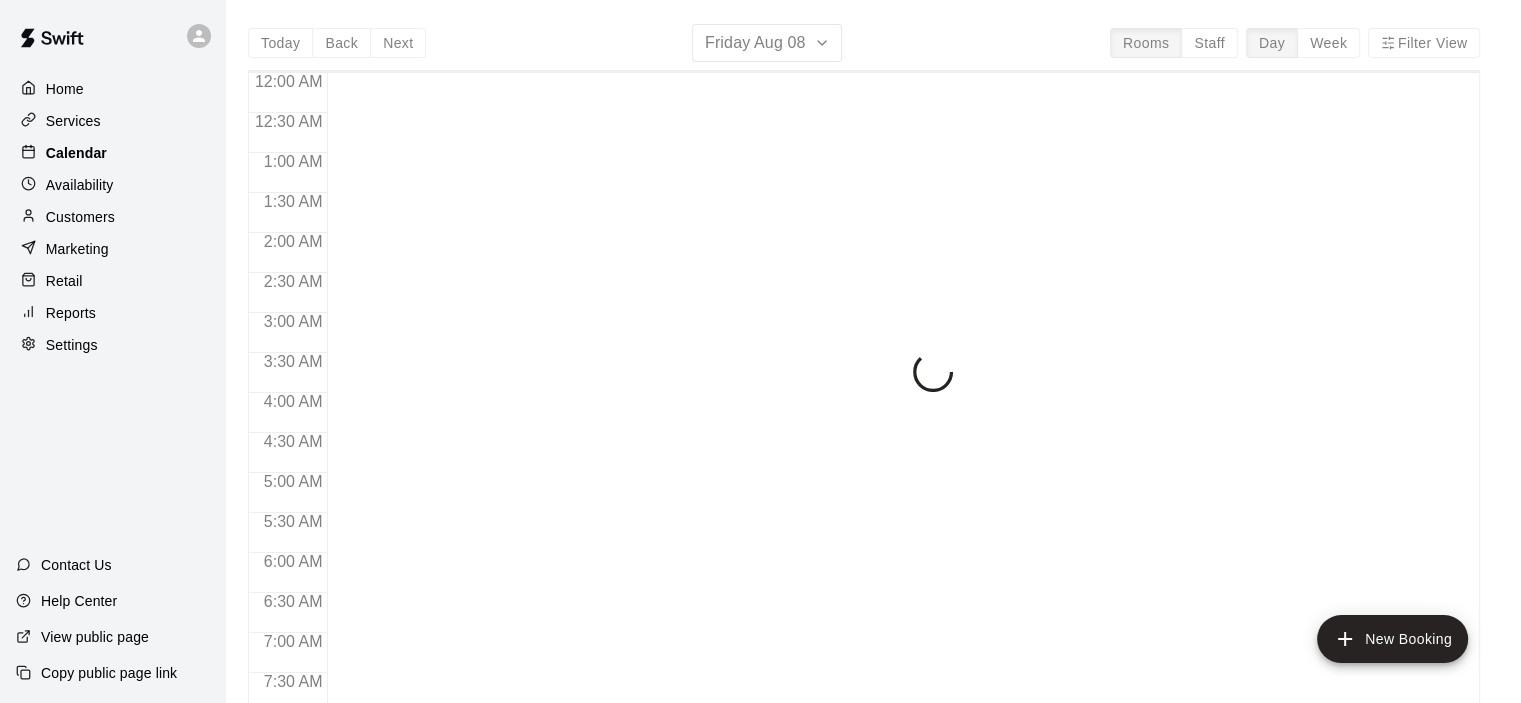 scroll, scrollTop: 1265, scrollLeft: 0, axis: vertical 